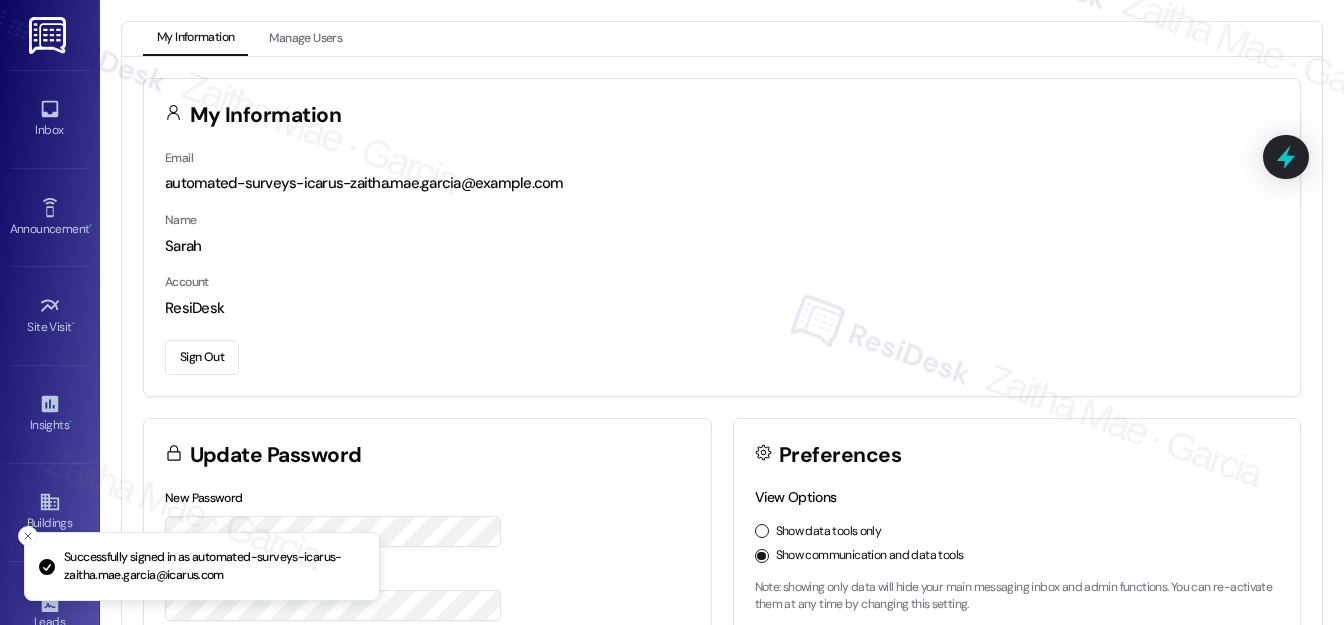 scroll, scrollTop: 0, scrollLeft: 0, axis: both 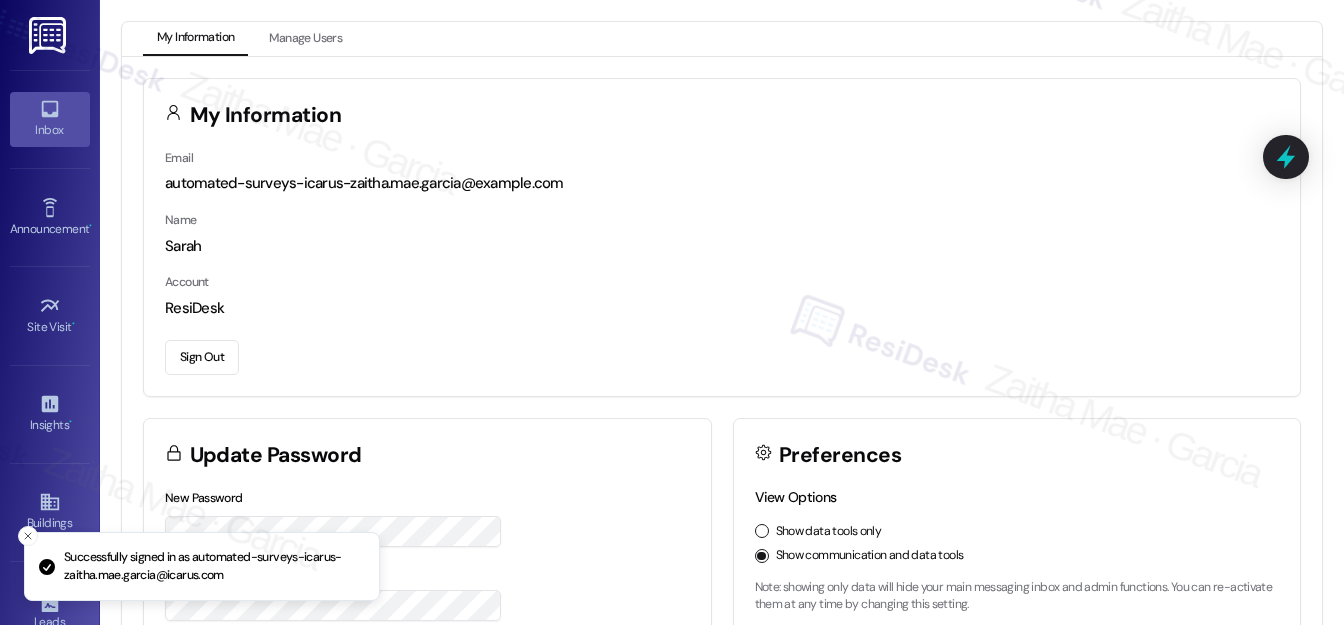 click on "Inbox" at bounding box center (50, 119) 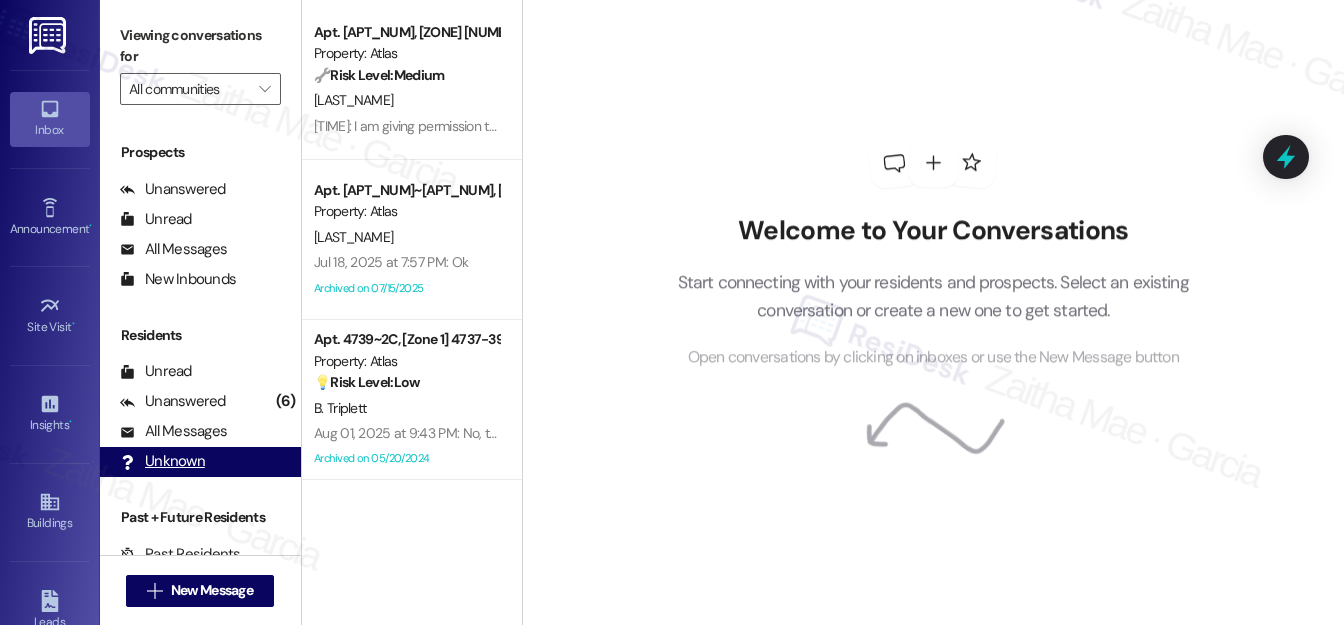 scroll, scrollTop: 269, scrollLeft: 0, axis: vertical 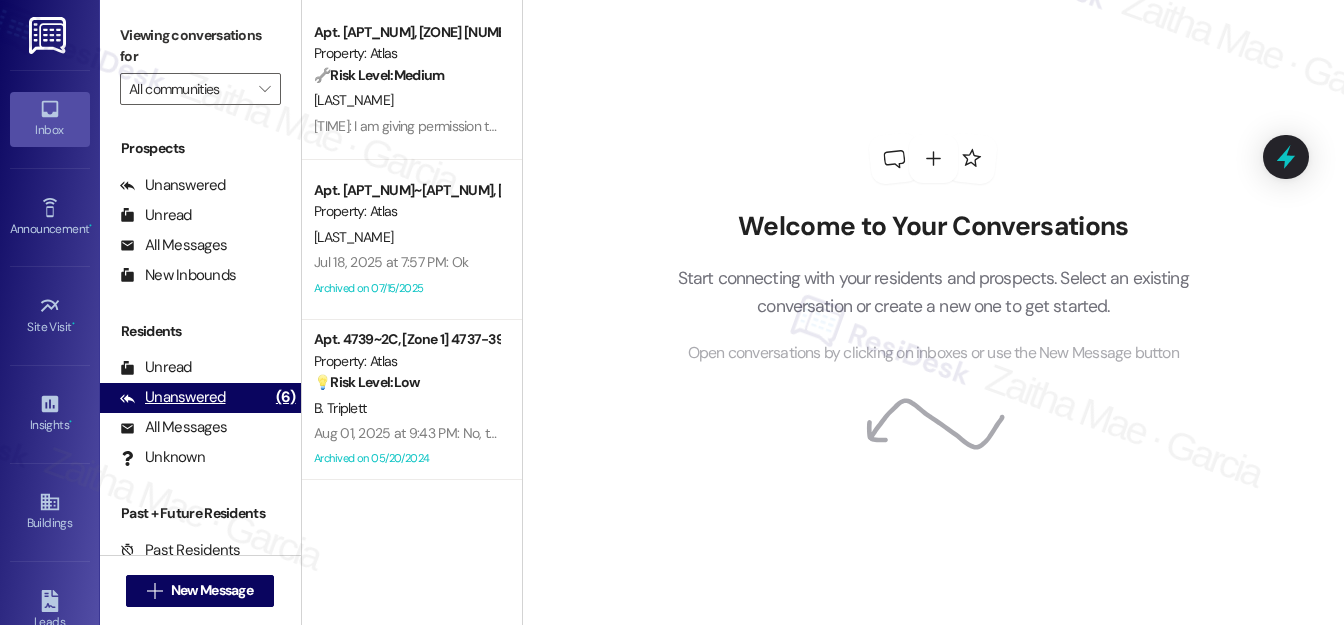 click on "Unanswered" at bounding box center [173, 397] 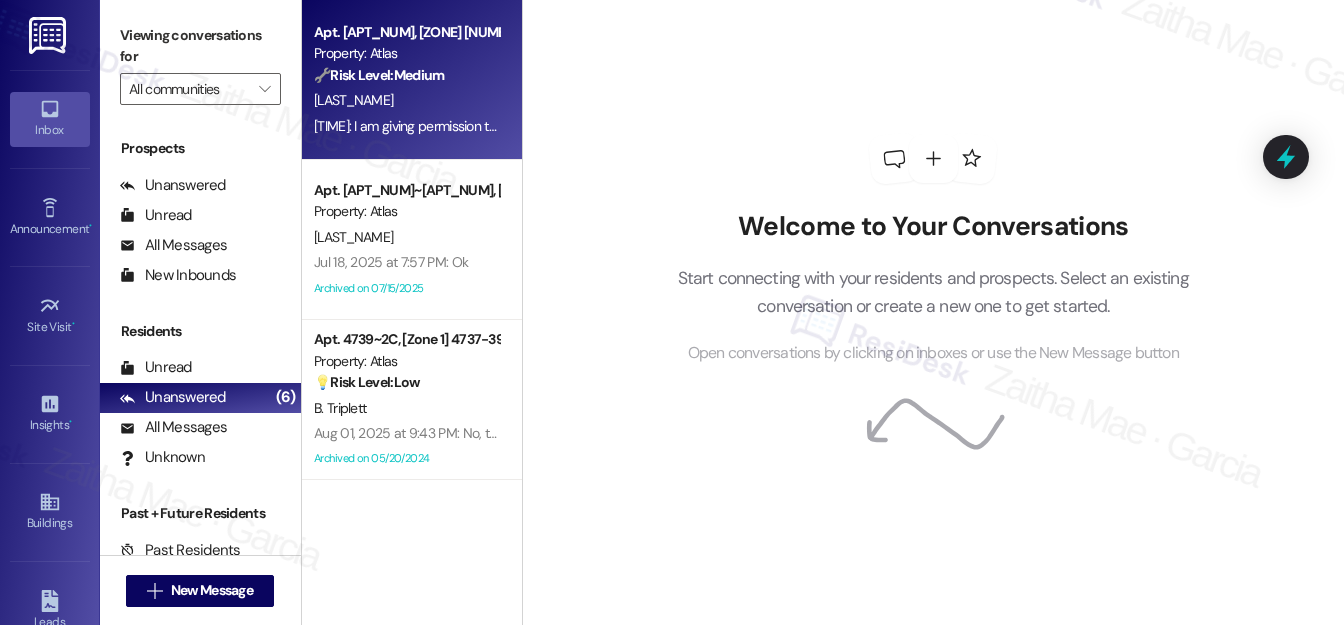 click on "[TIME]: I am giving permission to enter [TIME]: I am giving permission to enter" at bounding box center [422, 126] 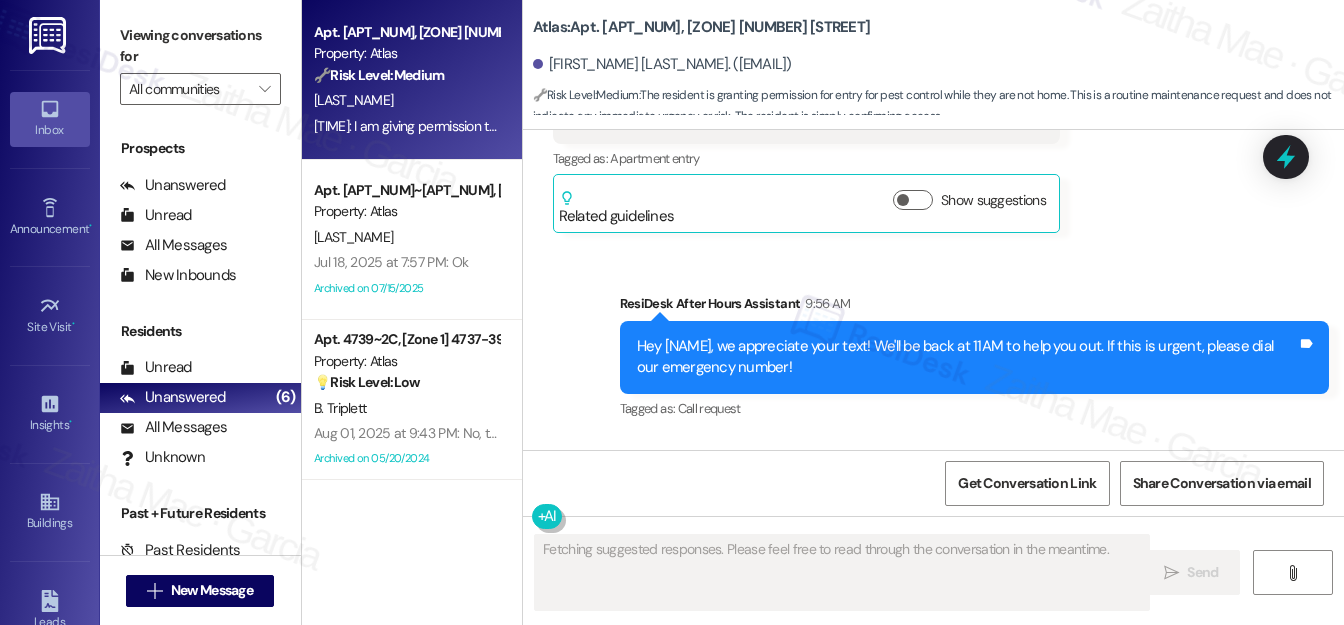 scroll, scrollTop: 1370, scrollLeft: 0, axis: vertical 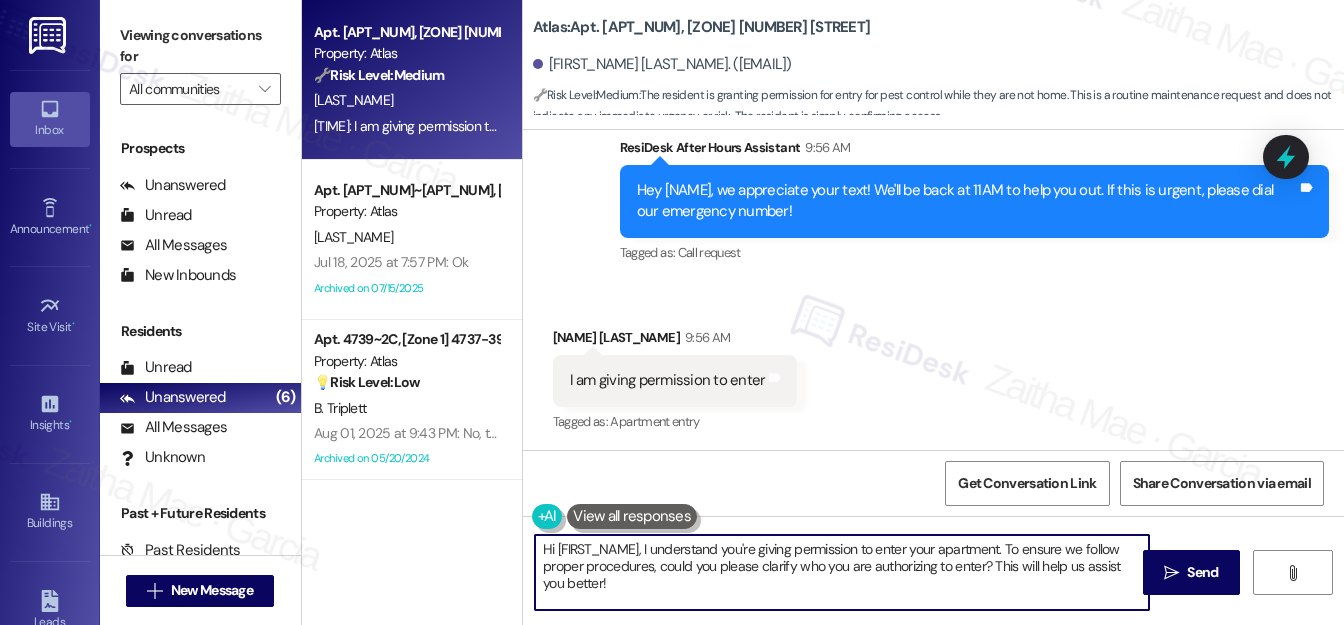 click on "Hi [FIRST_NAME], I understand you're giving permission to enter your apartment. To ensure we follow proper procedures, could you please clarify who you are authorizing to enter? This will help us assist you better!" at bounding box center [842, 572] 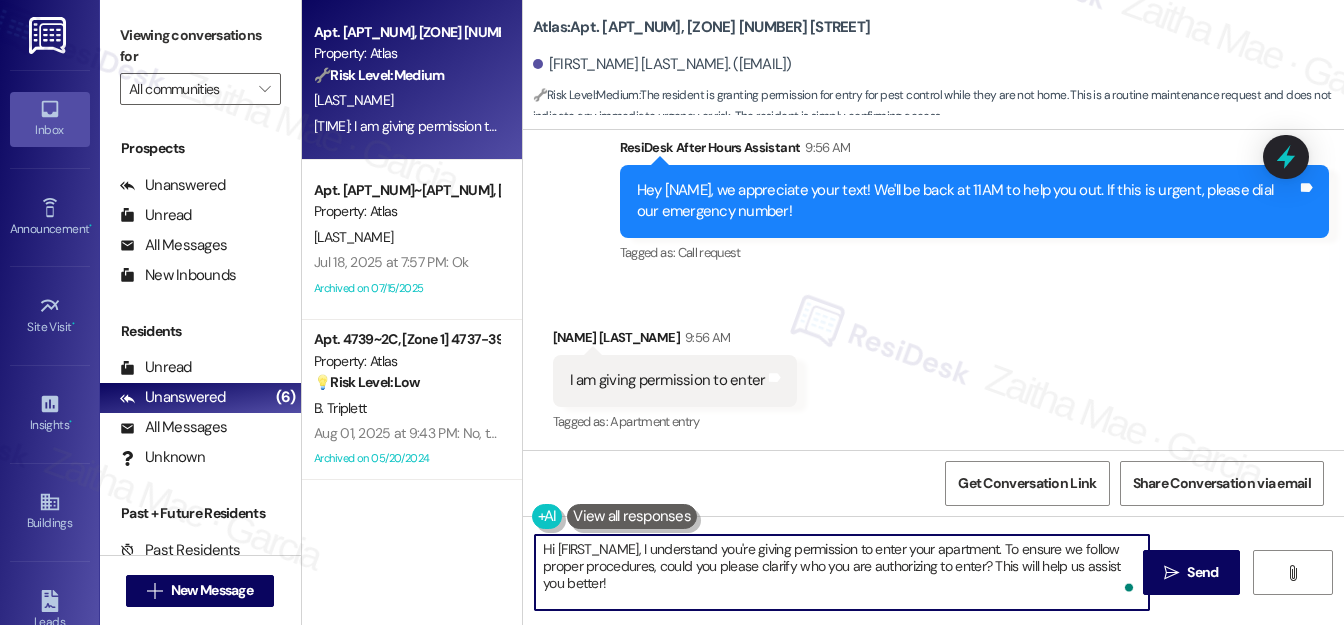 click on "Hi [FIRST_NAME], I understand you're giving permission to enter your apartment. To ensure we follow proper procedures, could you please clarify who you are authorizing to enter? This will help us assist you better!" at bounding box center (842, 572) 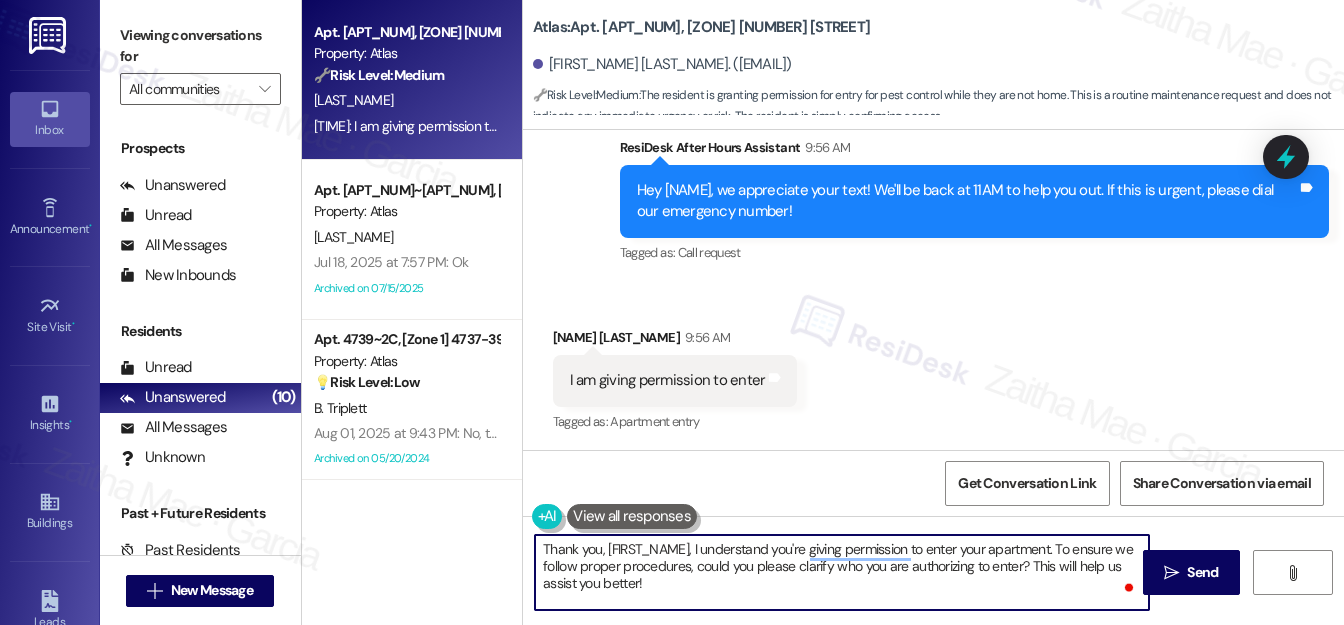 click on "Thank you, [FIRST_NAME], I understand you're giving permission to enter your apartment. To ensure we follow proper procedures, could you please clarify who you are authorizing to enter? This will help us assist you better!" at bounding box center (842, 572) 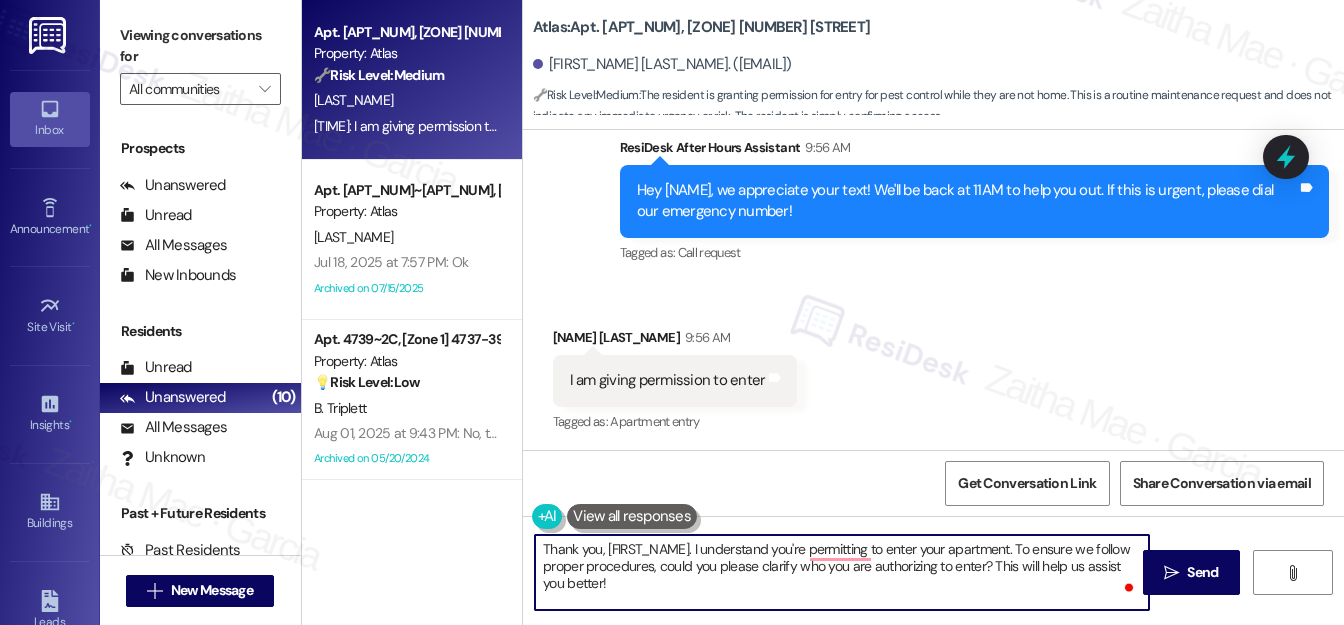 click on "Thank you, {{first_name}}. I understand you're permitting to enter your apartment. To ensure we follow proper procedures, could you please clarify who you are authorizing to enter? This will help us assist you better!" at bounding box center [842, 572] 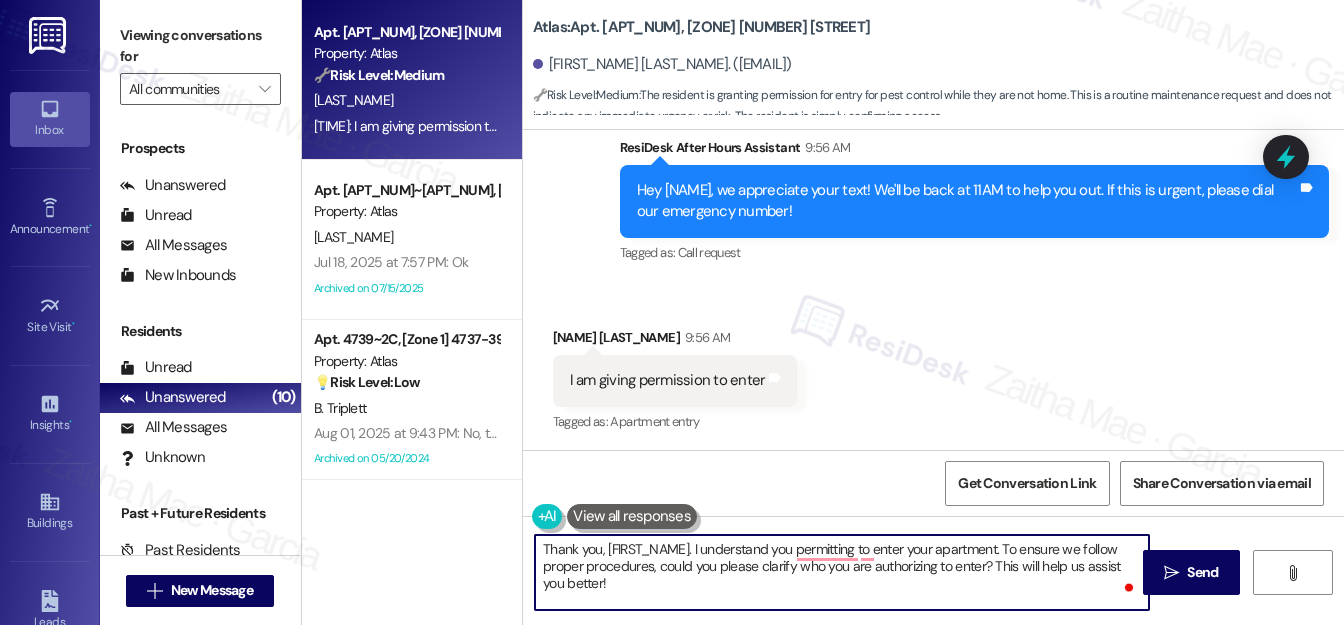 click on "Thank you, {{first_name}}. I understand you permitting to enter your apartment. To ensure we follow proper procedures, could you please clarify who you are authorizing to enter? This will help us assist you better!" at bounding box center (842, 572) 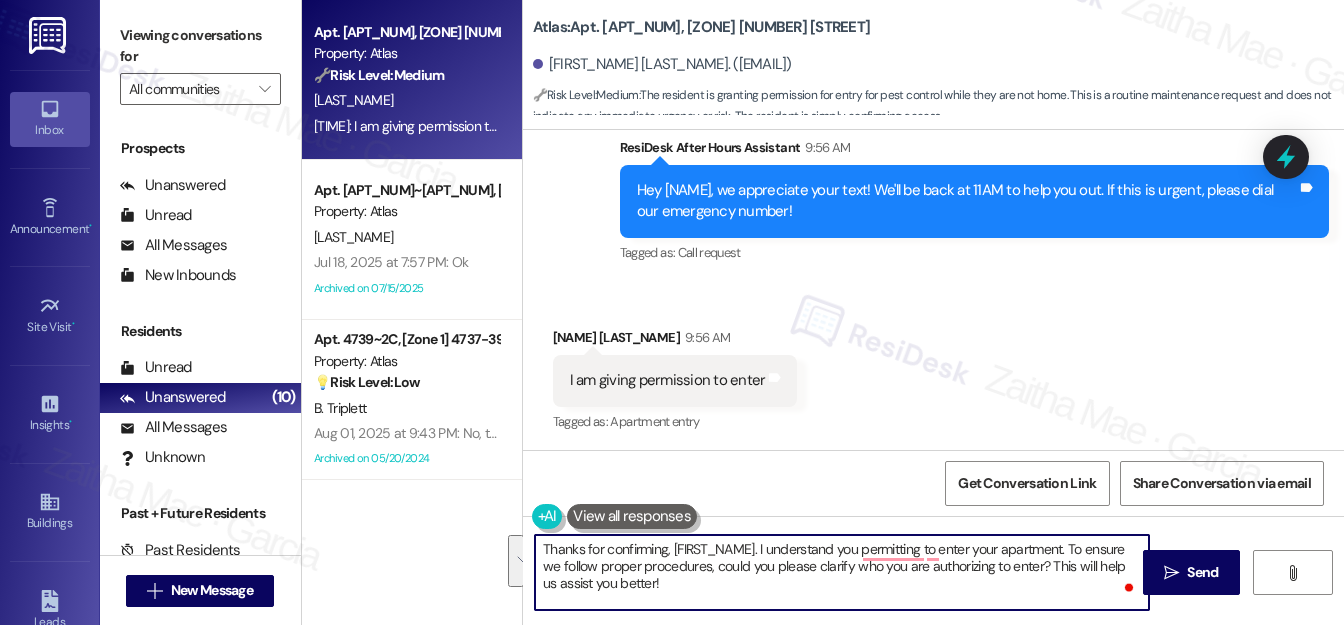 drag, startPoint x: 753, startPoint y: 546, endPoint x: 1036, endPoint y: 585, distance: 285.67465 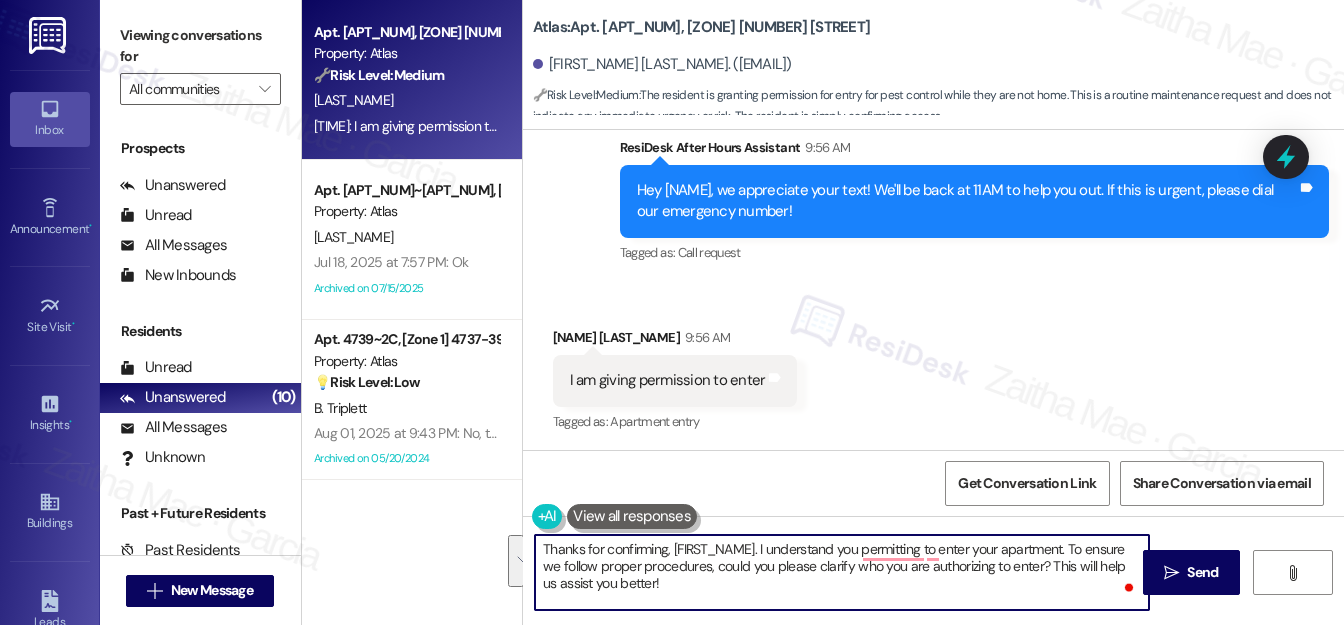 click on "Thanks for confirming, {{first_name}}. I understand you permitting to enter your apartment. To ensure we follow proper procedures, could you please clarify who you are authorizing to enter? This will help us assist you better!" at bounding box center [842, 572] 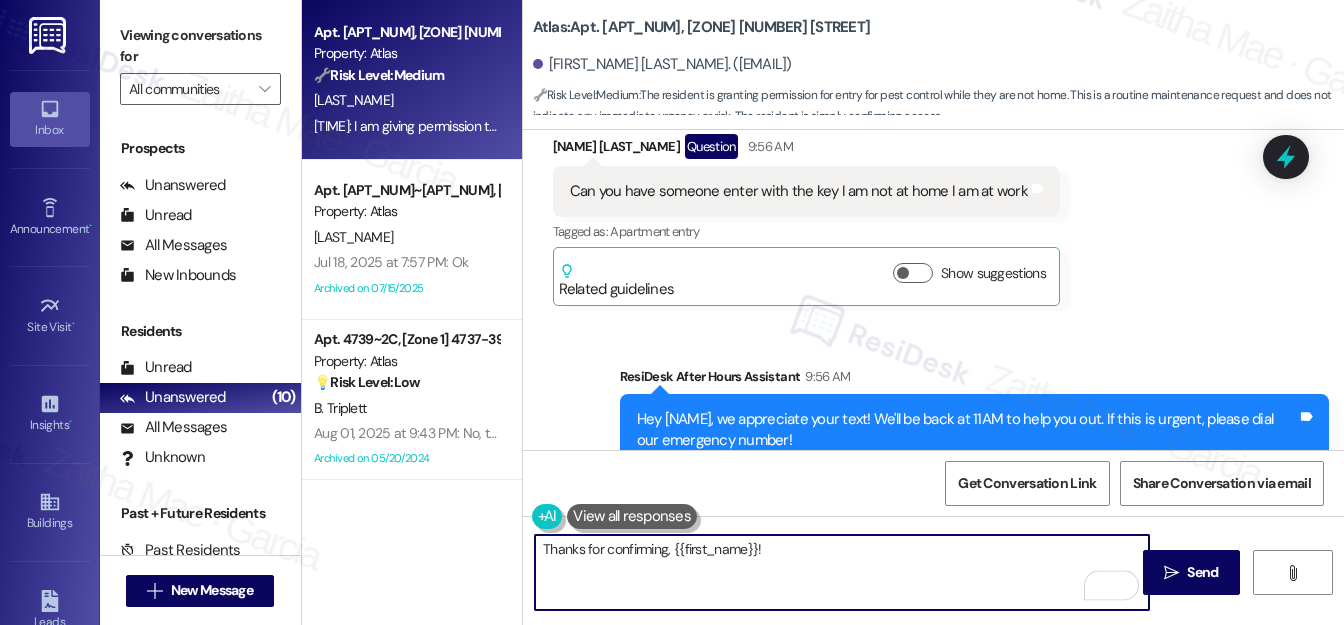 scroll, scrollTop: 1098, scrollLeft: 0, axis: vertical 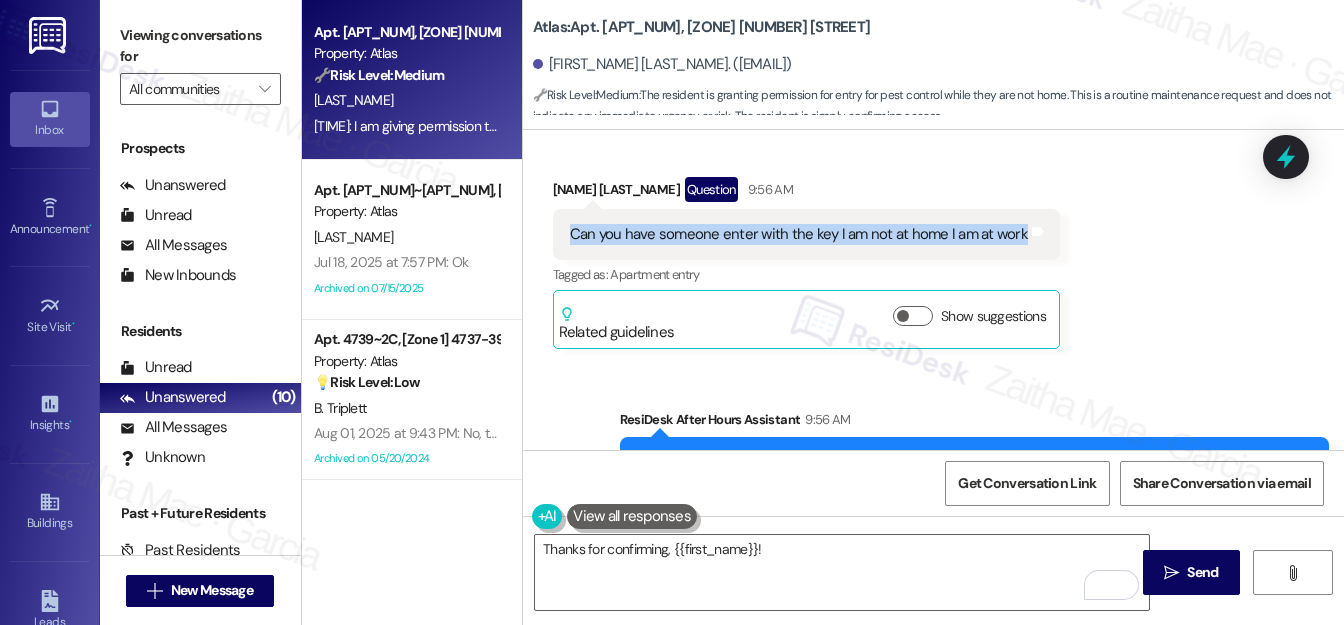 drag, startPoint x: 558, startPoint y: 231, endPoint x: 1015, endPoint y: 249, distance: 457.35434 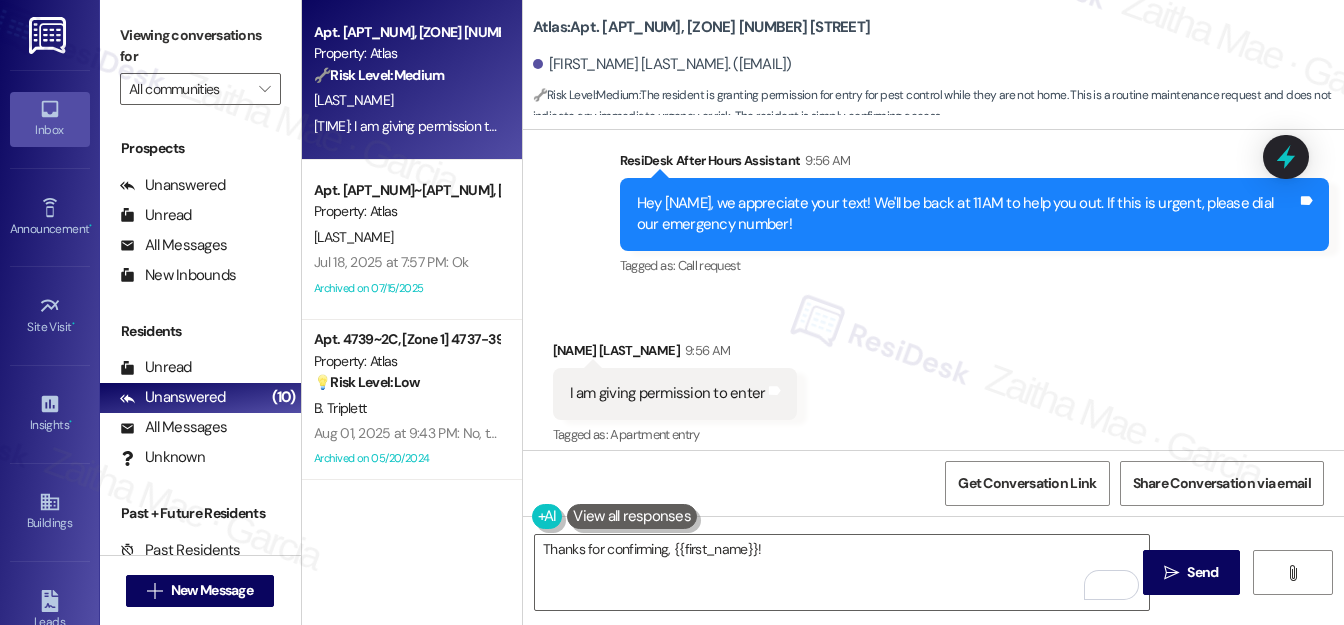 scroll, scrollTop: 1370, scrollLeft: 0, axis: vertical 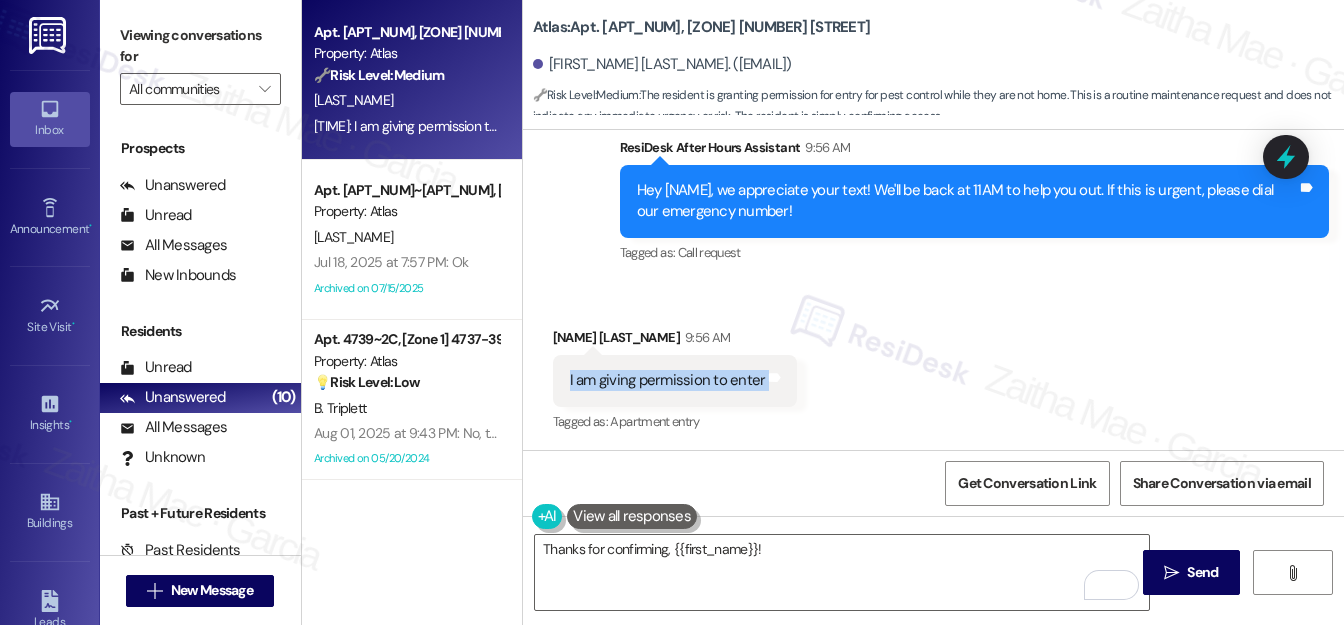 drag, startPoint x: 546, startPoint y: 383, endPoint x: 786, endPoint y: 376, distance: 240.10207 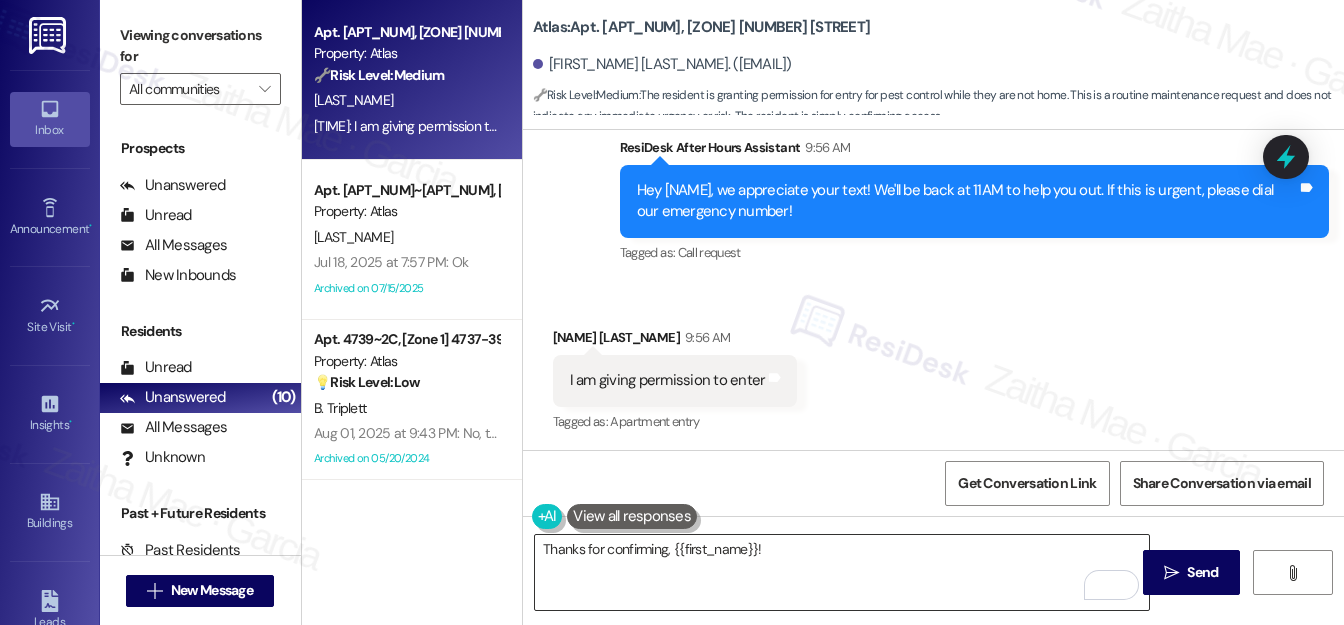 click on "Thanks for confirming, {{first_name}}!" at bounding box center [842, 572] 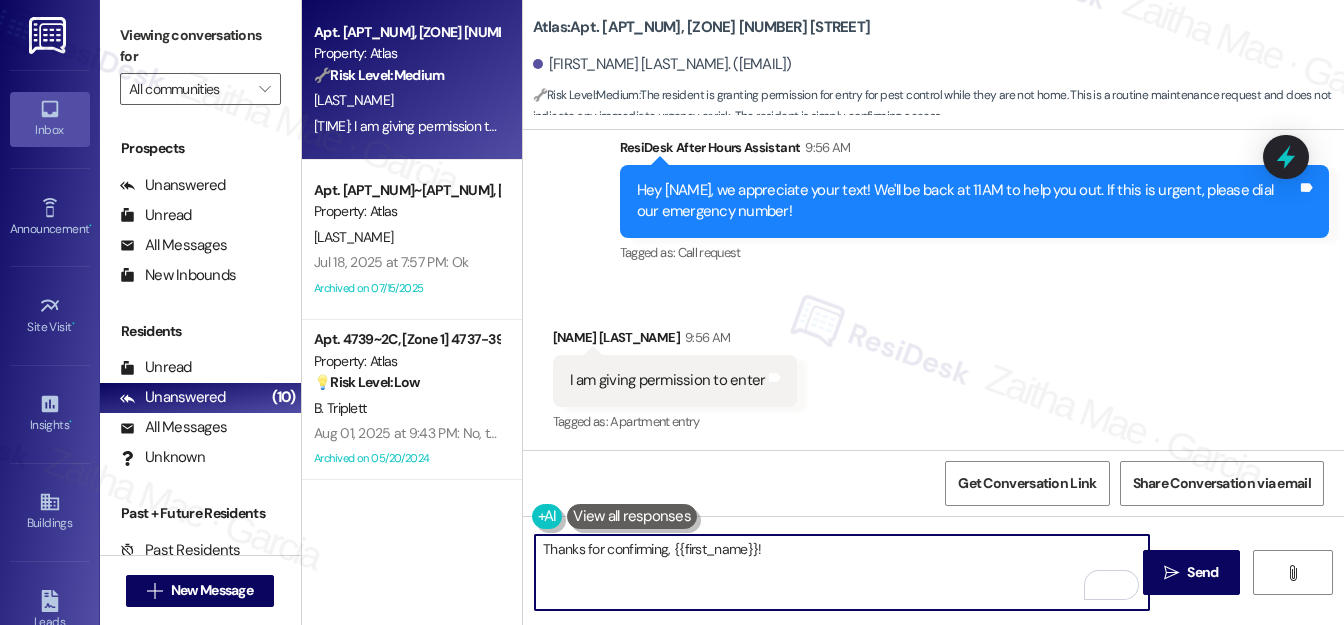 paste on "I’ll pass this along to the team" 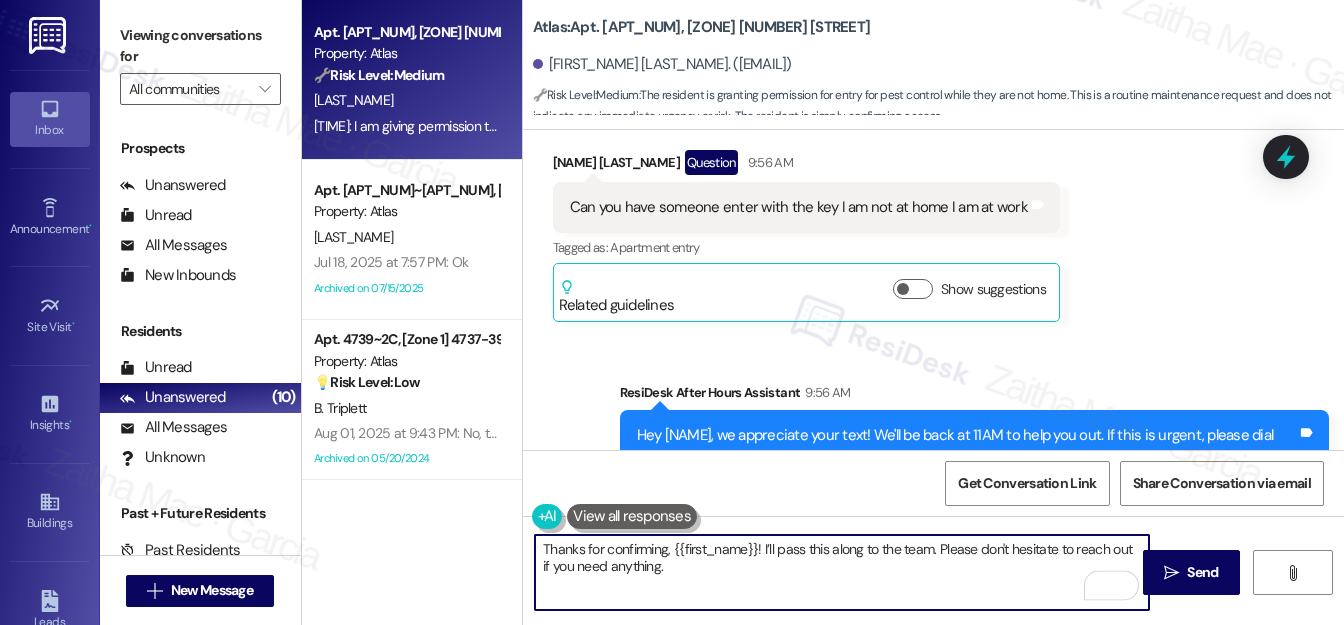 scroll, scrollTop: 1098, scrollLeft: 0, axis: vertical 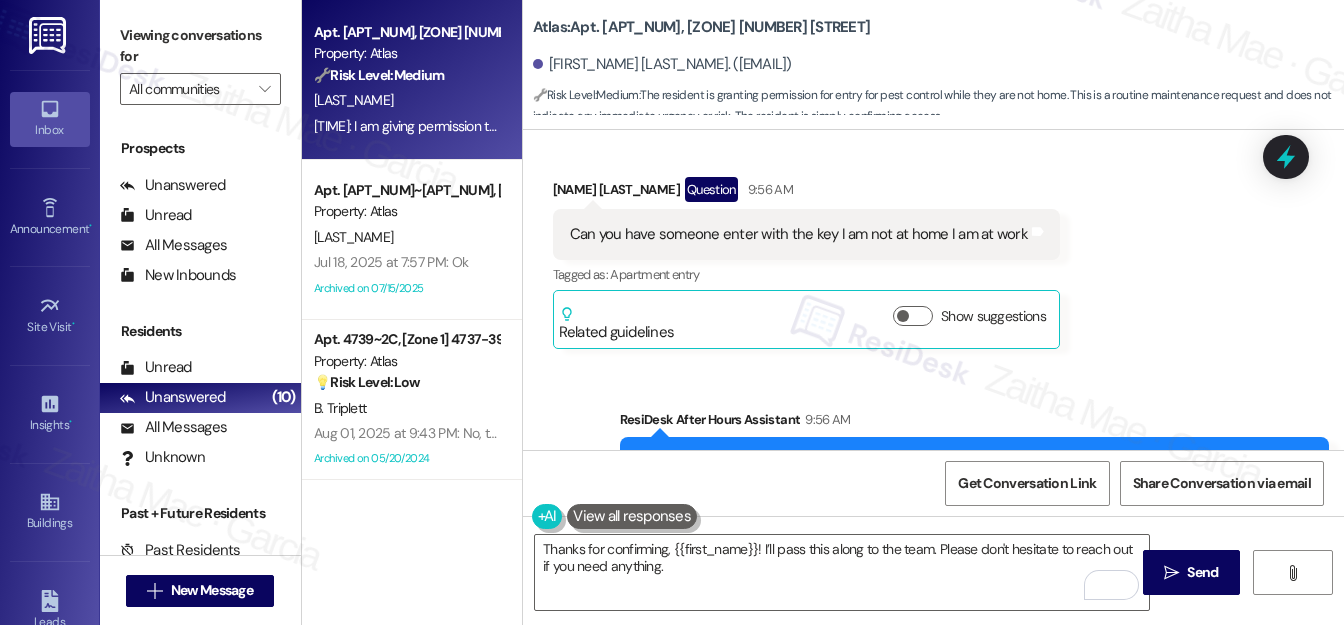click on "Received via SMS Shiaretta Felton Question 9:56 AM Can you have someone enter with the key I am not at home I am at work Tags and notes Tagged as:   Apartment entry Click to highlight conversations about Apartment entry  Related guidelines Show suggestions" at bounding box center (933, 248) 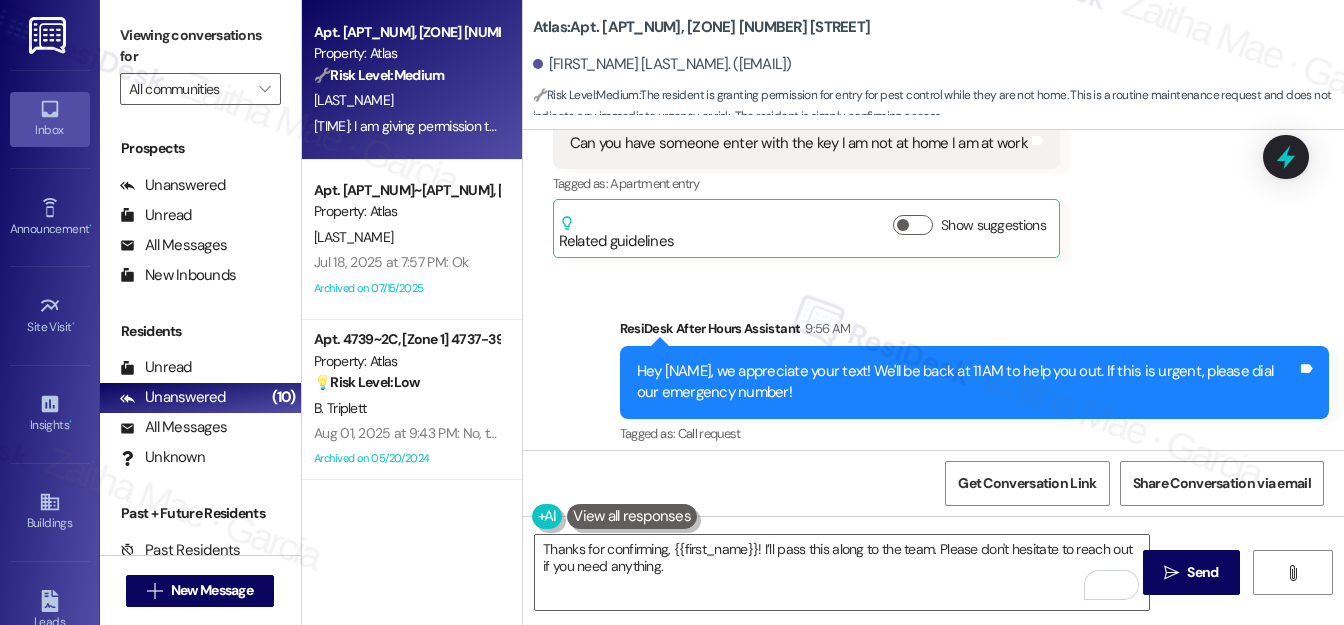 scroll, scrollTop: 1098, scrollLeft: 0, axis: vertical 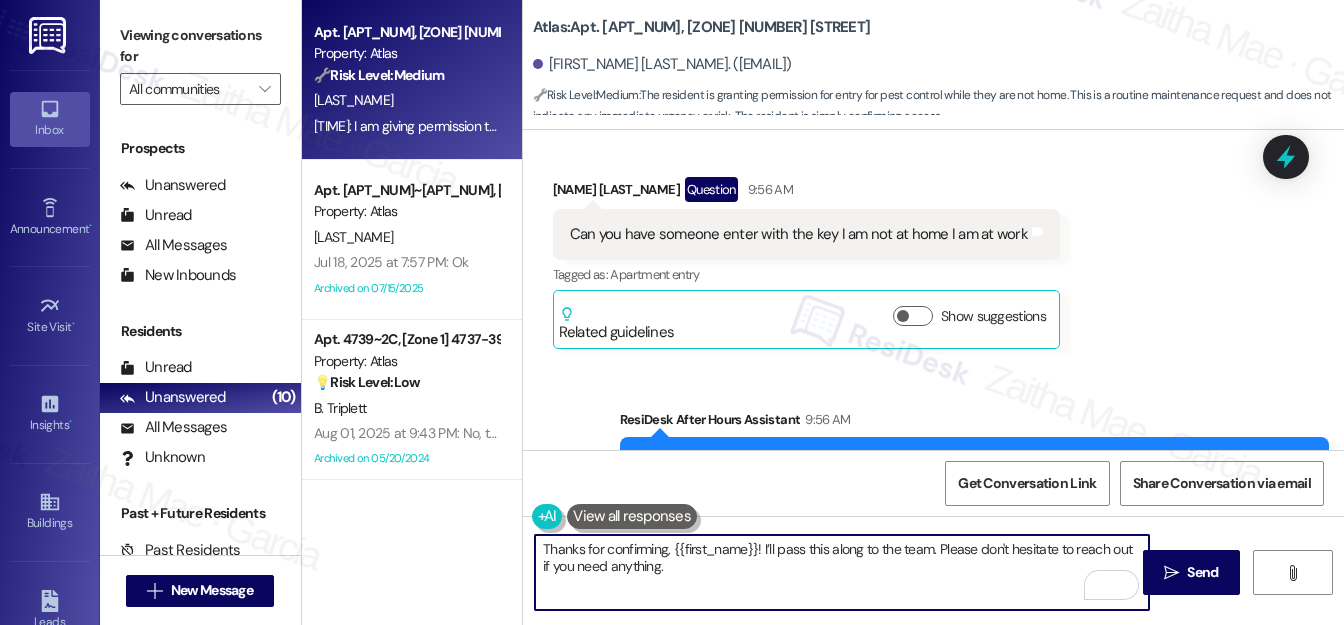 click on "Thanks for confirming, {{first_name}}!  I’ll pass this along to the team. Please don't hesitate to reach out if you need anything." at bounding box center [842, 572] 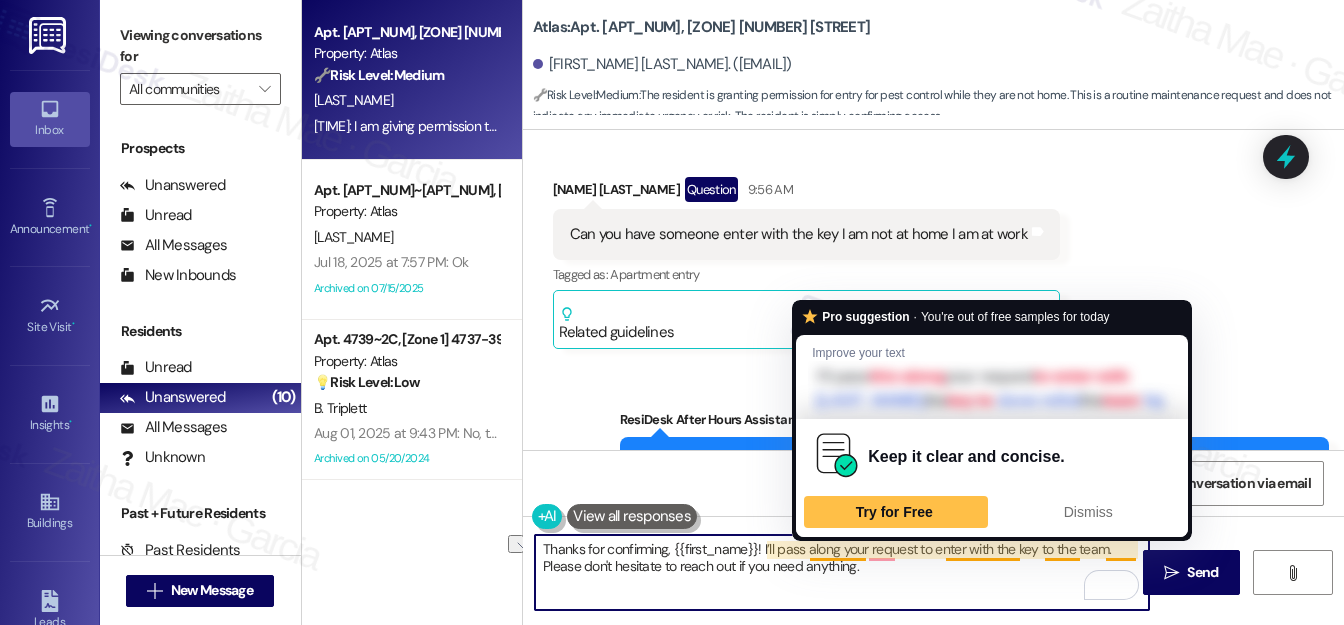 drag, startPoint x: 866, startPoint y: 549, endPoint x: 808, endPoint y: 551, distance: 58.034473 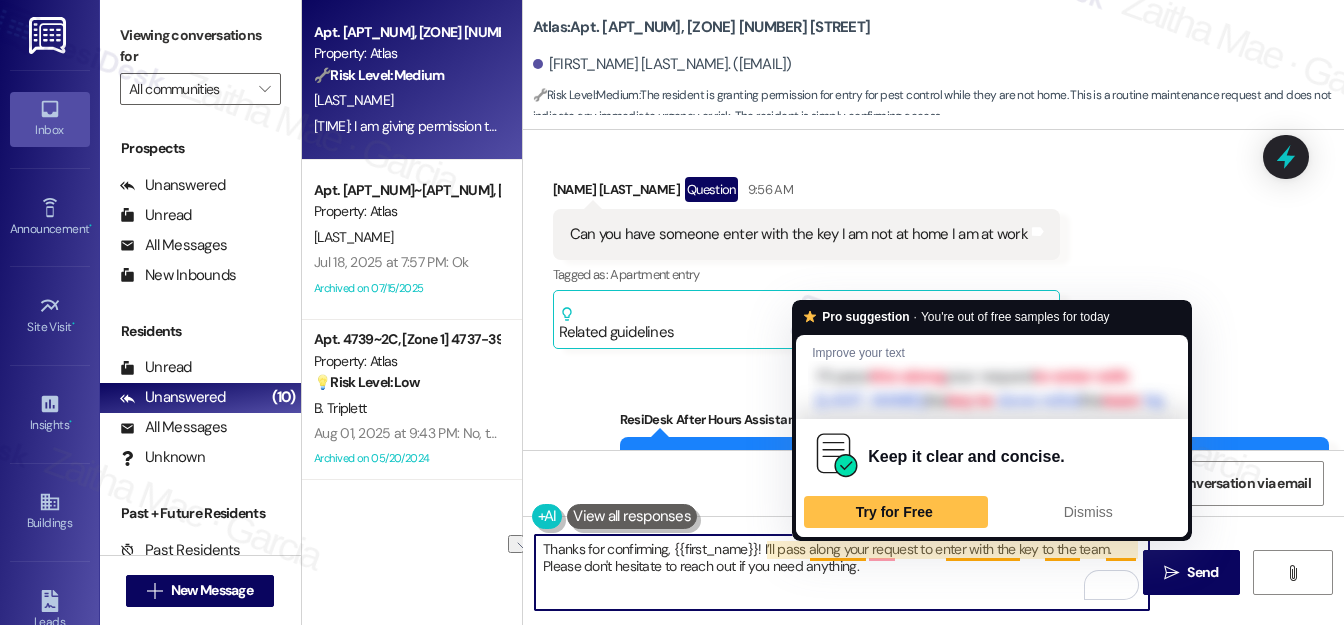 click on "Thanks for confirming, {{first_name}}!  I’ll pass this along your request to enter with the key to the team. Please don't hesitate to reach out if you need anything." at bounding box center (842, 572) 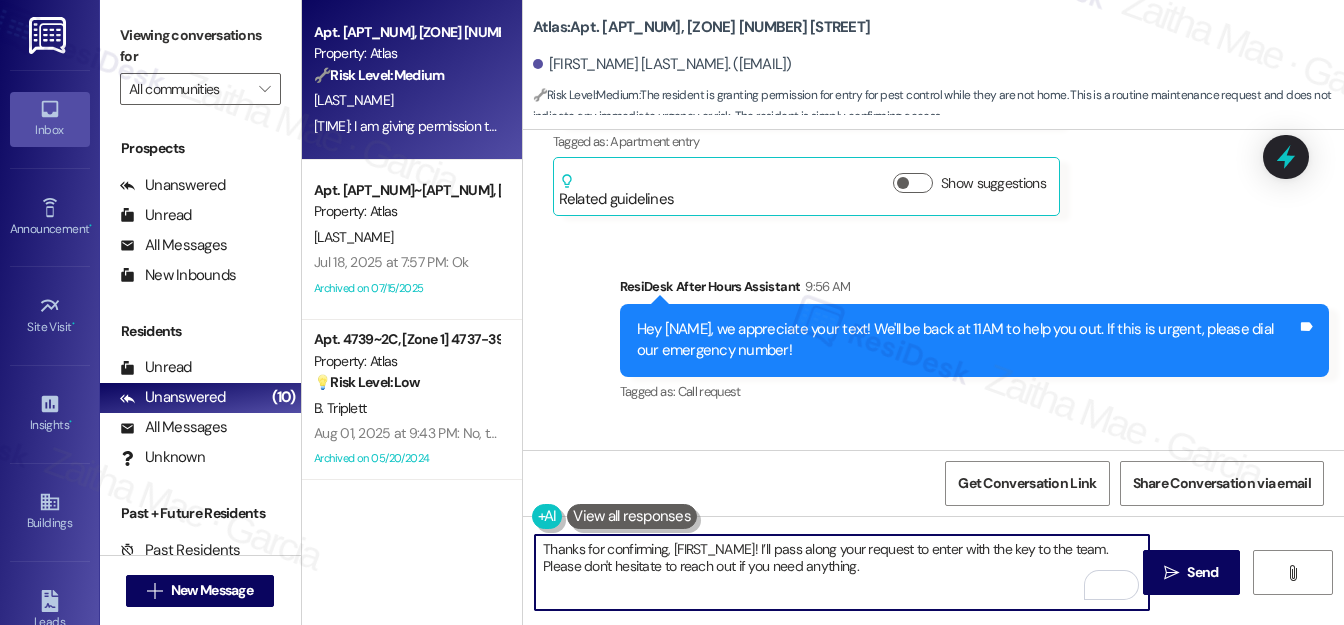 scroll, scrollTop: 1189, scrollLeft: 0, axis: vertical 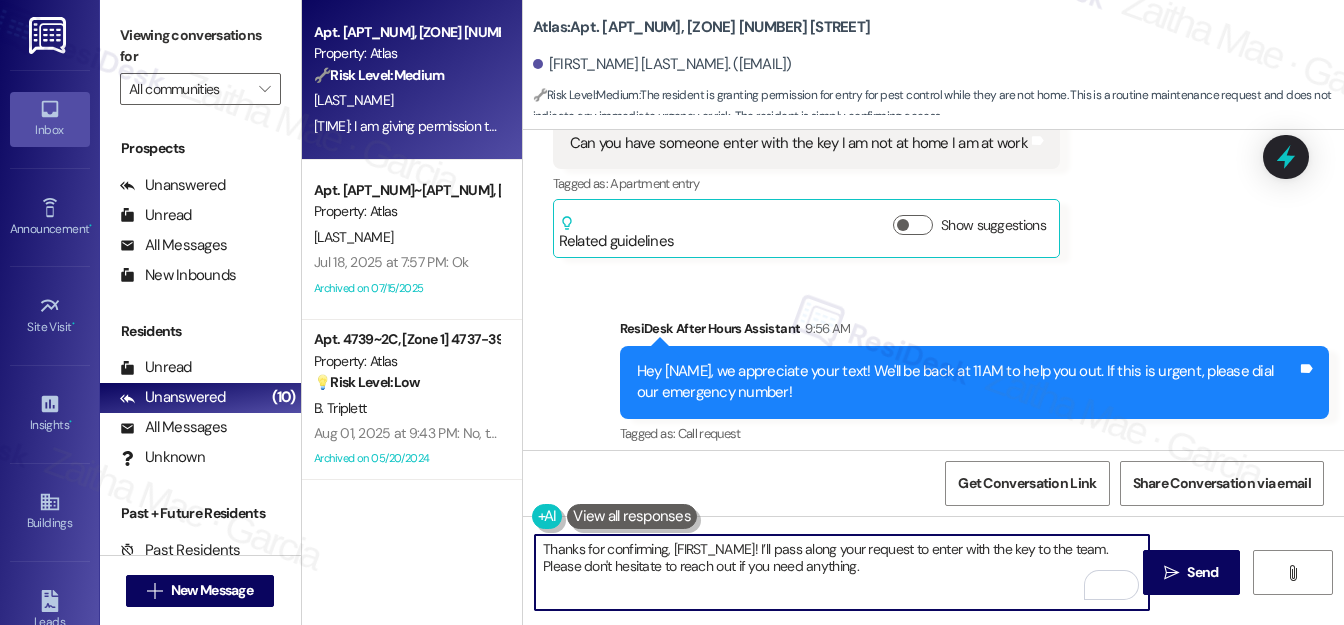 click on "Thanks for confirming, {{first_name}}!  I’ll pass along your request to enter with the key to the team. Please don't hesitate to reach out if you need anything." at bounding box center [842, 572] 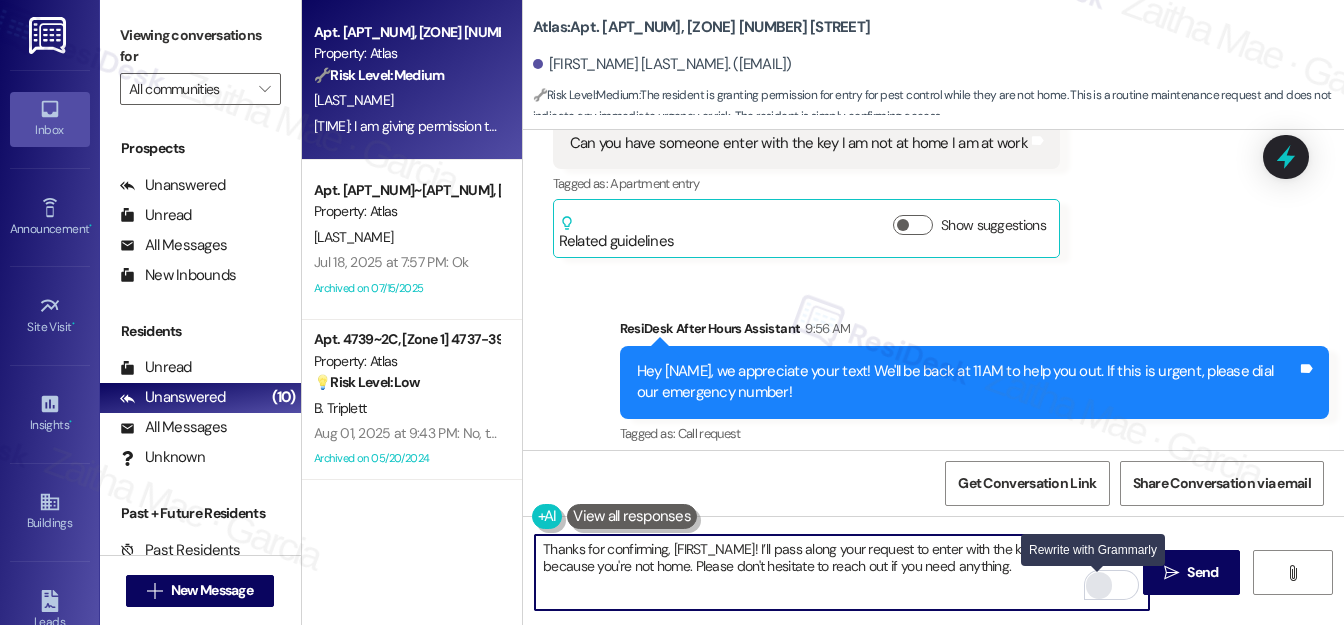 type on "Thanks for confirming, {{first_name}}!  I’ll pass along your request to enter with the key to the team because you're not home. Please don't hesitate to reach out if you need anything." 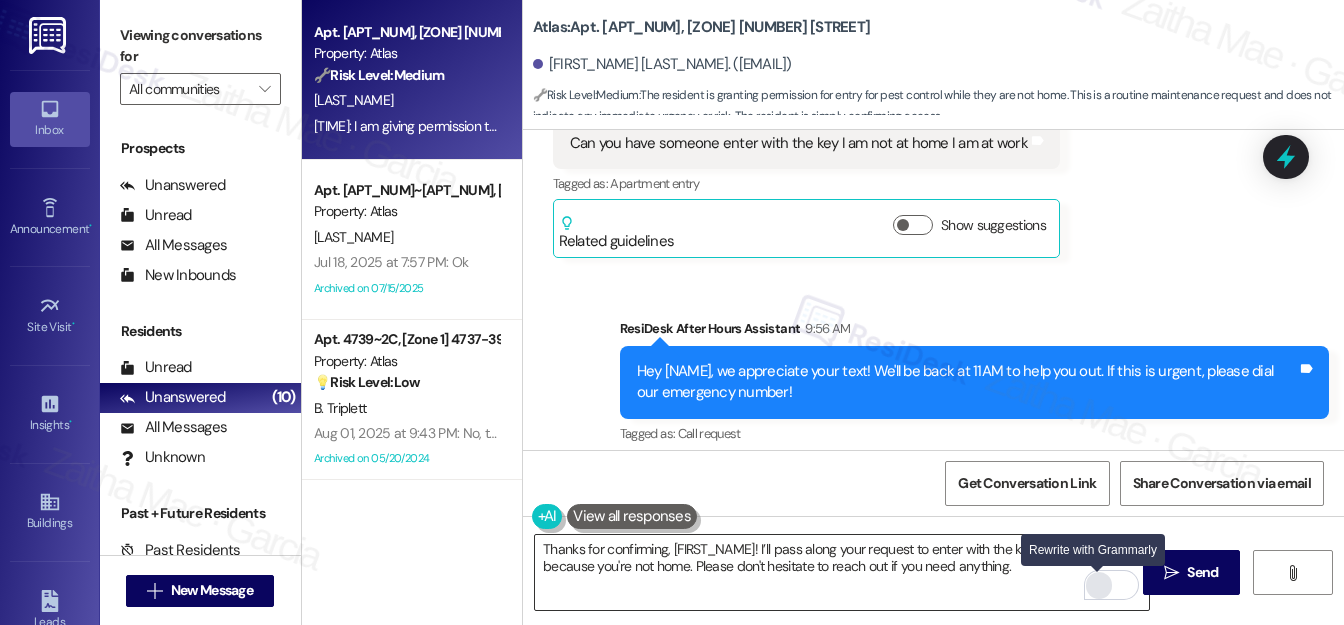 click at bounding box center (1099, 585) 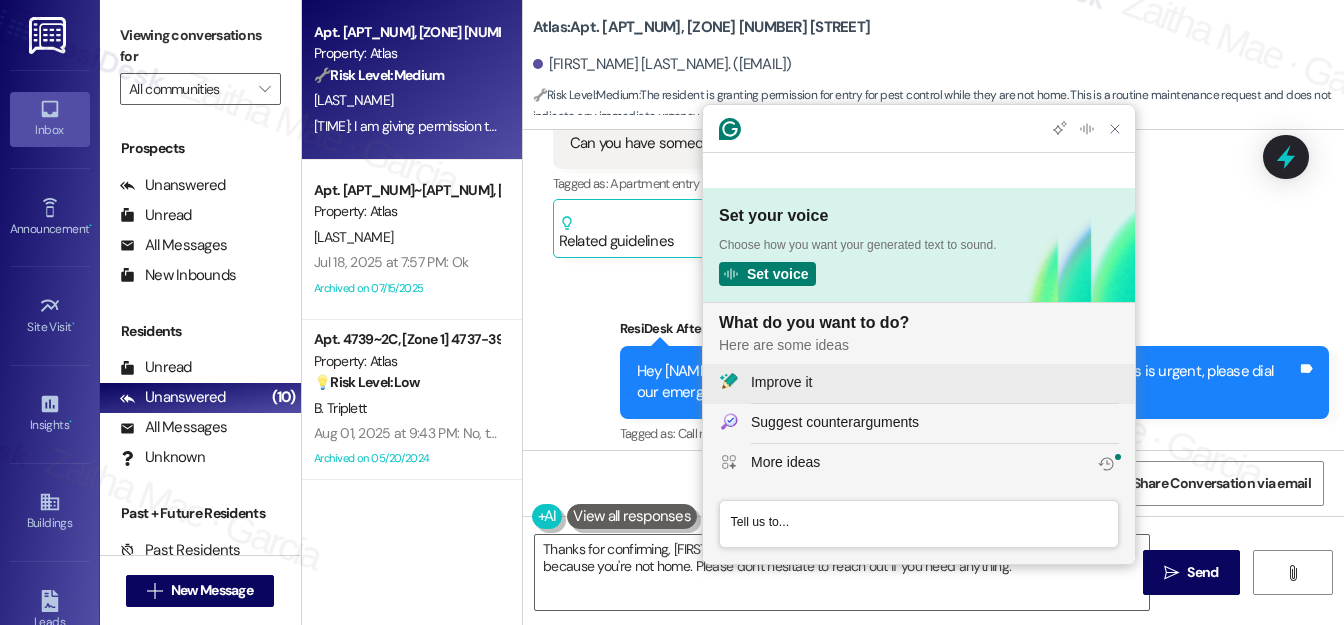 scroll, scrollTop: 0, scrollLeft: 0, axis: both 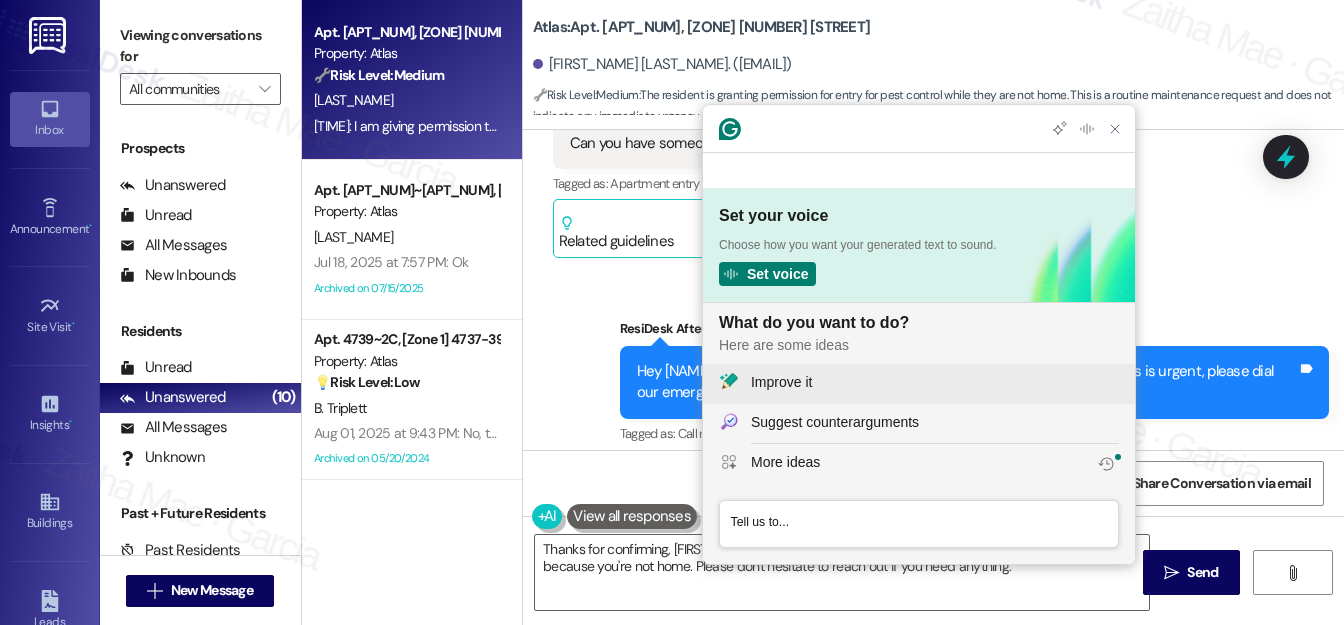 click on "Improve it" 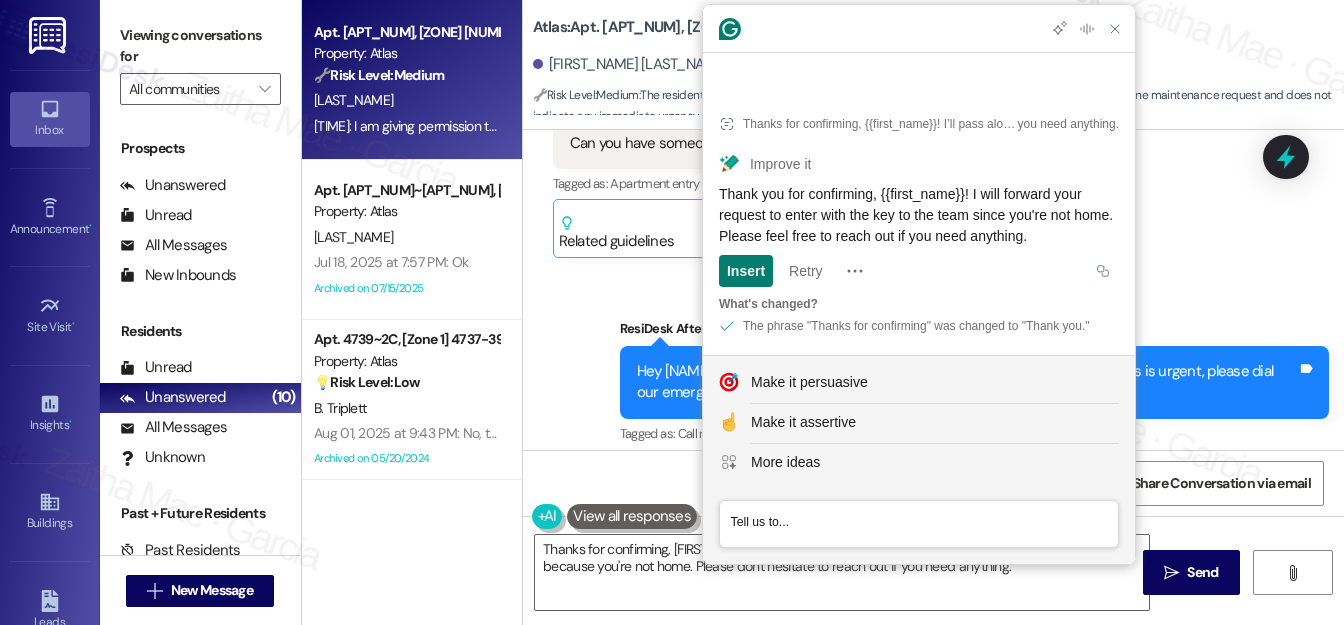 drag, startPoint x: 720, startPoint y: 188, endPoint x: 1098, endPoint y: 238, distance: 381.29254 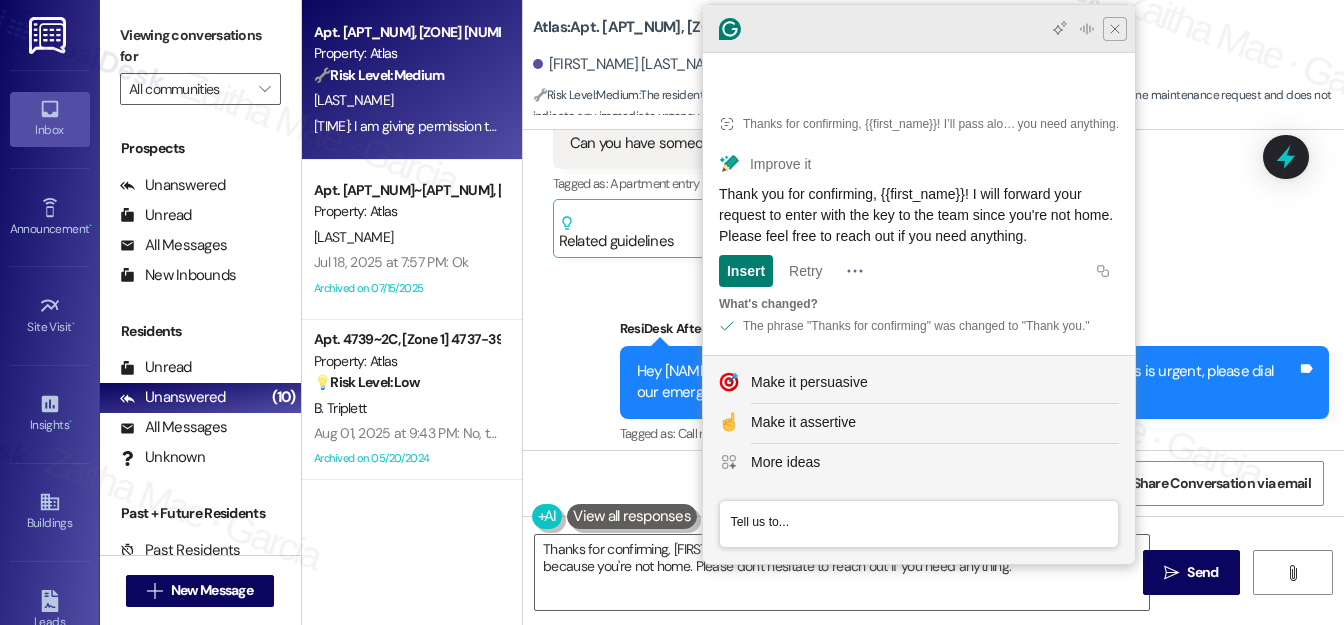 click 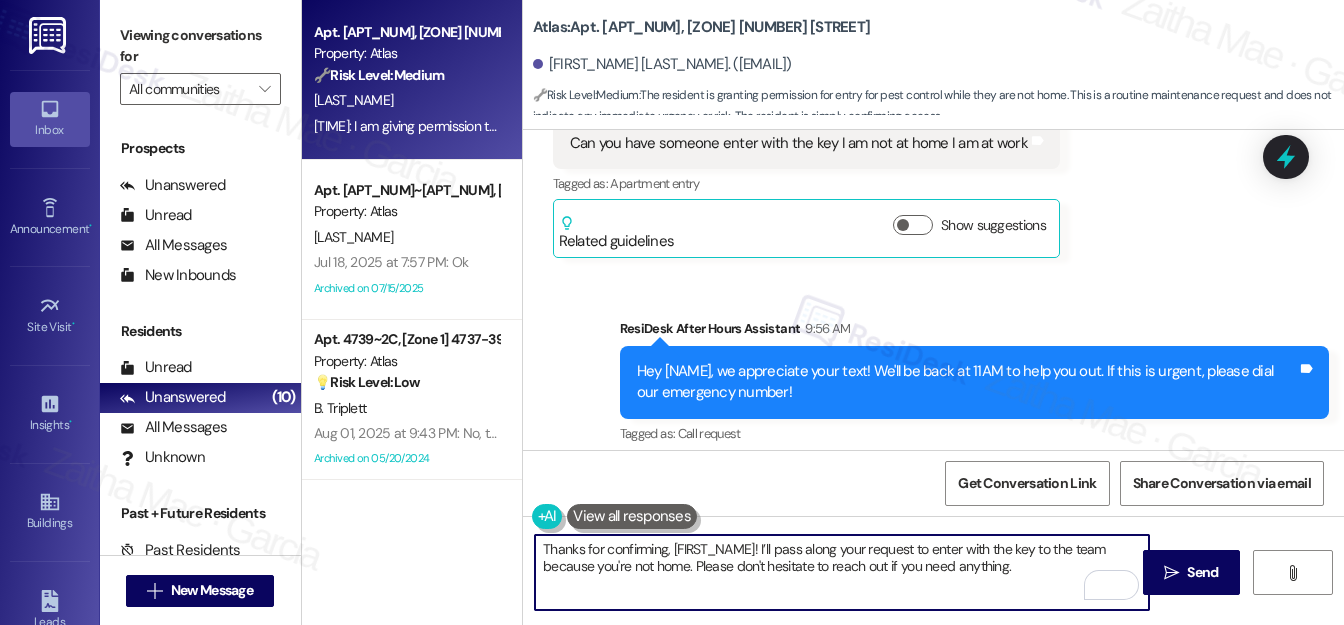 click on "Thanks for confirming, {{first_name}}!  I’ll pass along your request to enter with the key to the team because you're not home. Please don't hesitate to reach out if you need anything." at bounding box center (842, 572) 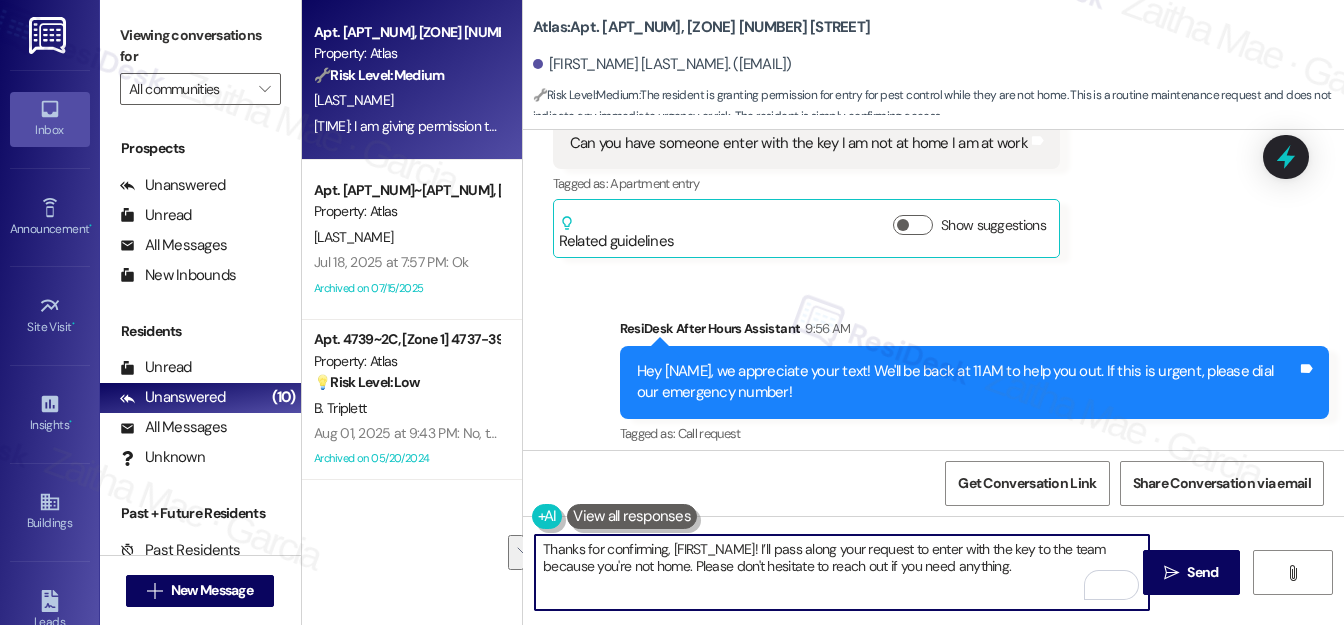 drag, startPoint x: 541, startPoint y: 548, endPoint x: 1028, endPoint y: 561, distance: 487.1735 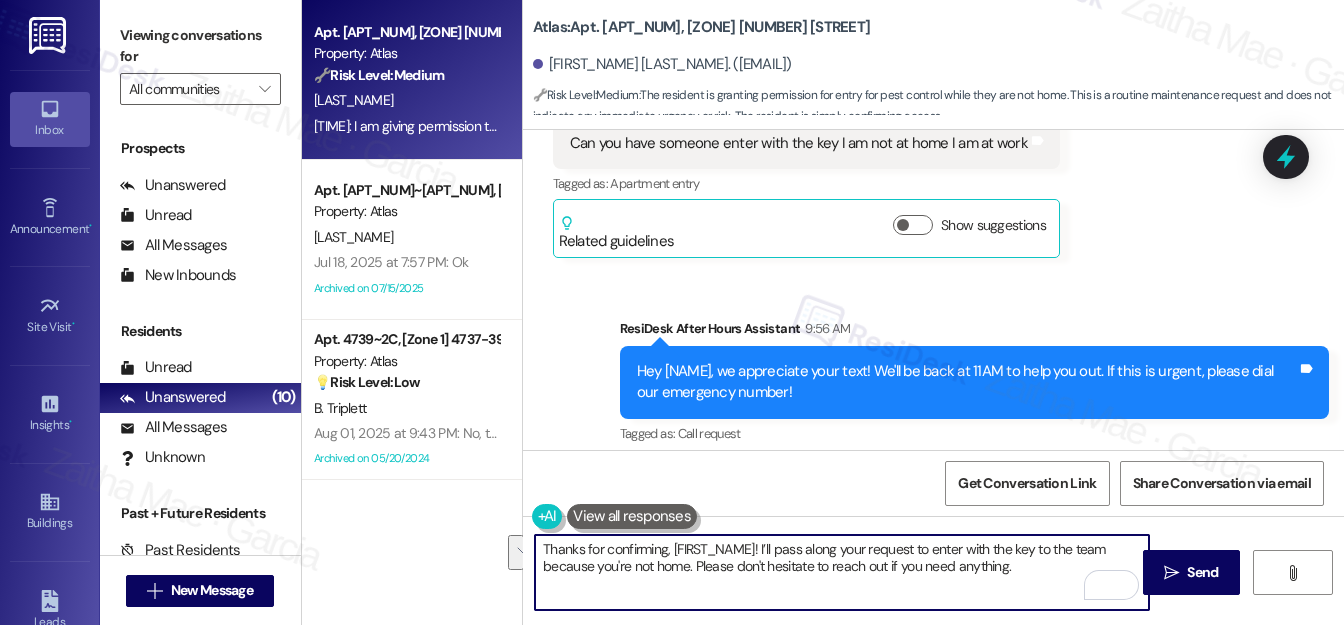 click on "Thanks for confirming, {{first_name}}!  I’ll pass along your request to enter with the key to the team because you're not home. Please don't hesitate to reach out if you need anything." at bounding box center (842, 572) 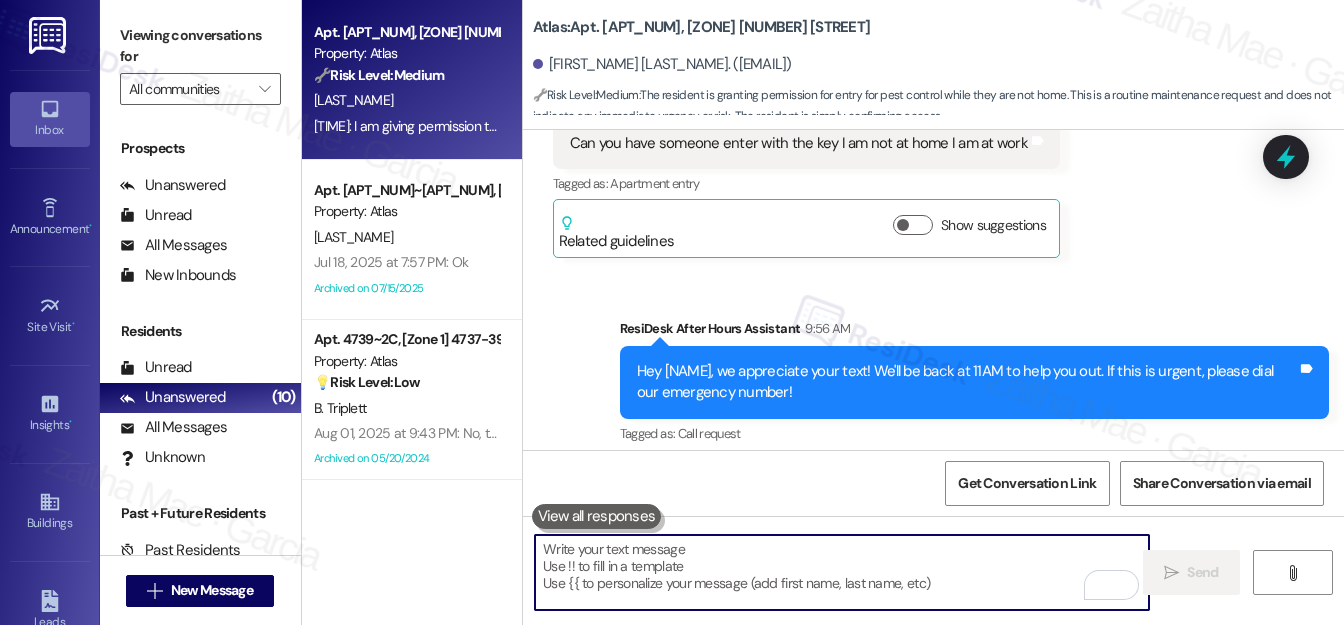 paste on "Thank you for confirming, {{first_name}}! I will forward your request to enter with the key to the team since you're not home. Please feel free to reach out if you need anything." 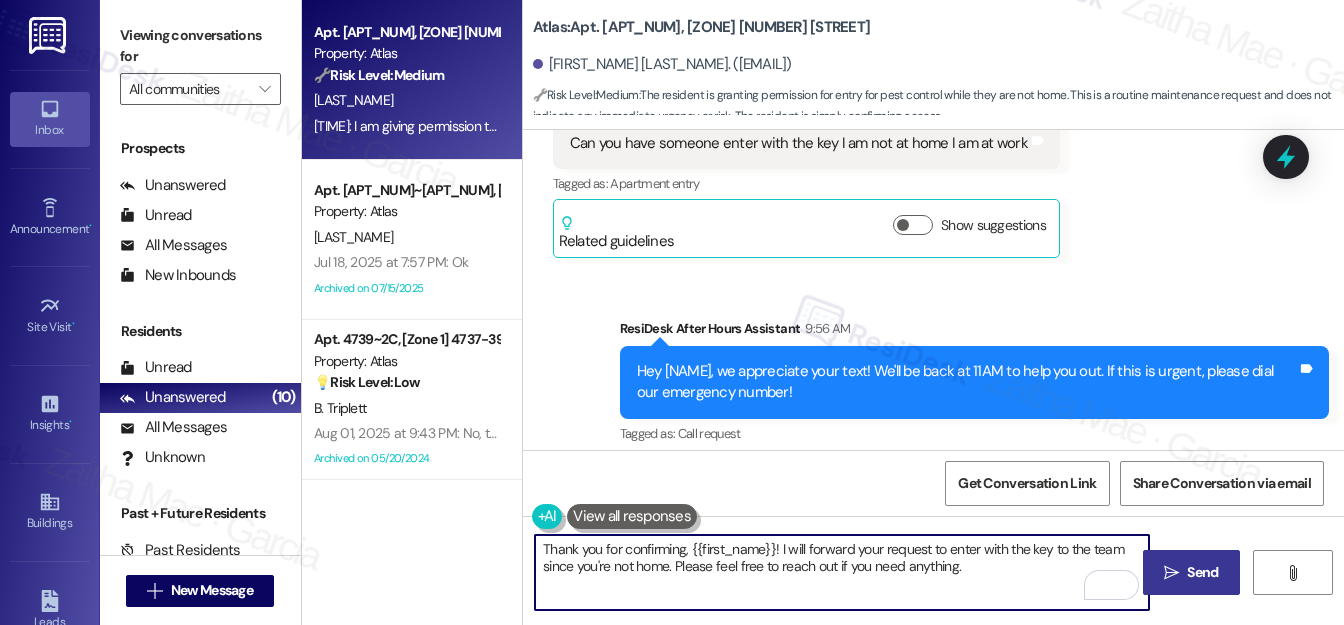 type on "Thank you for confirming, {{first_name}}! I will forward your request to enter with the key to the team since you're not home. Please feel free to reach out if you need anything." 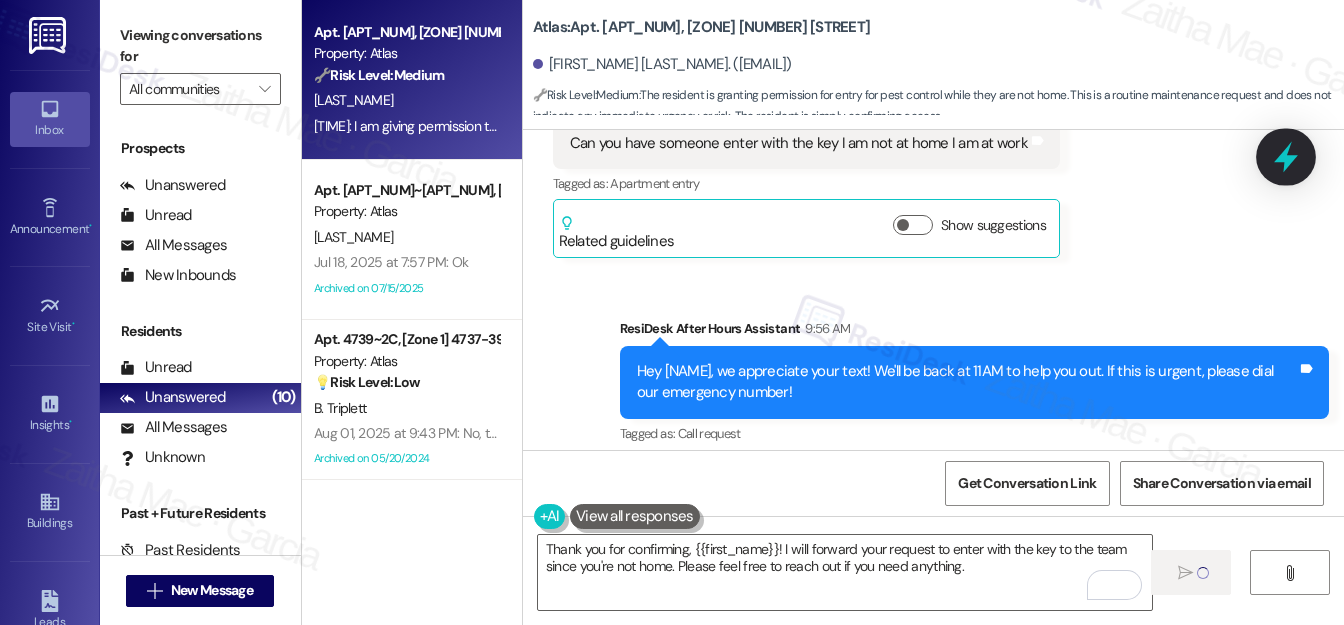 type 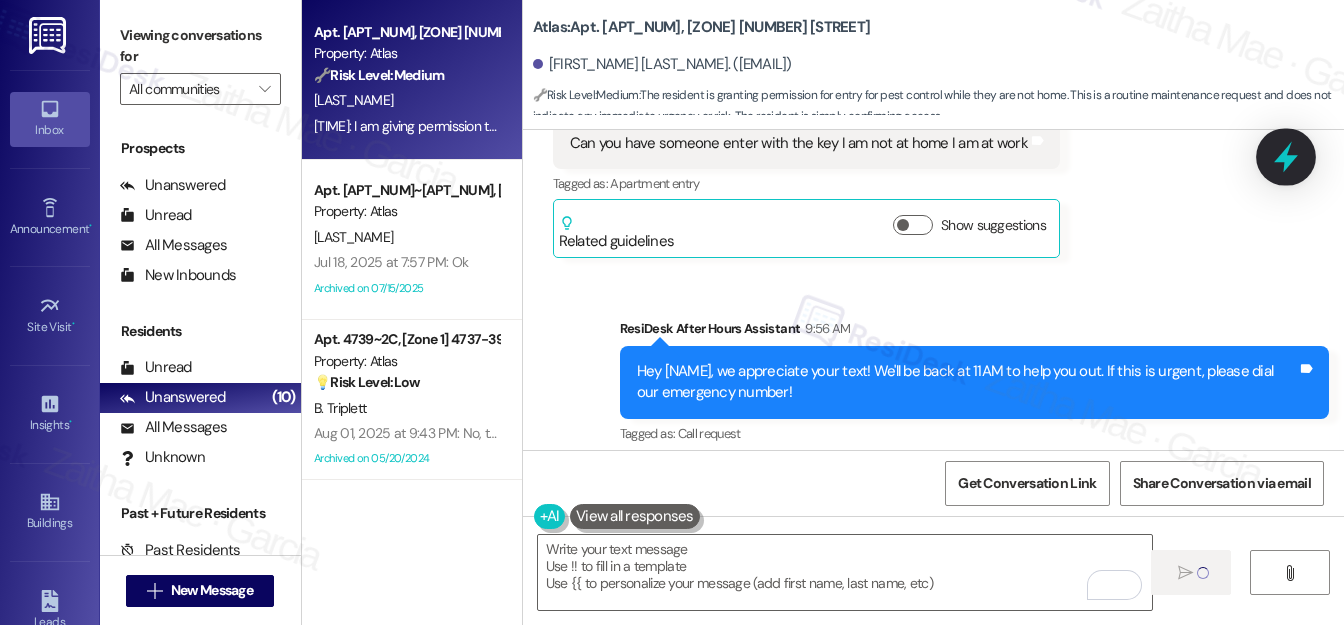 click 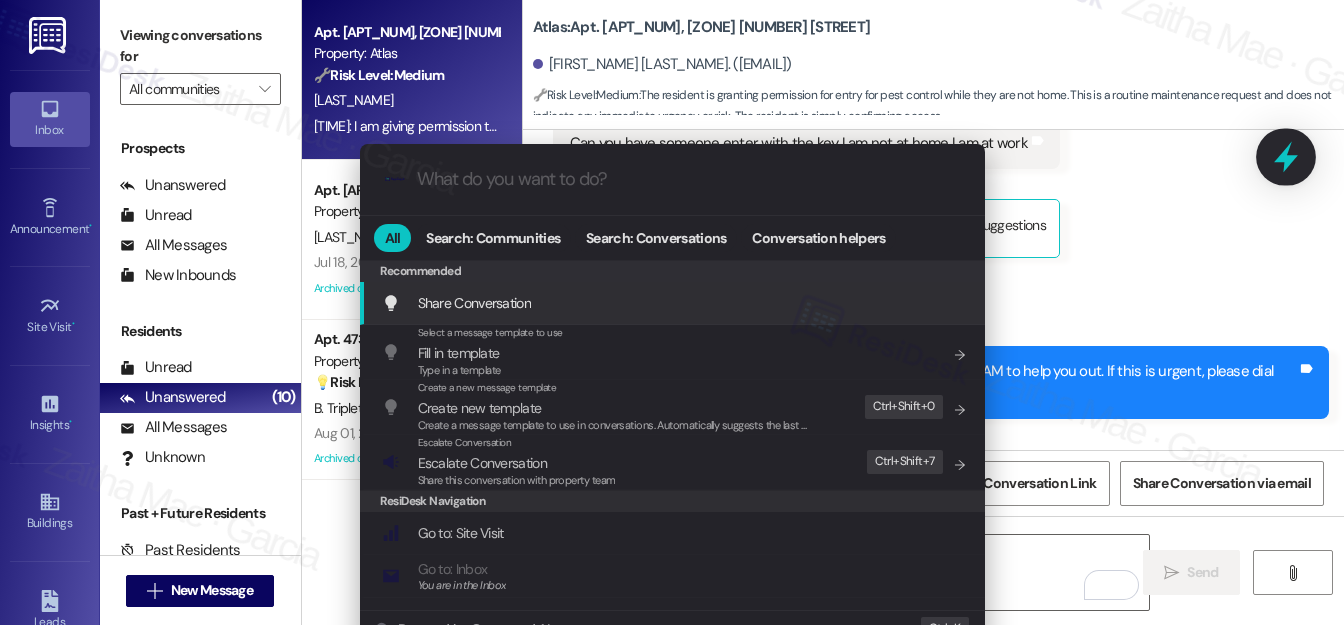 scroll, scrollTop: 1370, scrollLeft: 0, axis: vertical 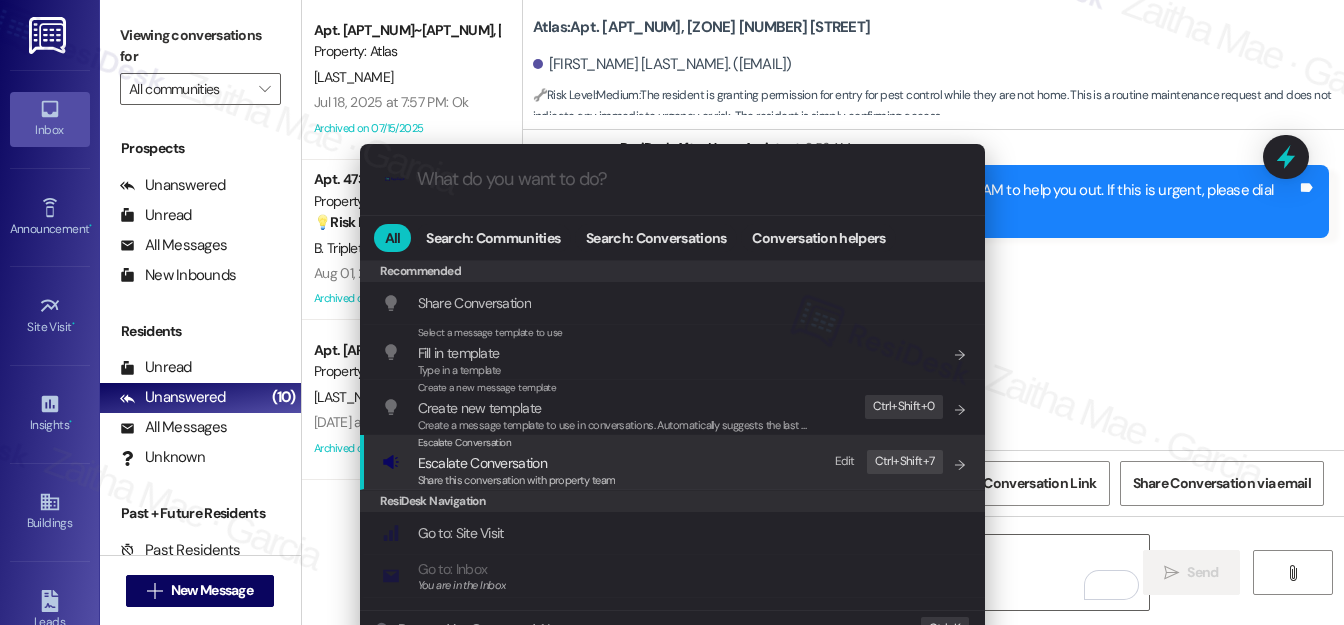 click on "Escalate Conversation" at bounding box center [482, 463] 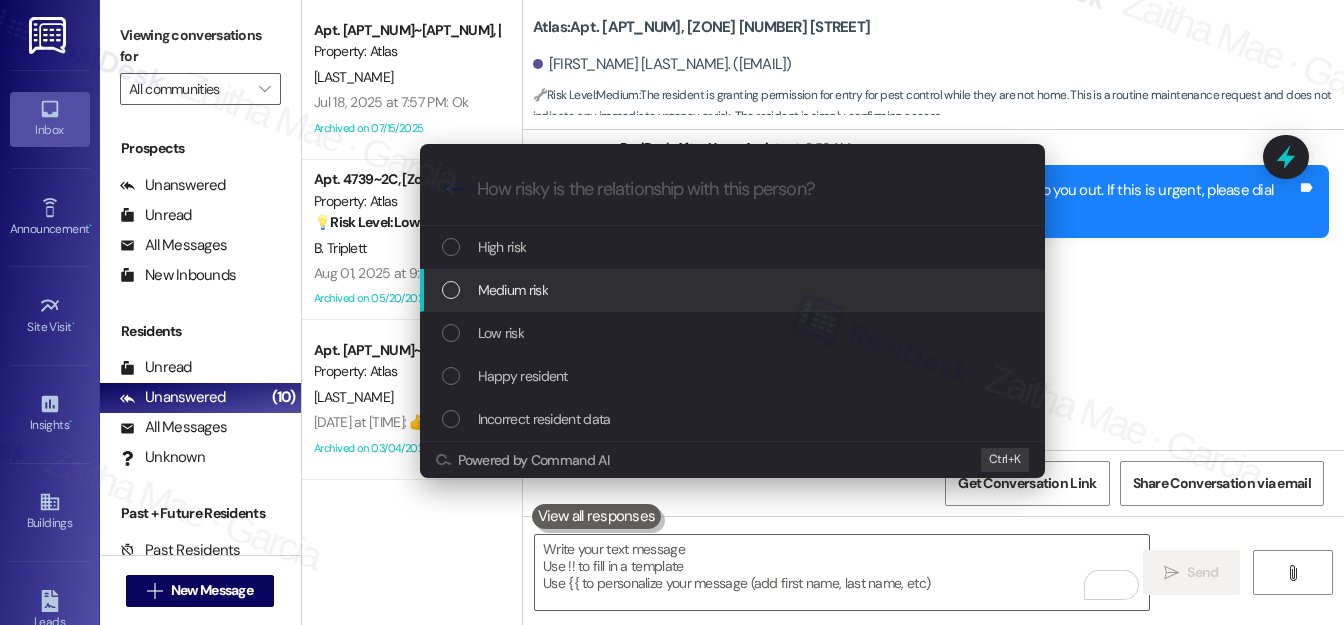 click on "Medium risk" at bounding box center (513, 290) 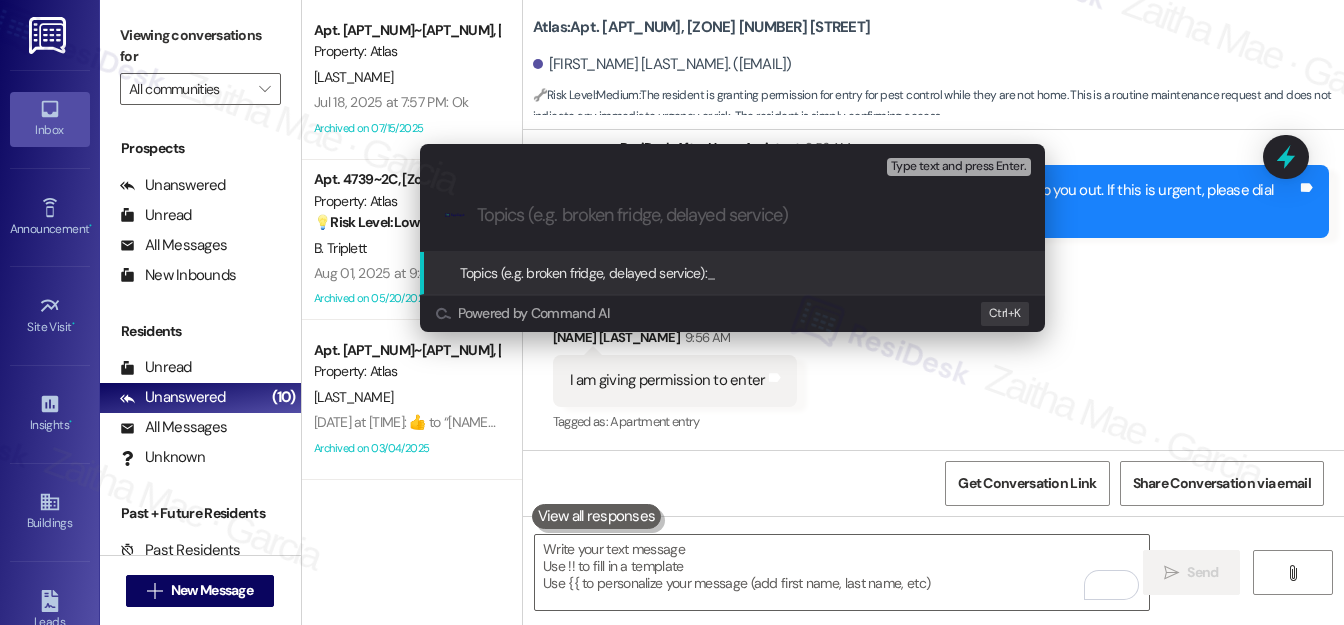 paste on "Pest Control Routine Service- Permission_" 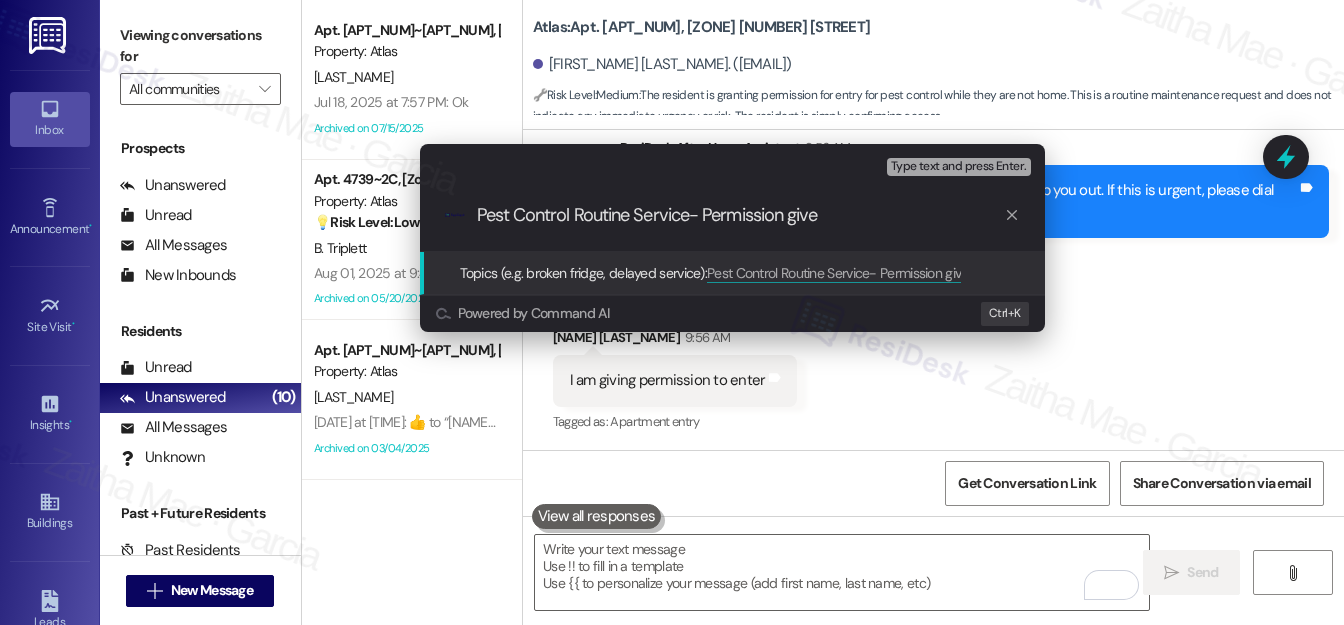 type on "Pest Control Routine Service- Permission given" 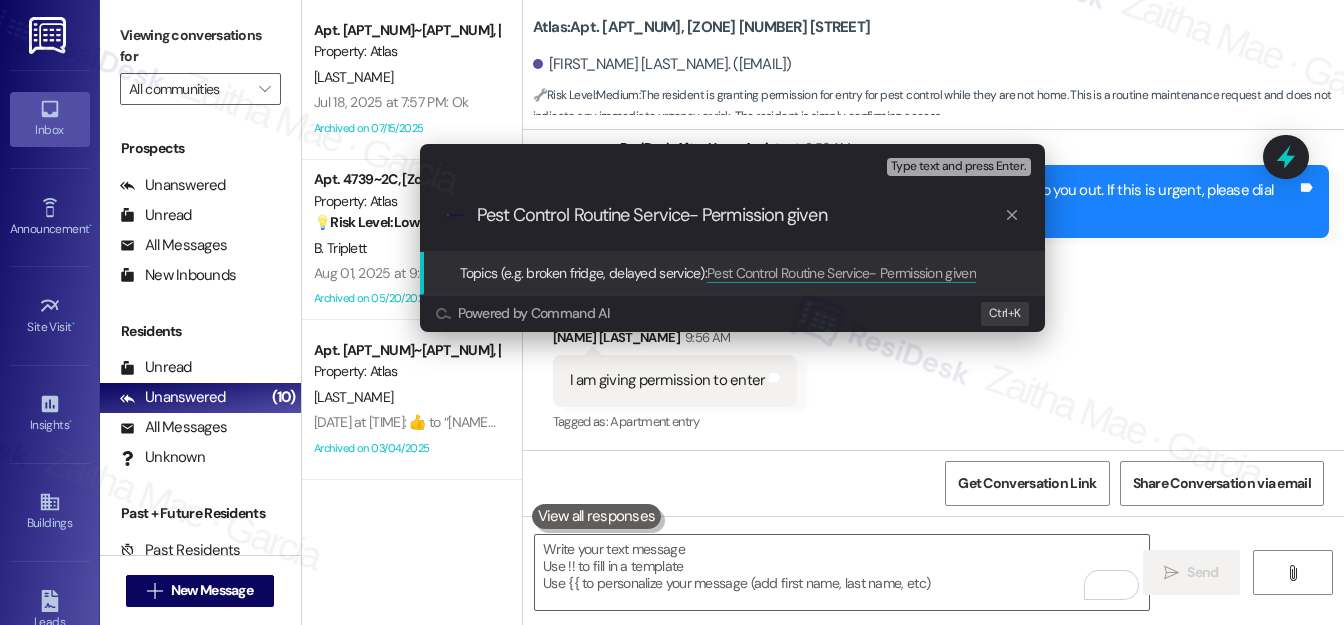type 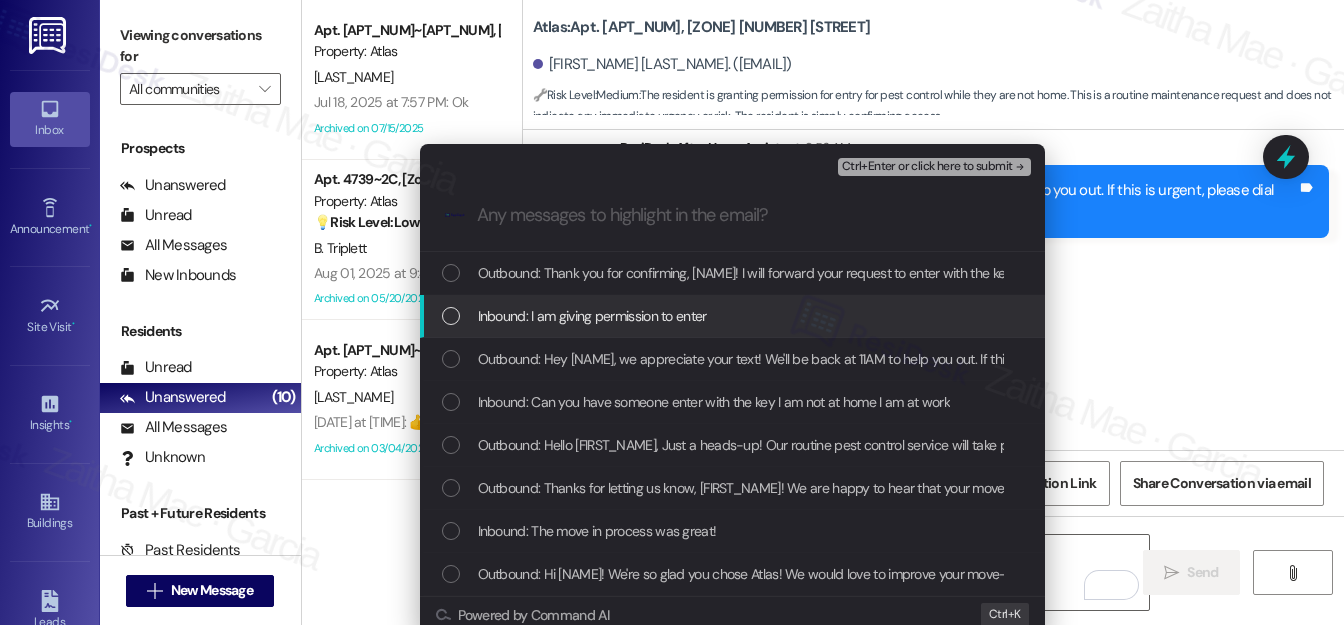 click at bounding box center (451, 316) 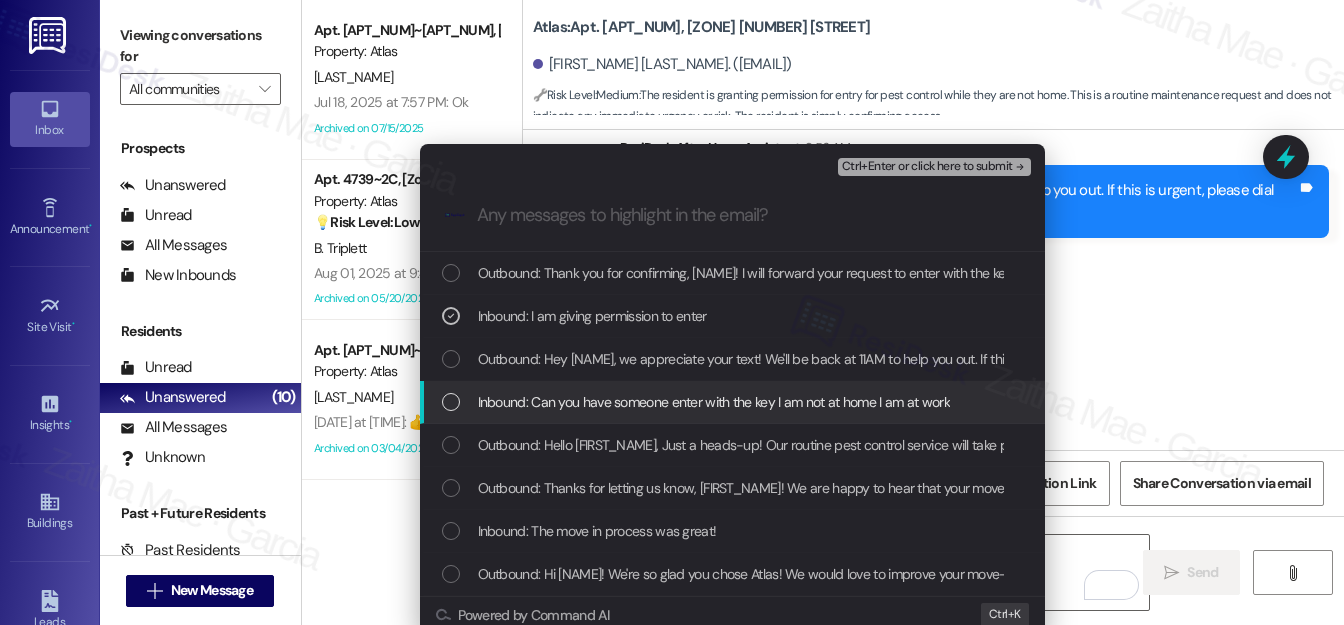 click at bounding box center (451, 402) 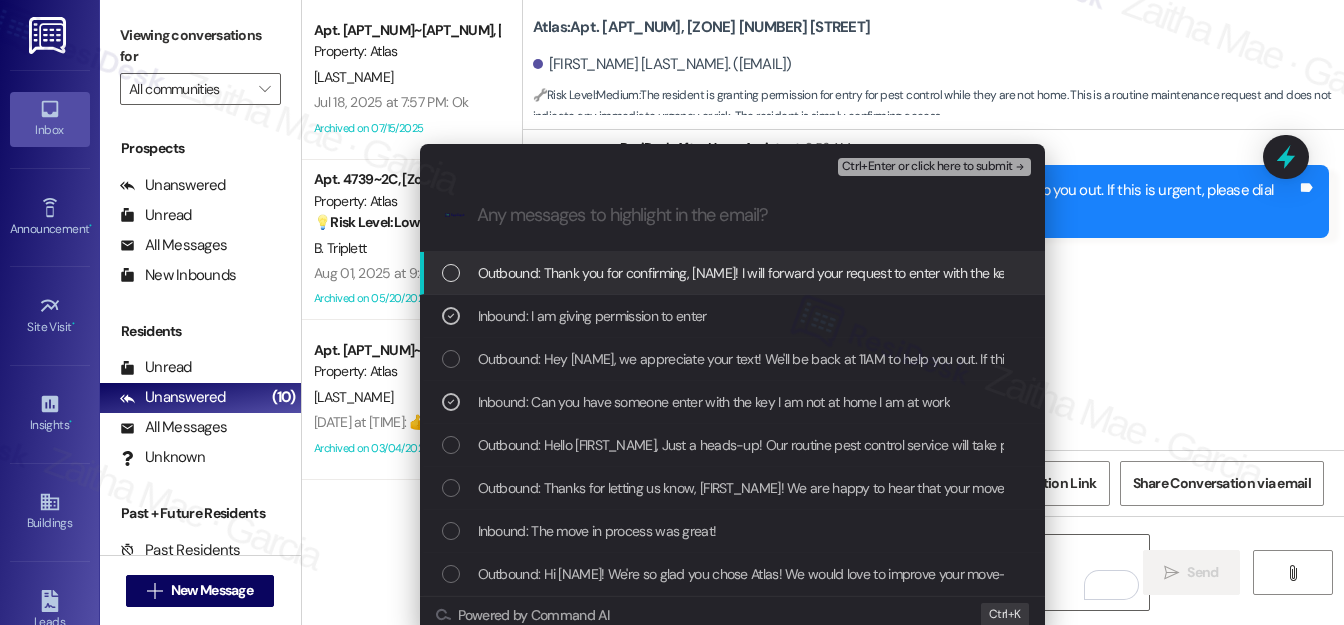 click on "Ctrl+Enter or click here to submit" at bounding box center [927, 167] 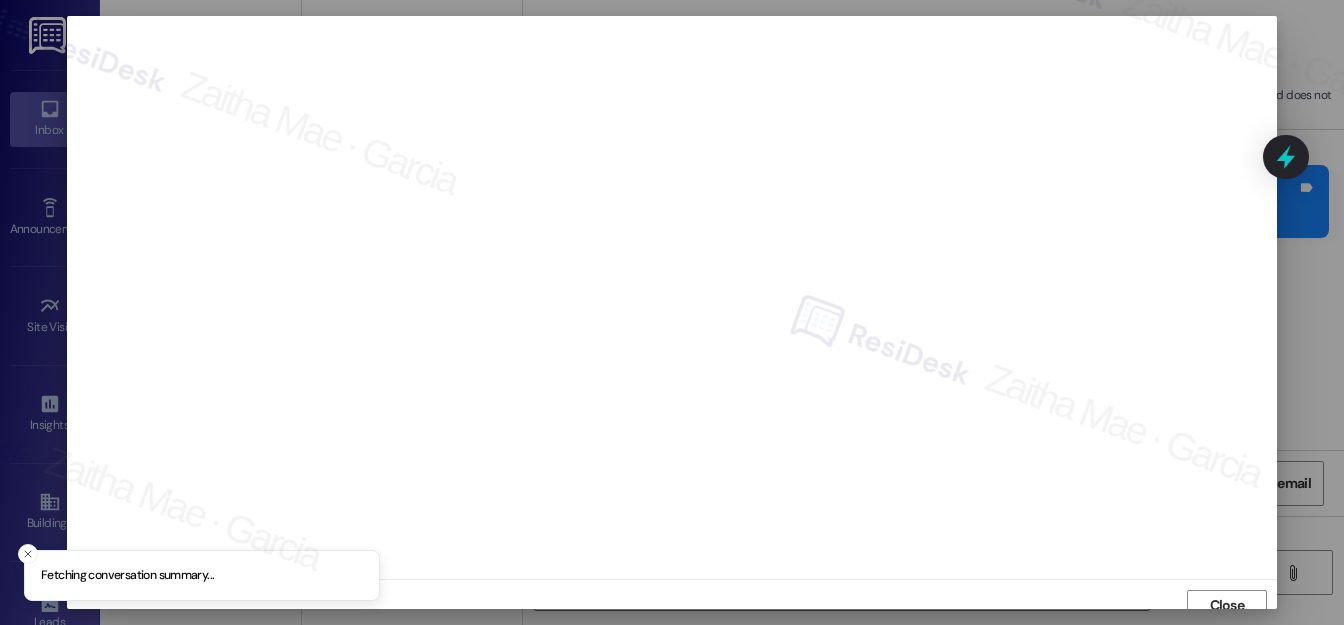 scroll, scrollTop: 12, scrollLeft: 0, axis: vertical 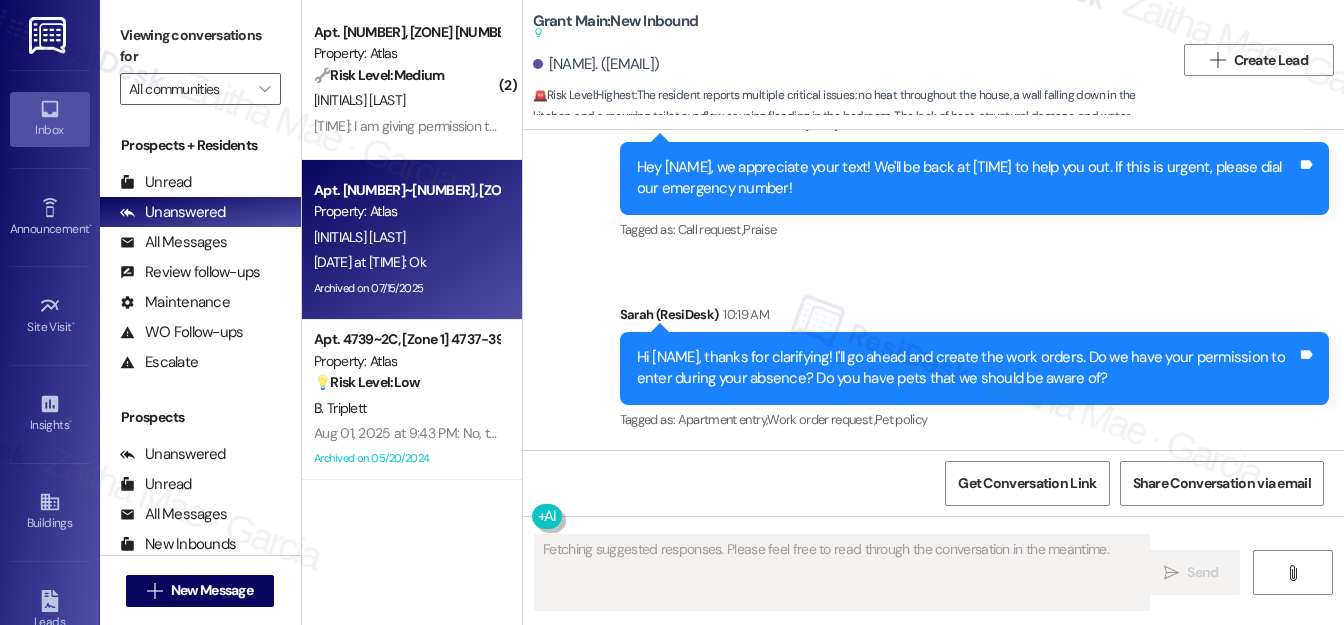 type on "Fetching suggested responses. Please feel free to read through the conversation in the meantime." 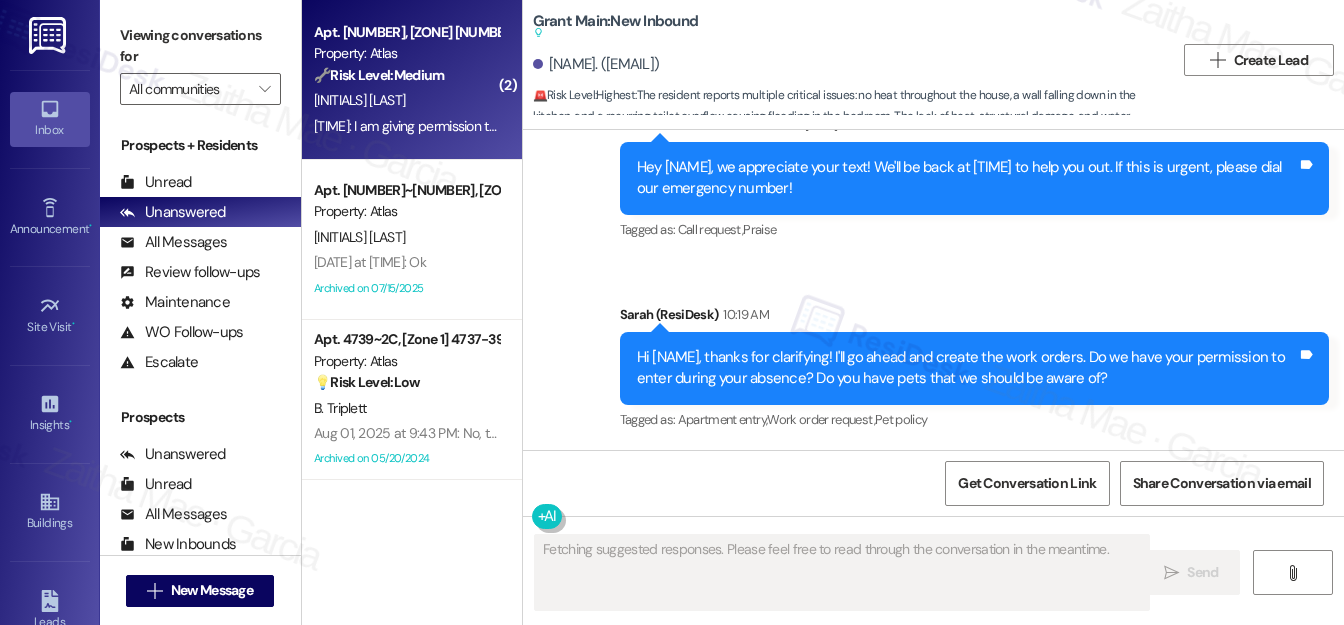 click on "[INITIALS] [LAST]" at bounding box center (406, 100) 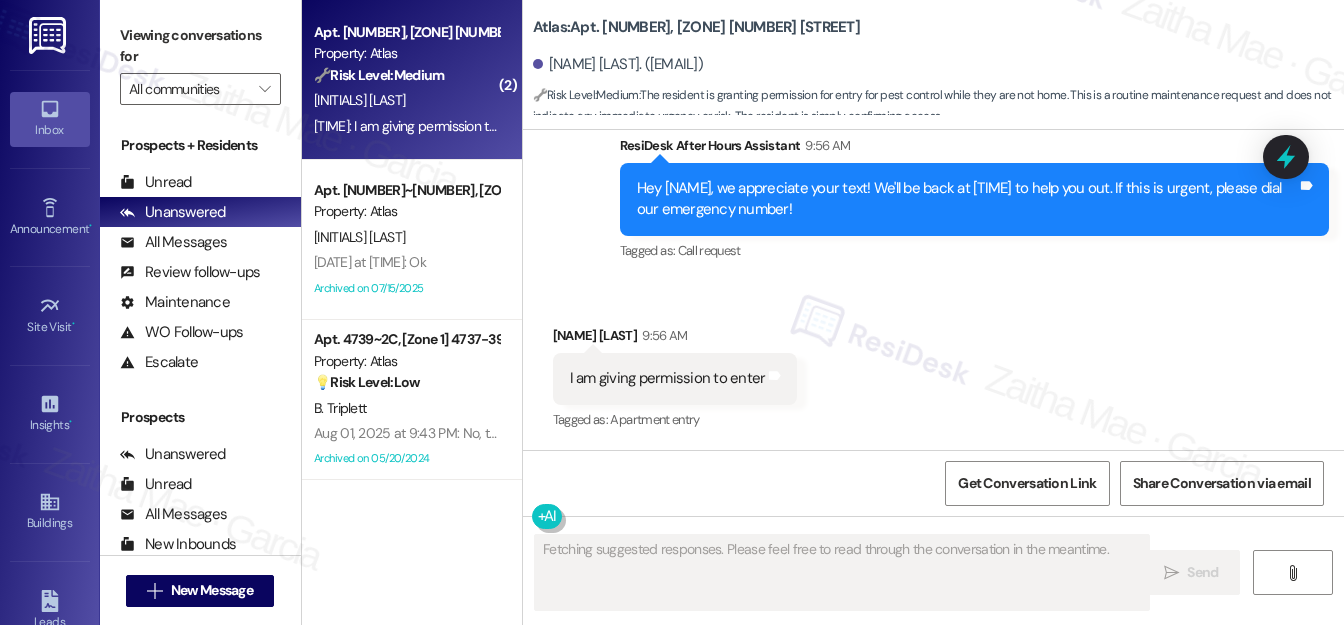 scroll, scrollTop: 1370, scrollLeft: 0, axis: vertical 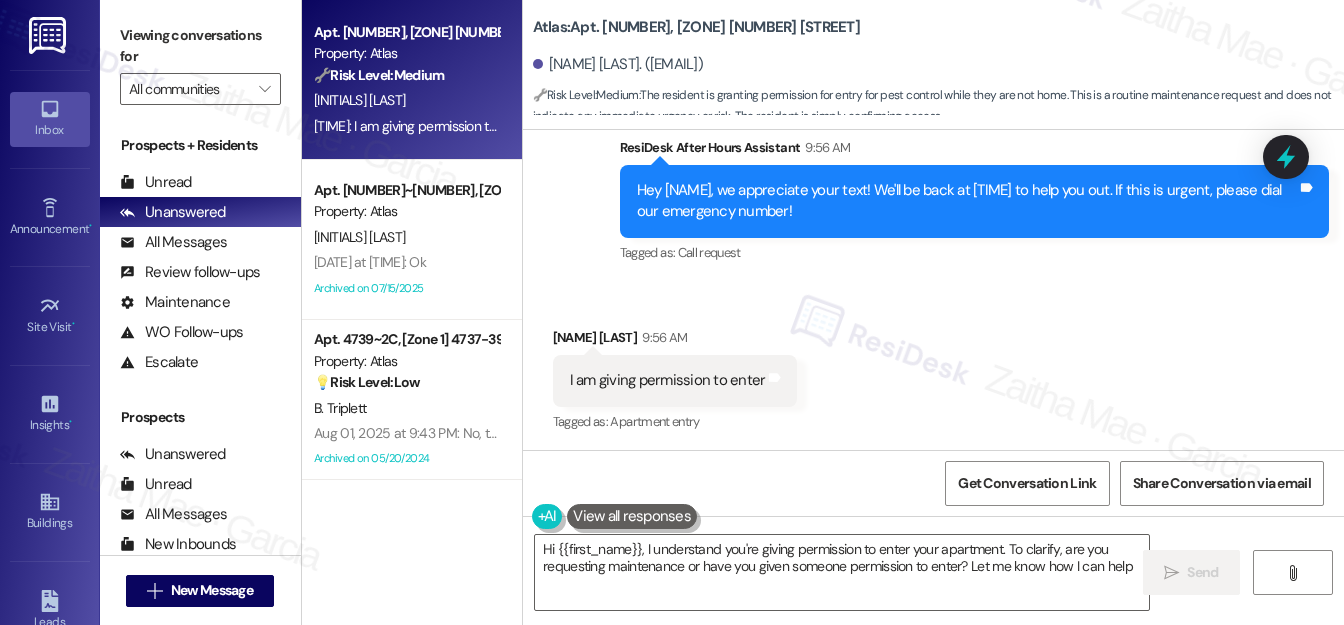 type on "Hi {{first_name}}, I understand you're giving permission to enter your apartment. To clarify, are you requesting maintenance or have you given someone permission to enter? Let me know how I can help!" 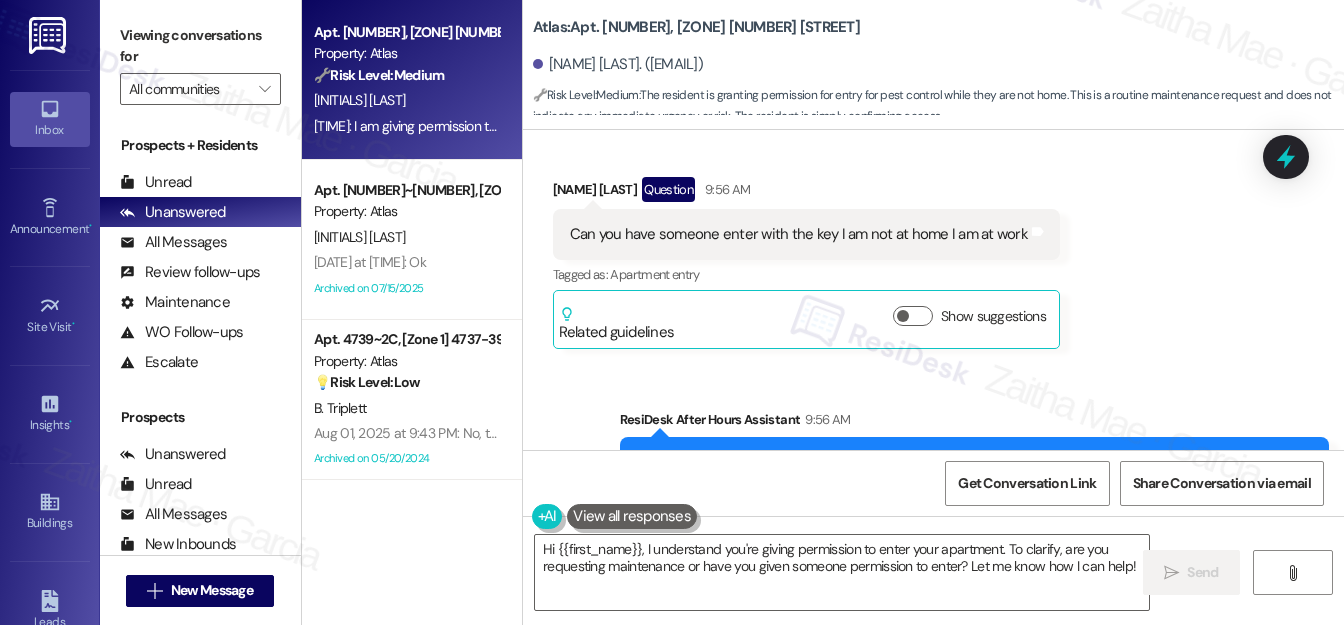 scroll, scrollTop: 1370, scrollLeft: 0, axis: vertical 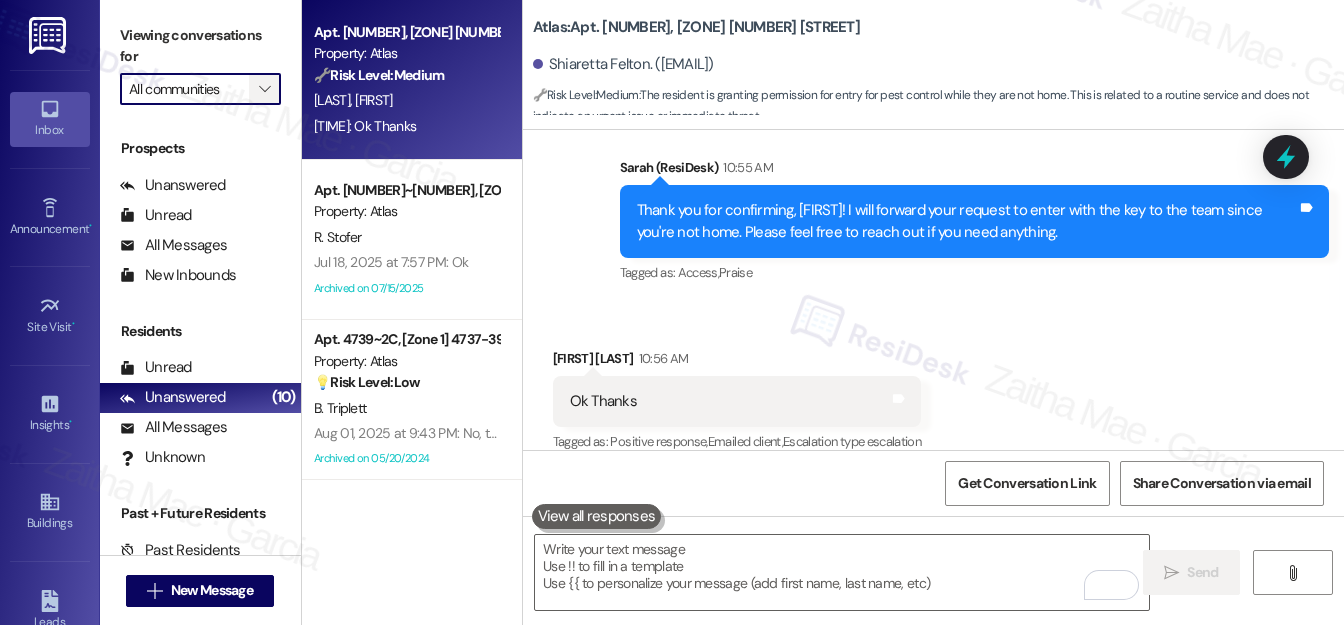 click on "" at bounding box center [265, 89] 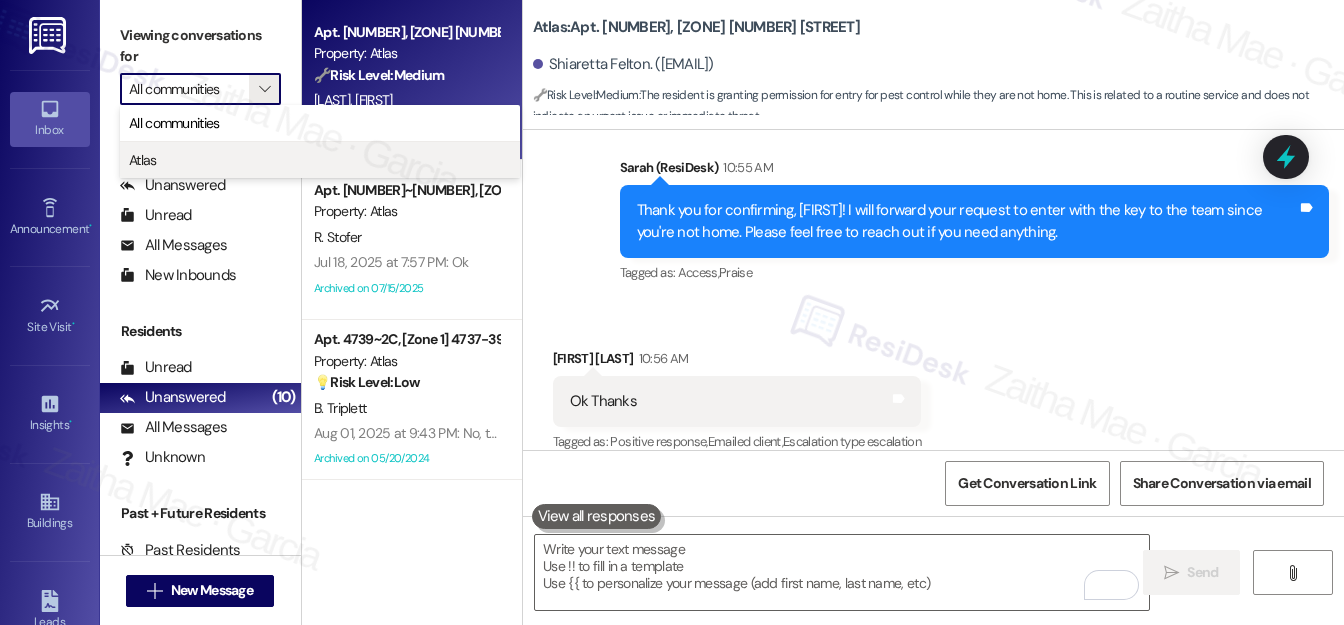 click on "Atlas" at bounding box center [320, 160] 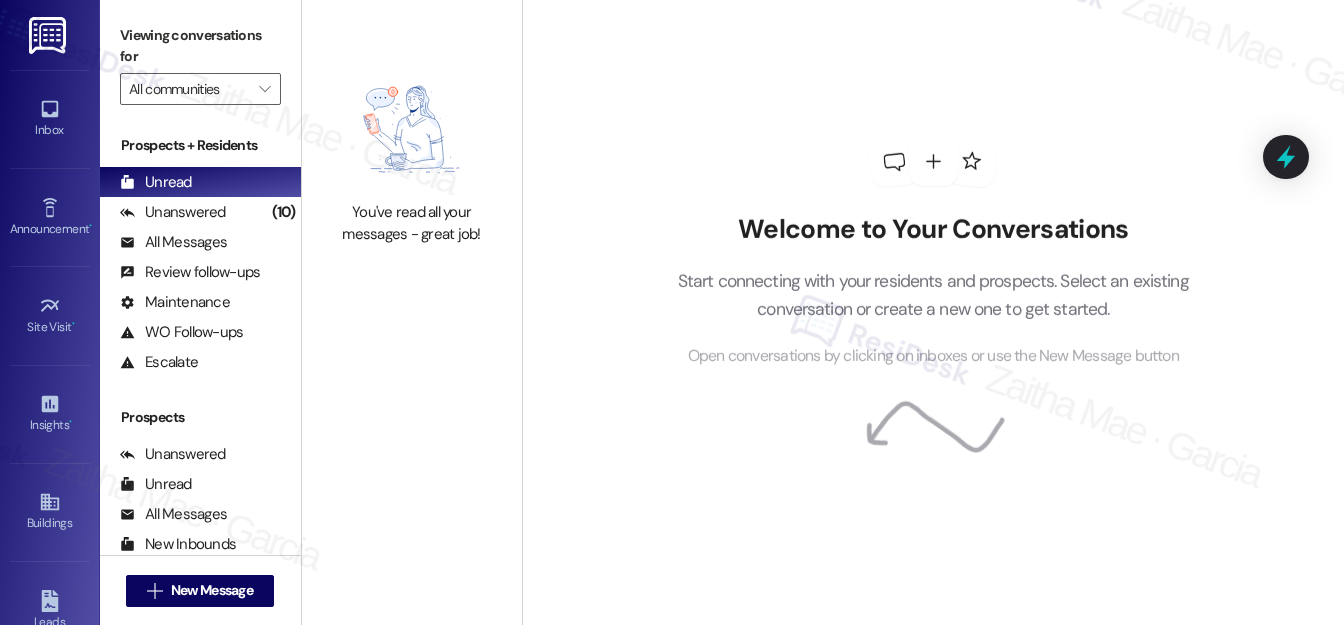 type on "Atlas" 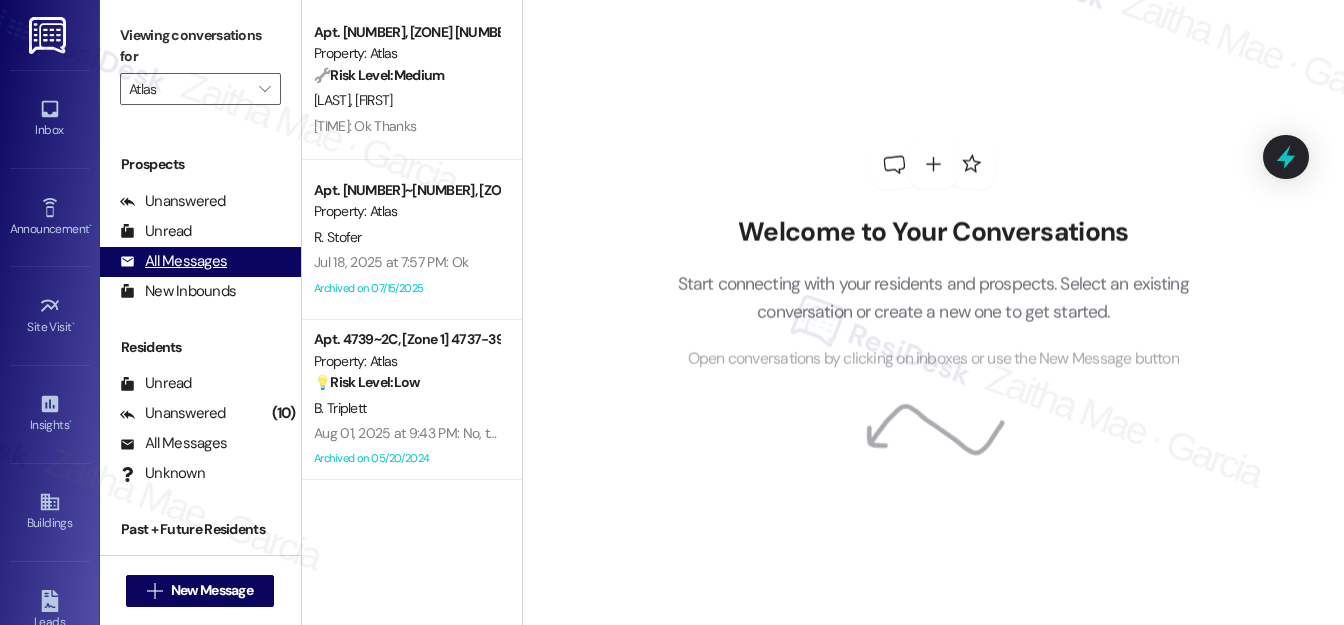 scroll, scrollTop: 269, scrollLeft: 0, axis: vertical 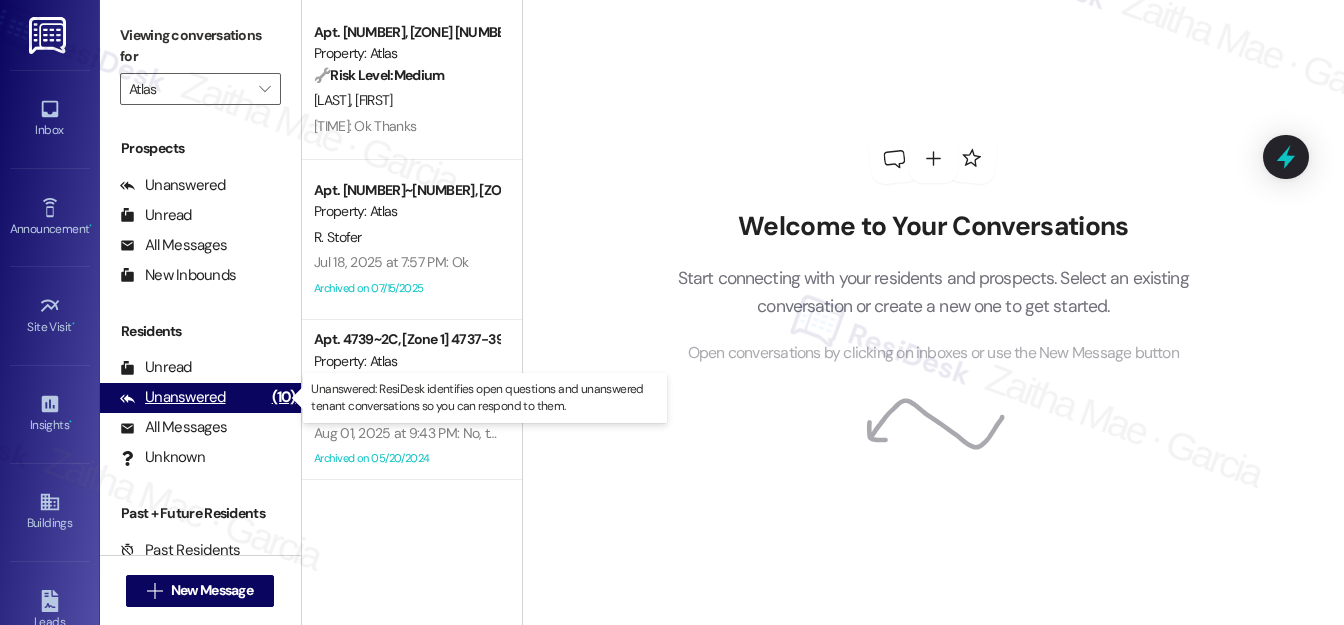 click on "Unanswered" at bounding box center (173, 397) 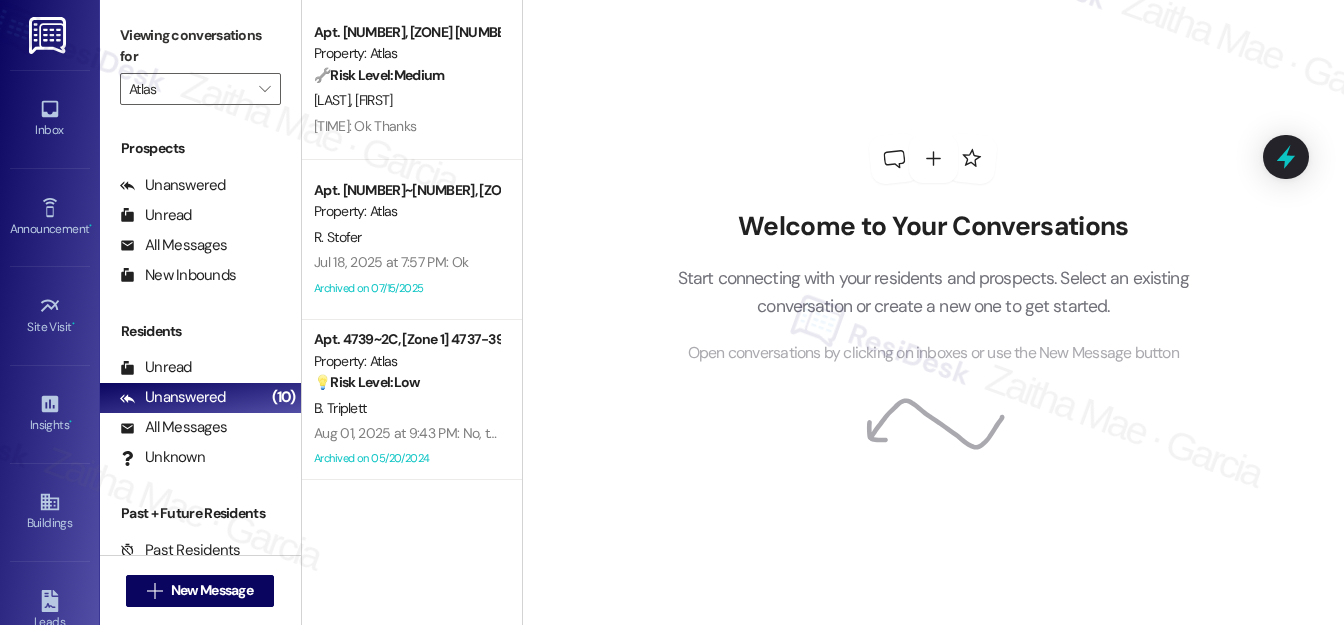 scroll, scrollTop: 0, scrollLeft: 0, axis: both 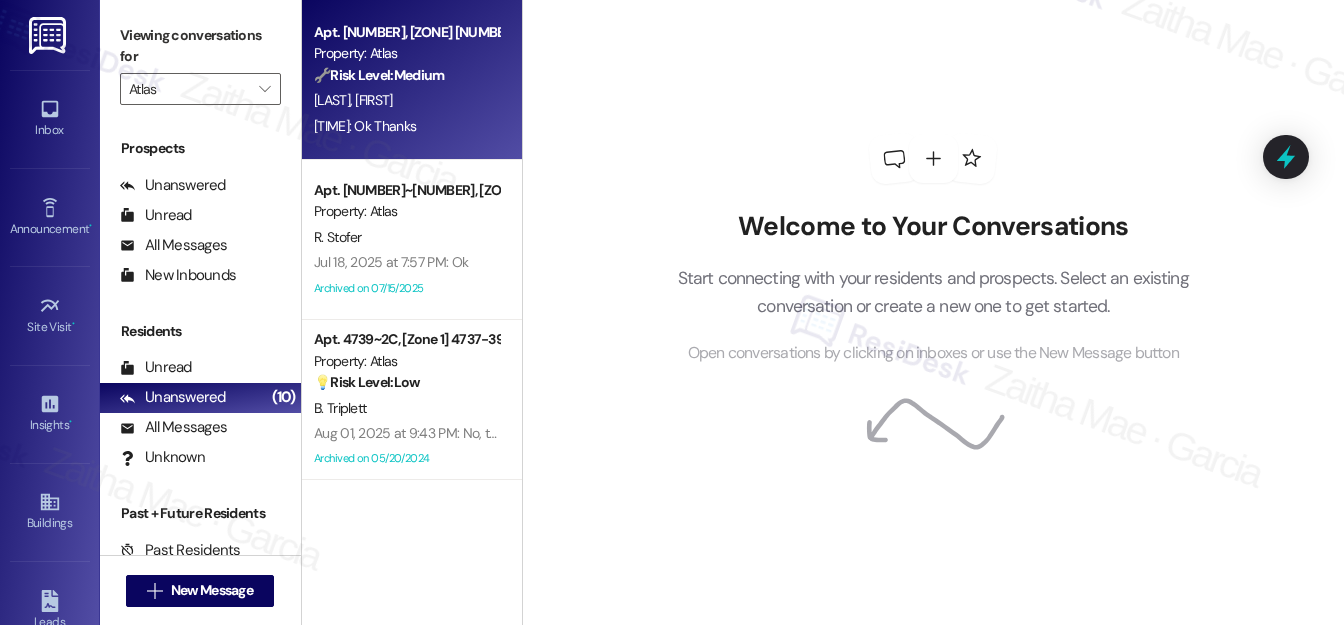 click on "S. Felton" at bounding box center [406, 100] 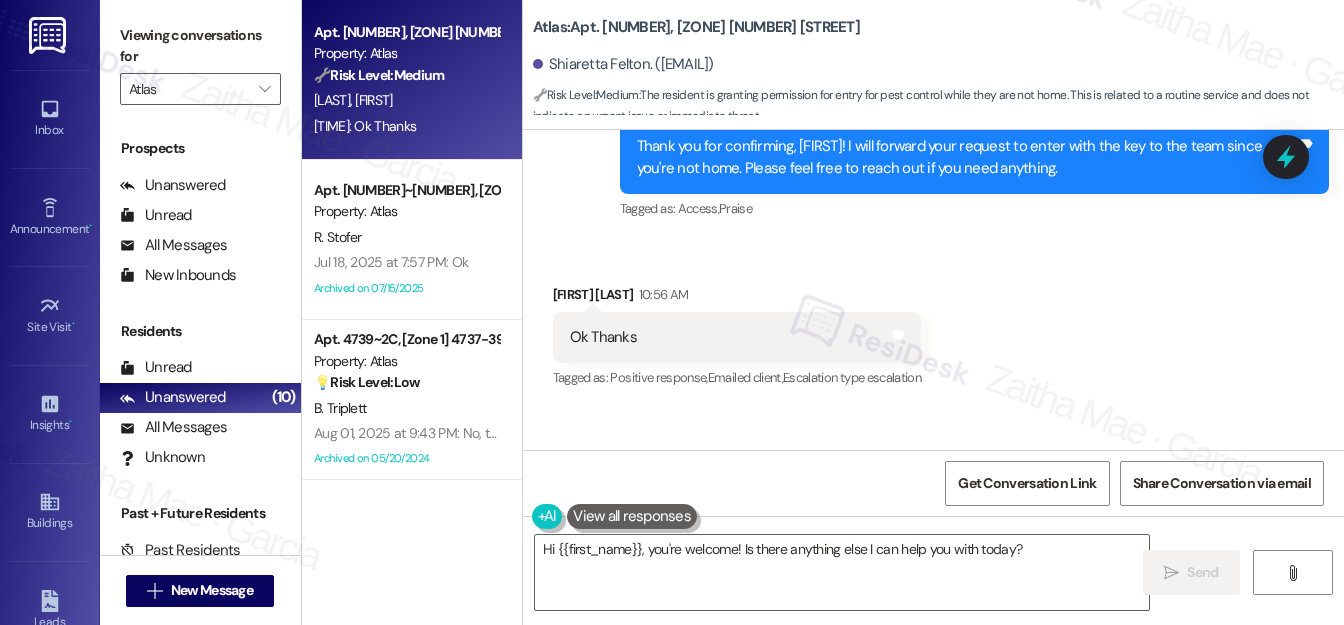scroll, scrollTop: 1976, scrollLeft: 0, axis: vertical 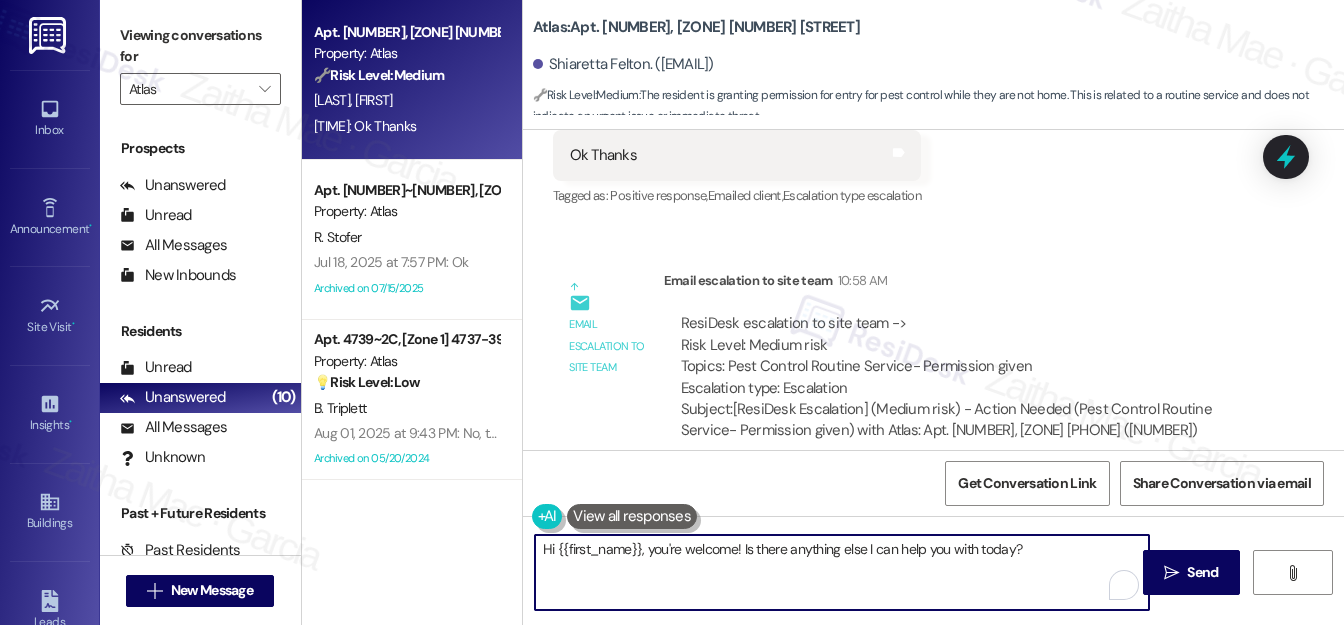 drag, startPoint x: 653, startPoint y: 549, endPoint x: 516, endPoint y: 542, distance: 137.17871 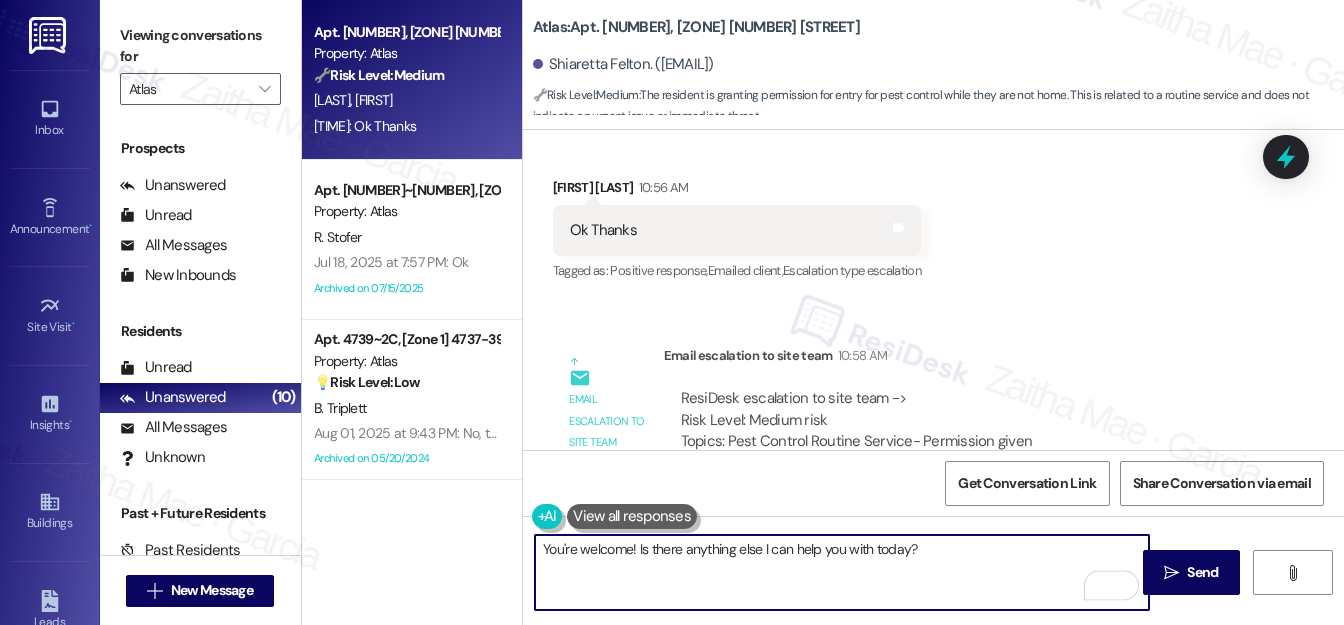 scroll, scrollTop: 1794, scrollLeft: 0, axis: vertical 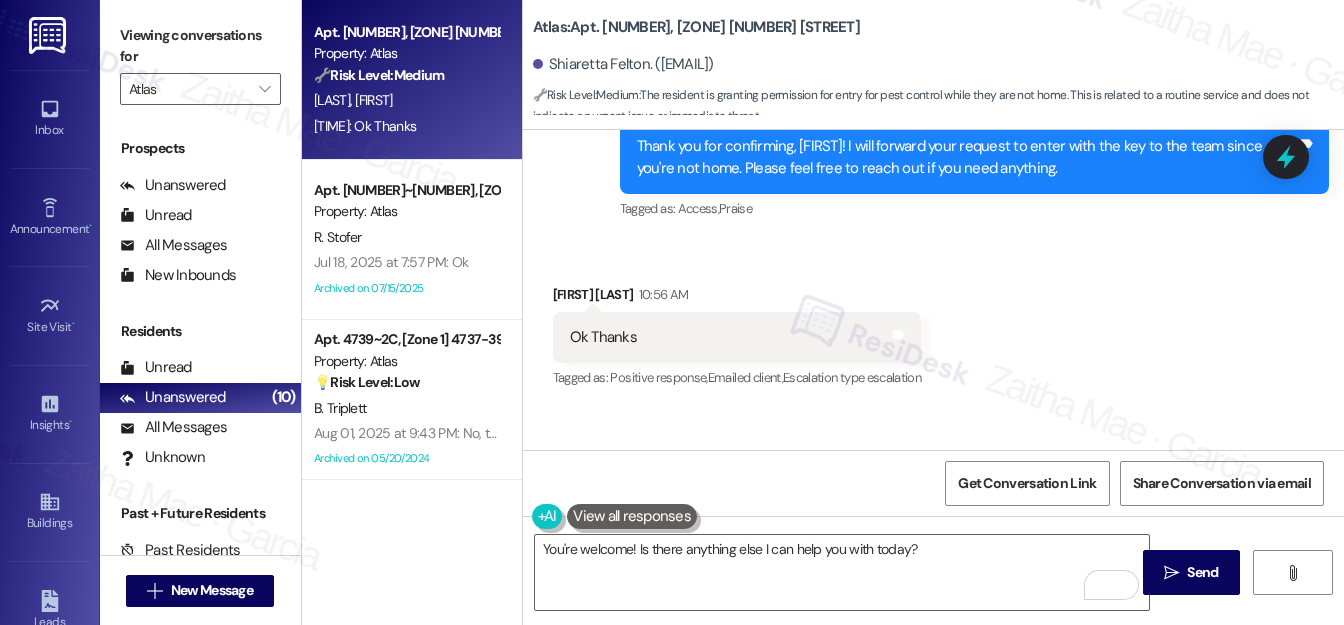 click on "Shiaretta Felton 10:56 AM" at bounding box center [737, 298] 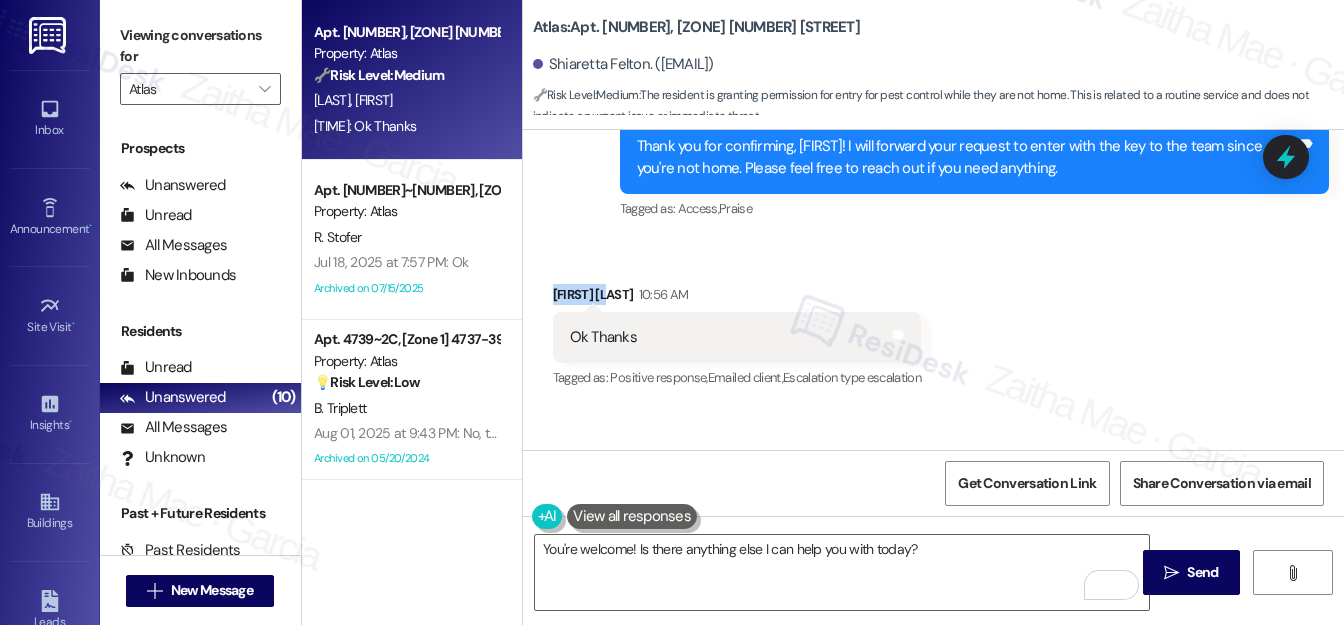 click on "Shiaretta Felton 10:56 AM" at bounding box center (737, 298) 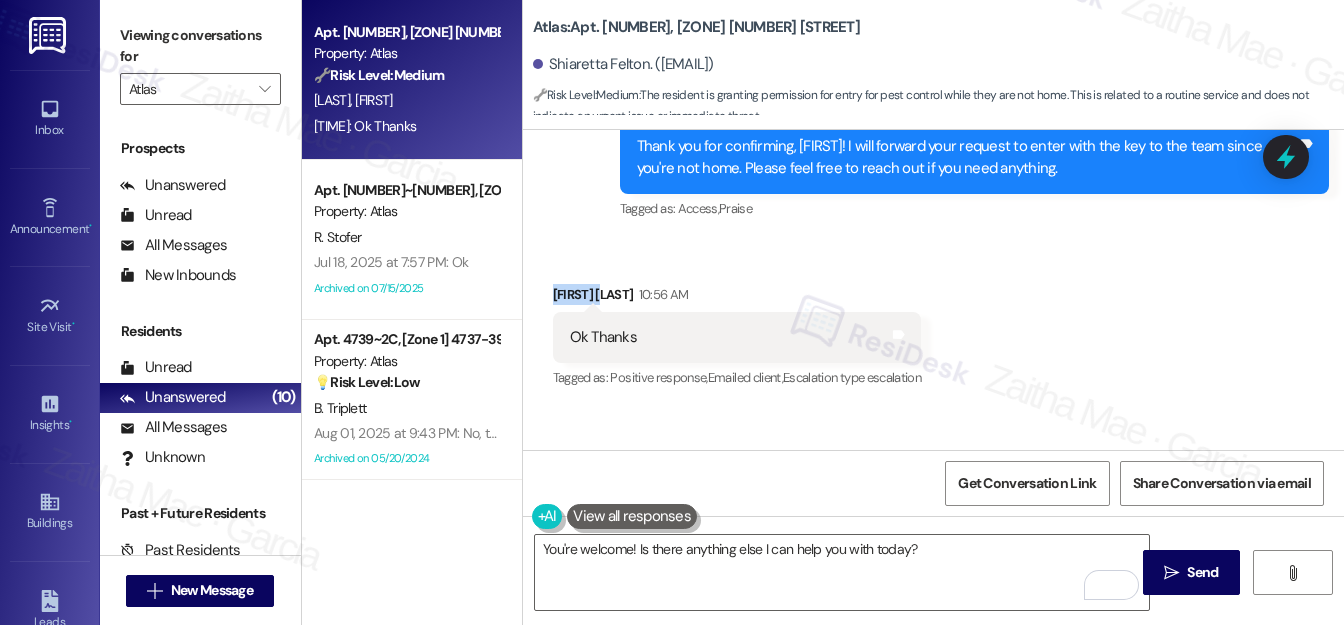 copy on "Shiaretta" 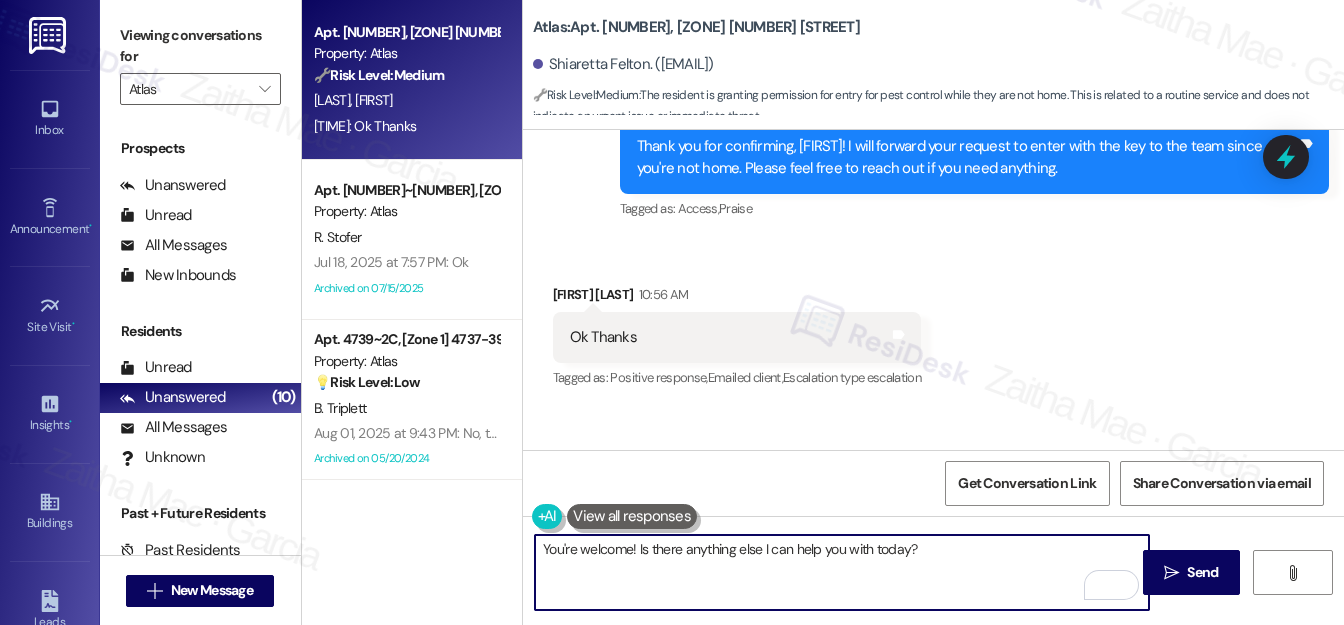 click on "You're welcome! Is there anything else I can help you with today?" at bounding box center (842, 572) 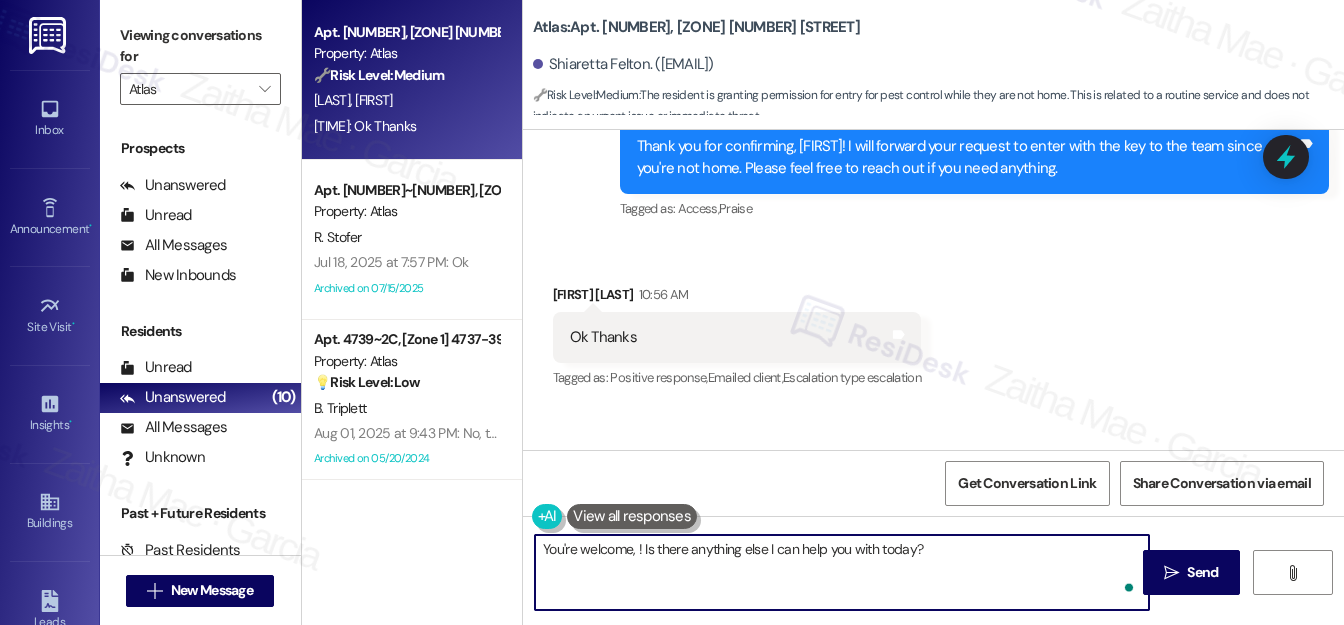 paste on "Shiaretta" 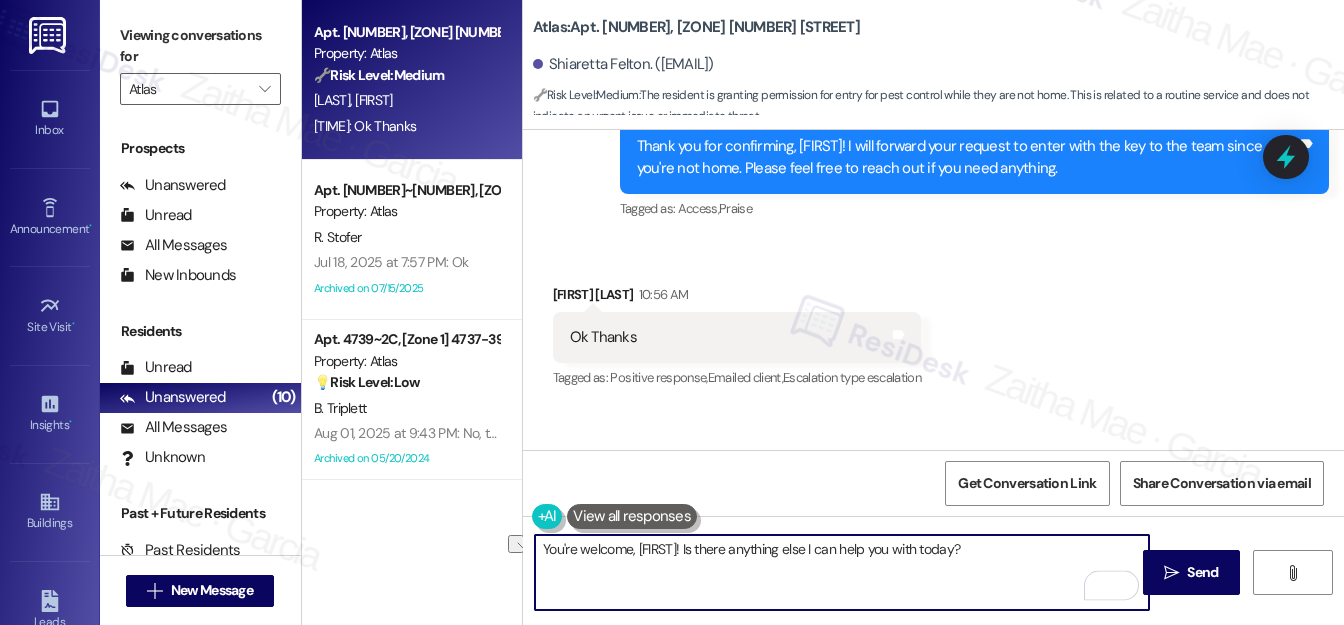 drag, startPoint x: 694, startPoint y: 549, endPoint x: 994, endPoint y: 554, distance: 300.04166 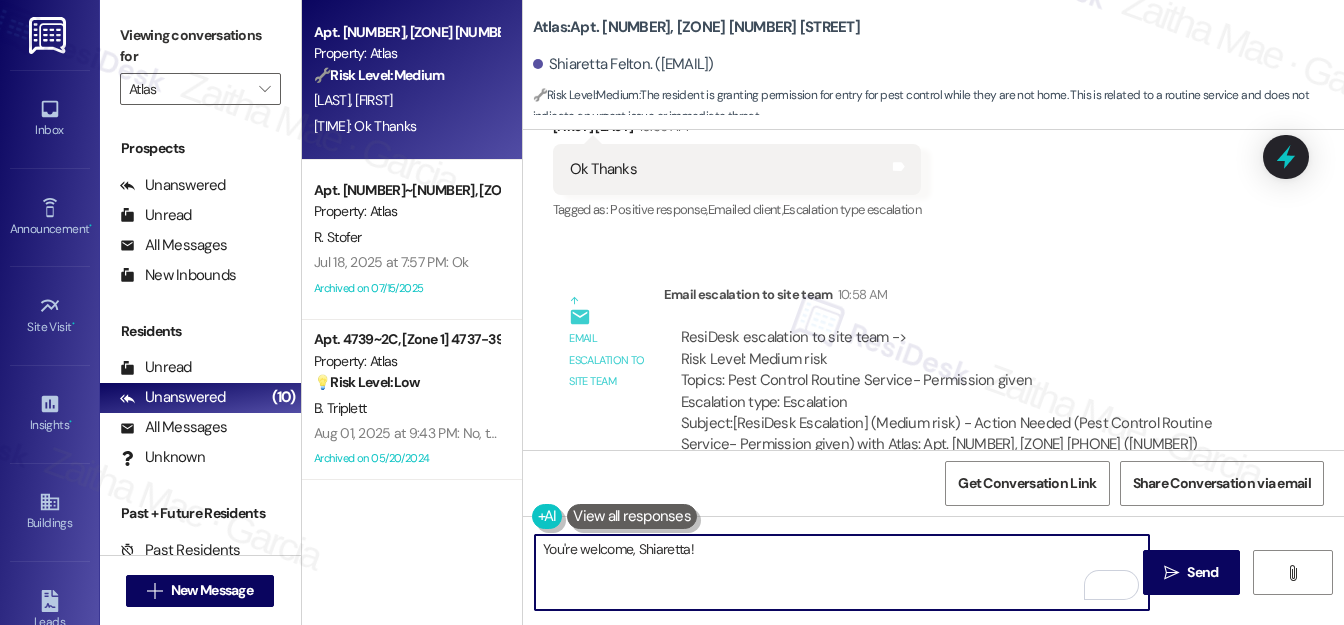 scroll, scrollTop: 1976, scrollLeft: 0, axis: vertical 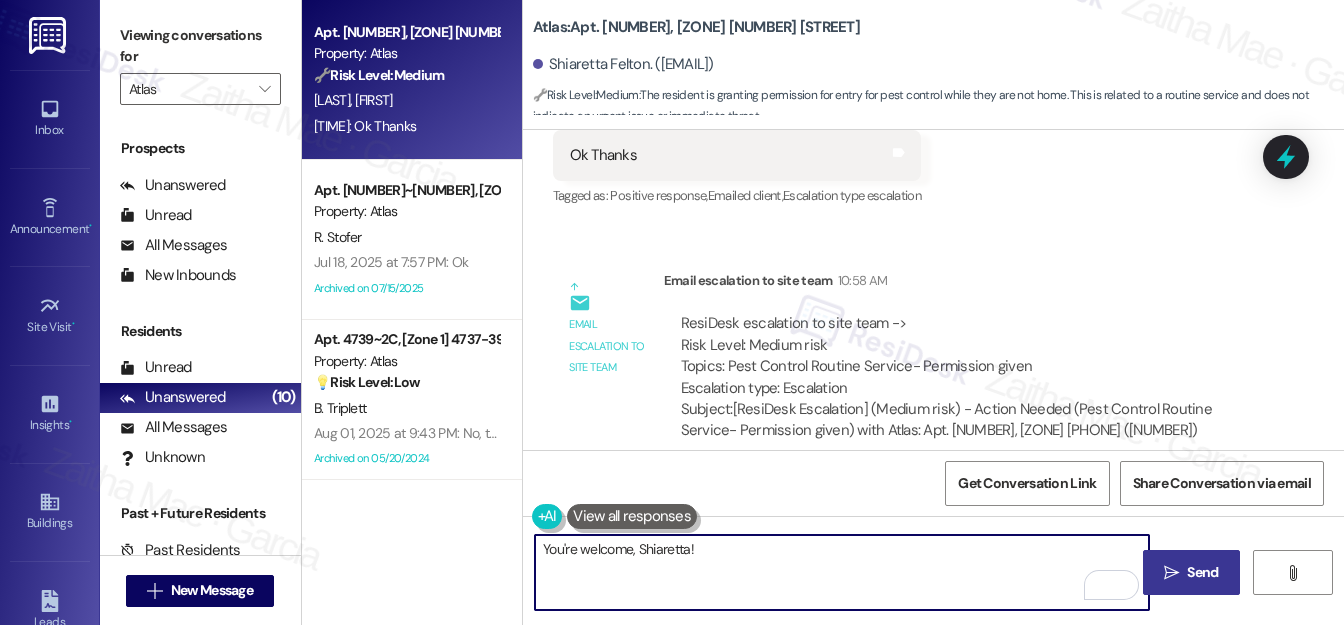 type on "You're welcome, Shiaretta!" 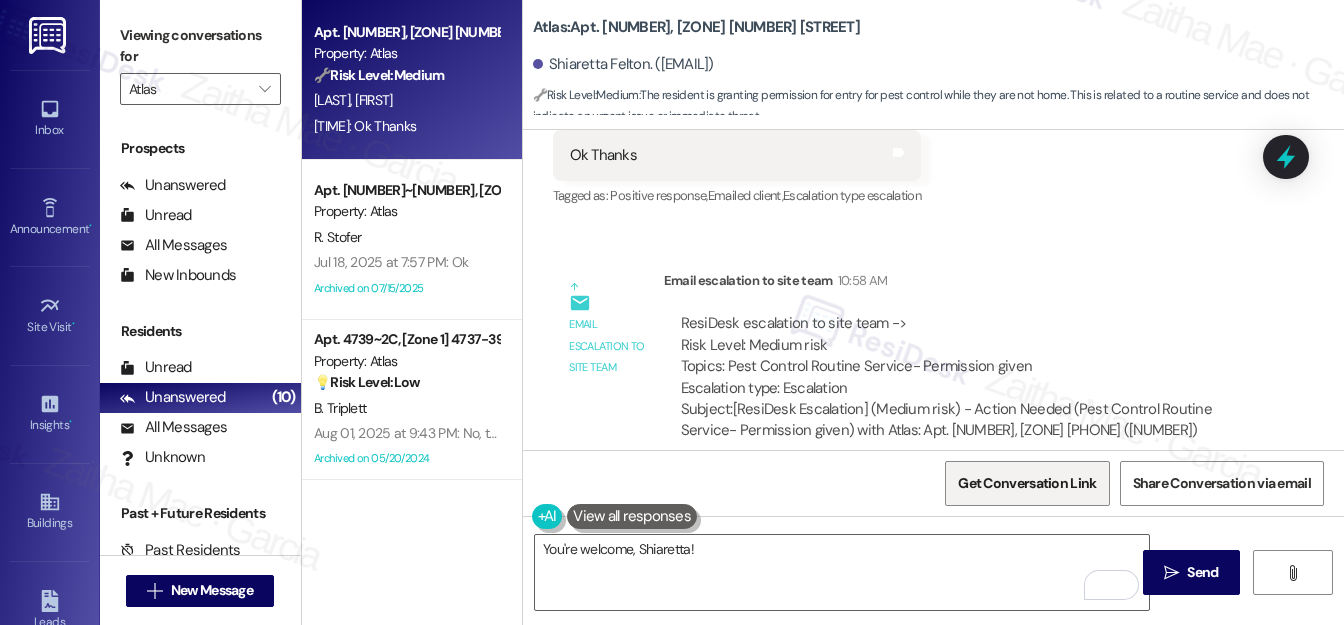 drag, startPoint x: 1192, startPoint y: 572, endPoint x: 1069, endPoint y: 468, distance: 161.07452 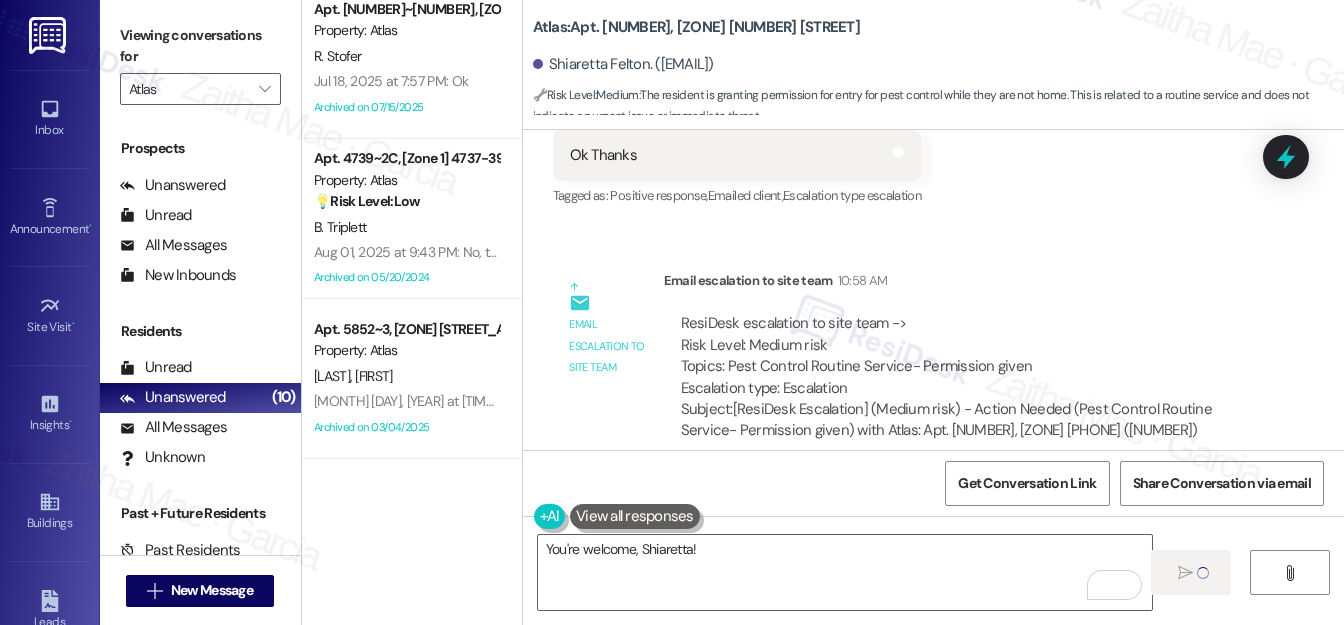 scroll, scrollTop: 272, scrollLeft: 0, axis: vertical 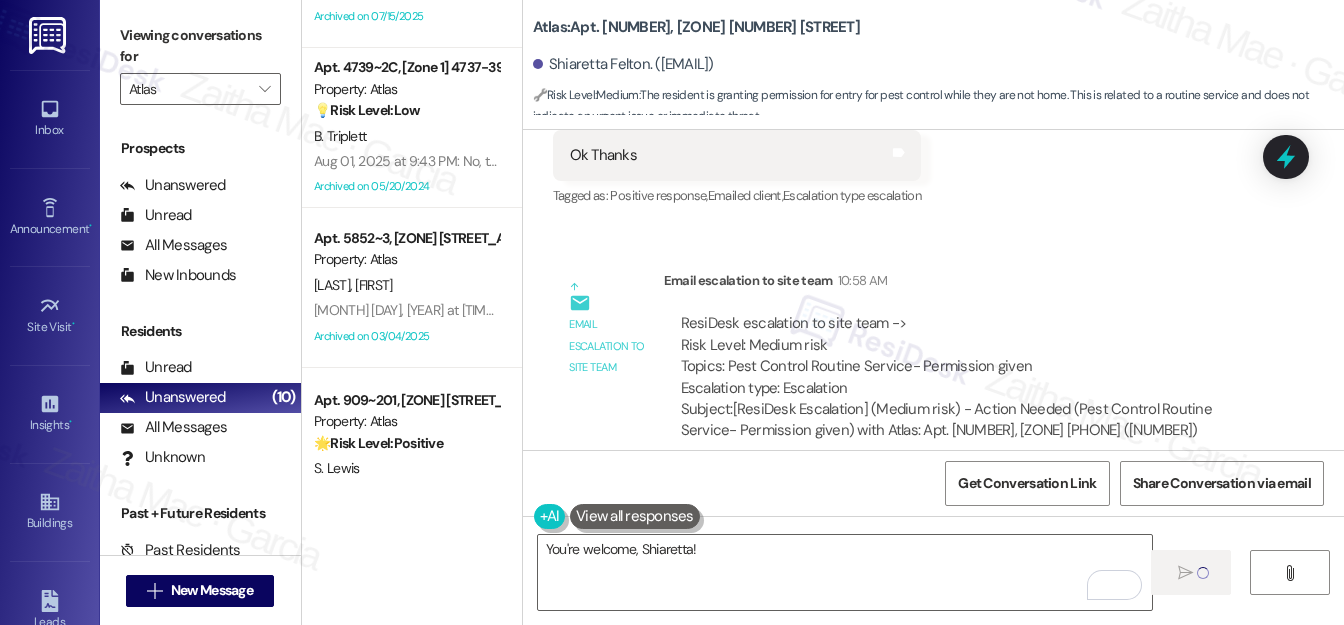 type 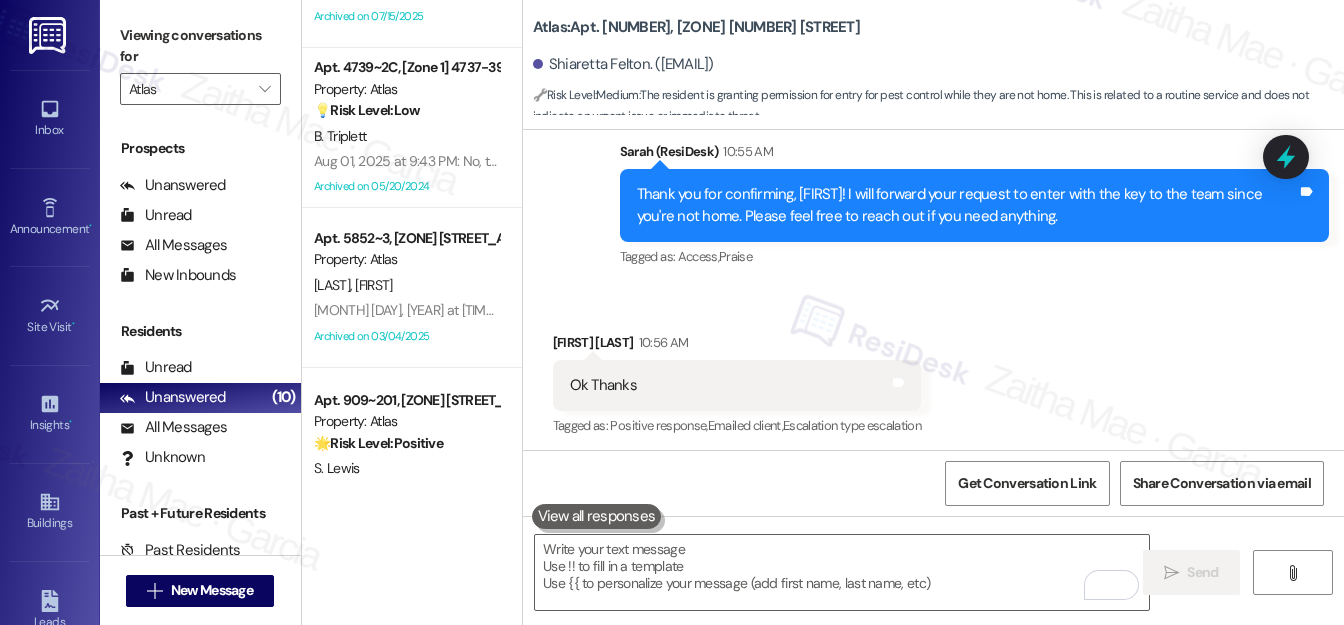 scroll, scrollTop: 1729, scrollLeft: 0, axis: vertical 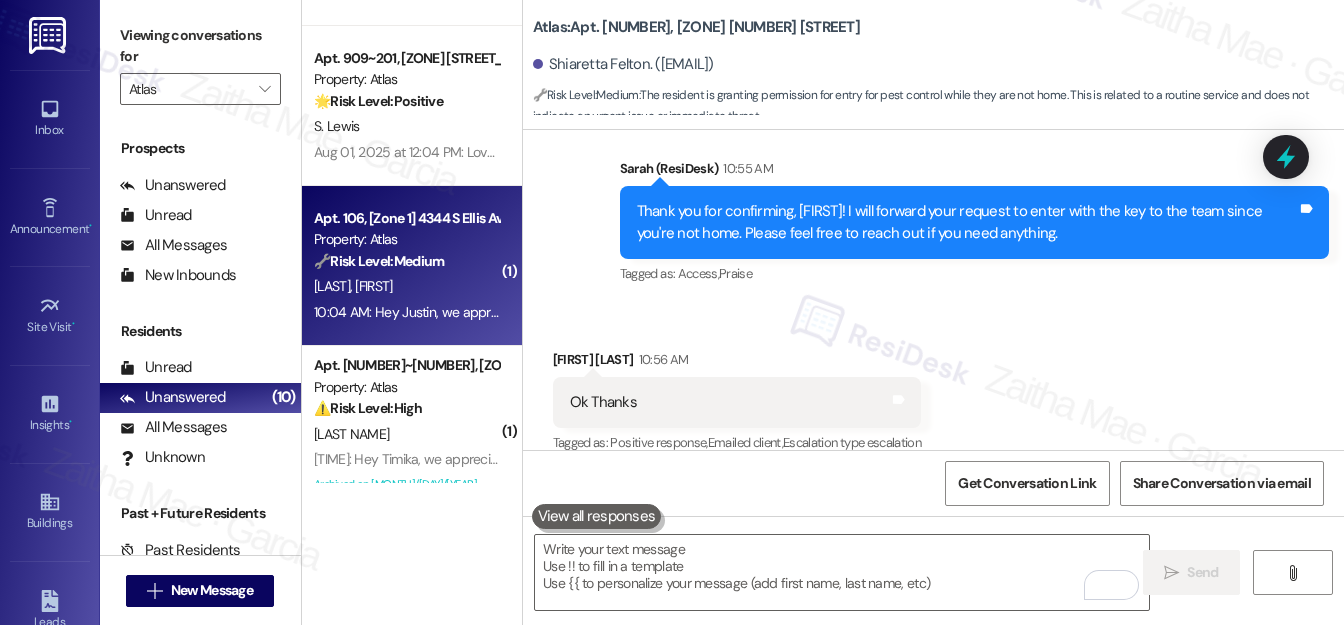 click on "J. Imo" at bounding box center [406, 286] 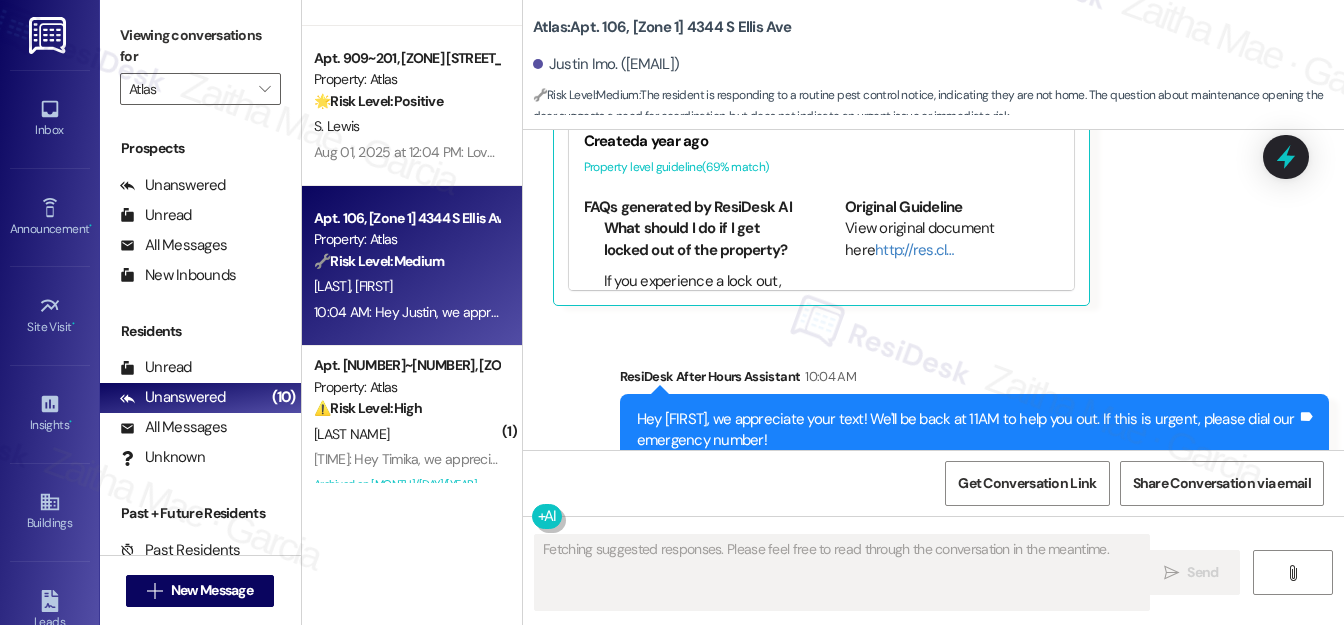scroll, scrollTop: 533, scrollLeft: 0, axis: vertical 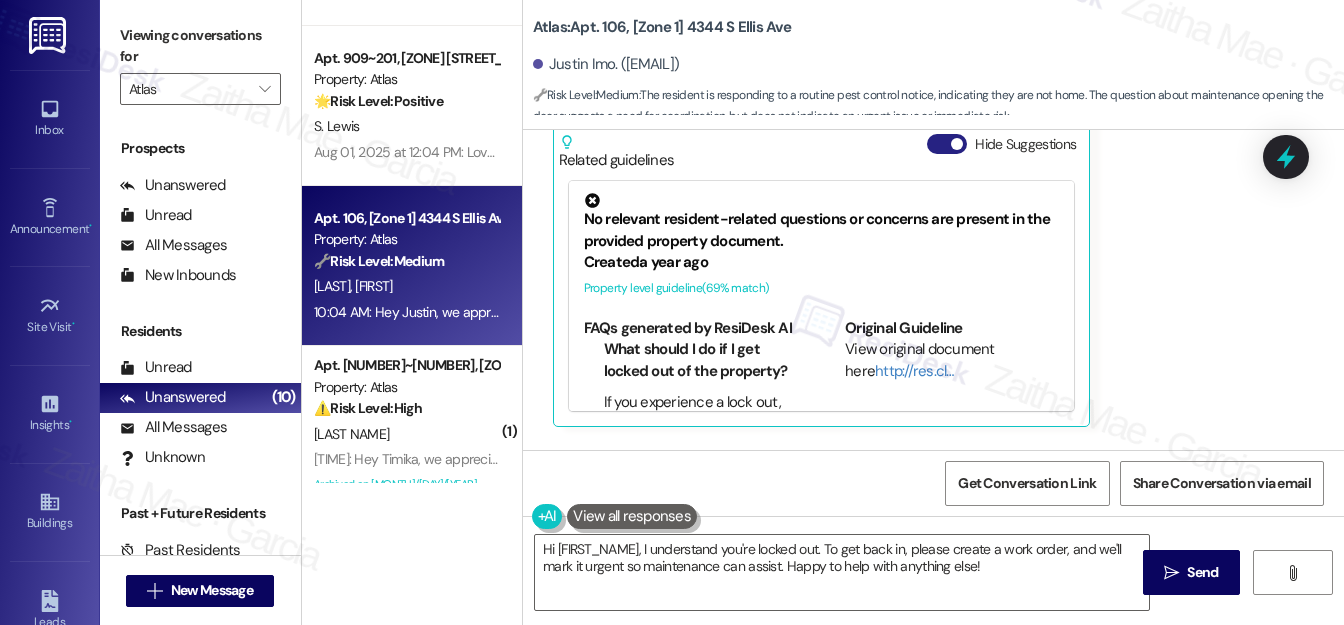 click on "Hide Suggestions" at bounding box center (947, 144) 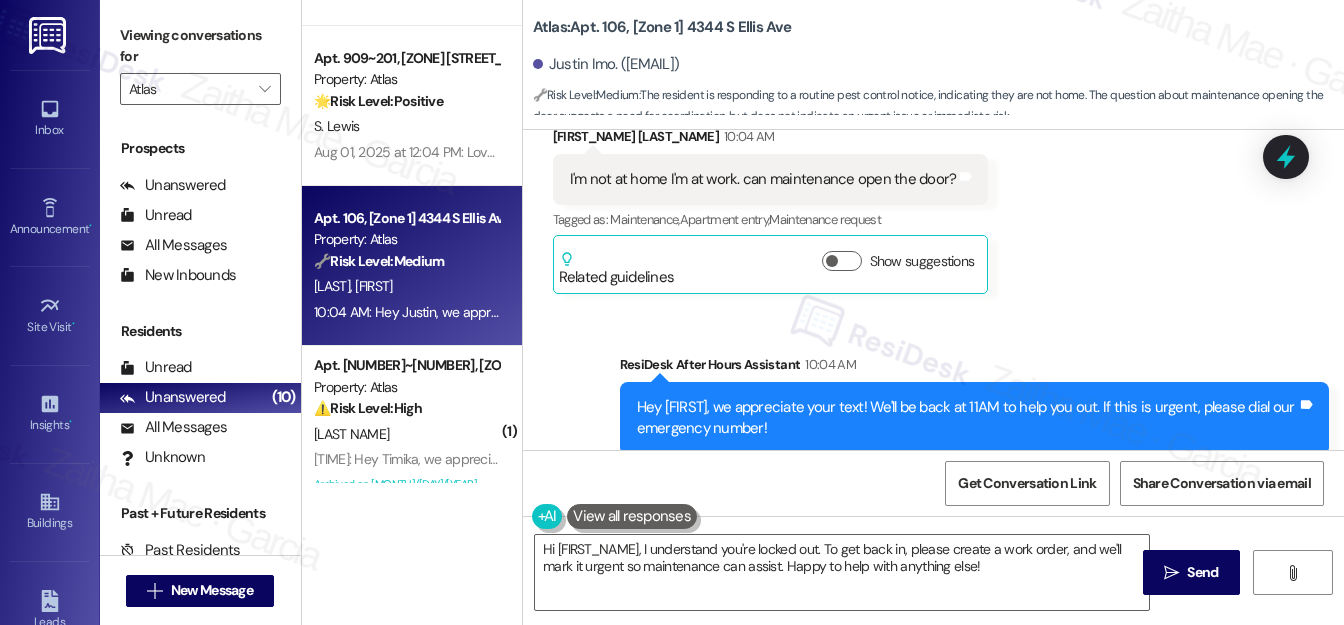 scroll, scrollTop: 374, scrollLeft: 0, axis: vertical 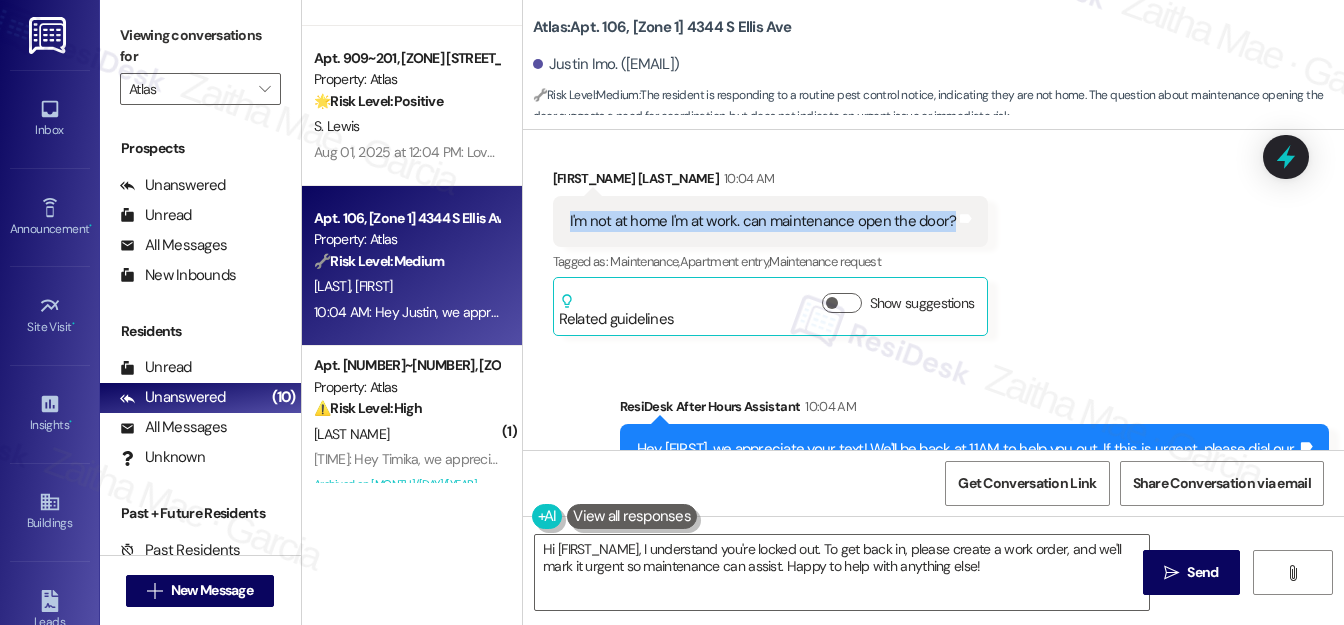 drag, startPoint x: 559, startPoint y: 217, endPoint x: 946, endPoint y: 238, distance: 387.56934 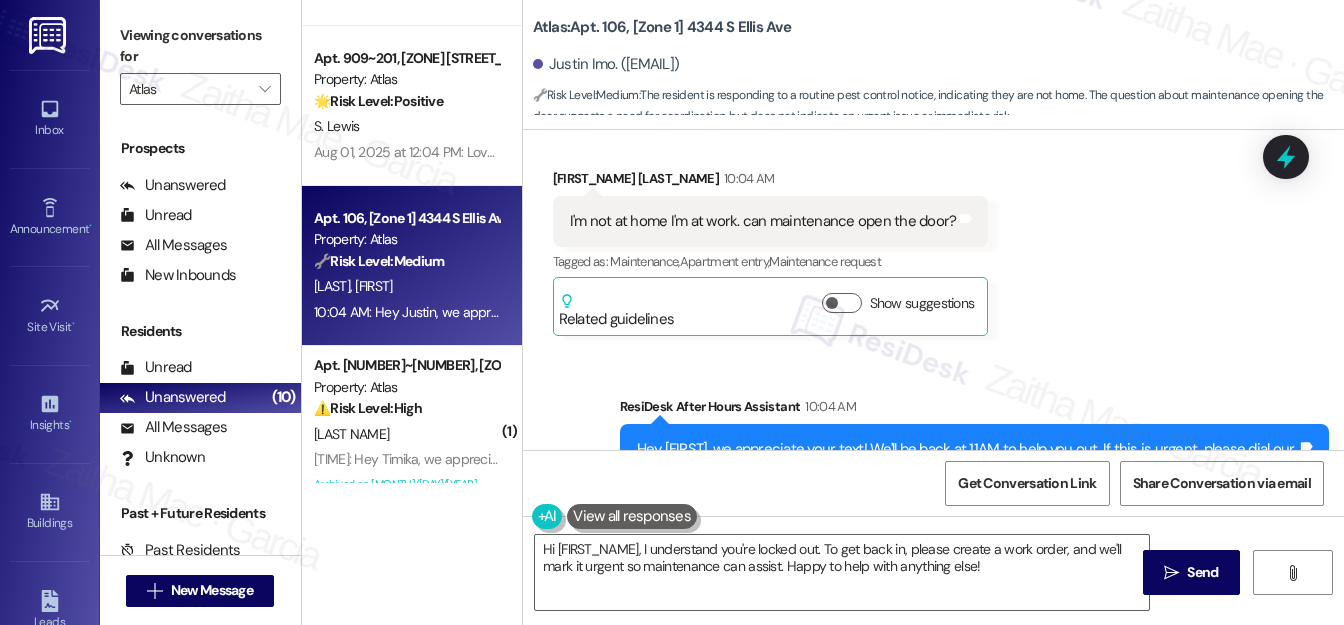 click on "Received via SMS Justin Imo 10:04 AM I'm not at home I'm at work. can maintenance open the door? Tags and notes Tagged as:   Maintenance ,  Click to highlight conversations about Maintenance Apartment entry ,  Click to highlight conversations about Apartment entry Maintenance request Click to highlight conversations about Maintenance request  Related guidelines Show suggestions" at bounding box center (933, 237) 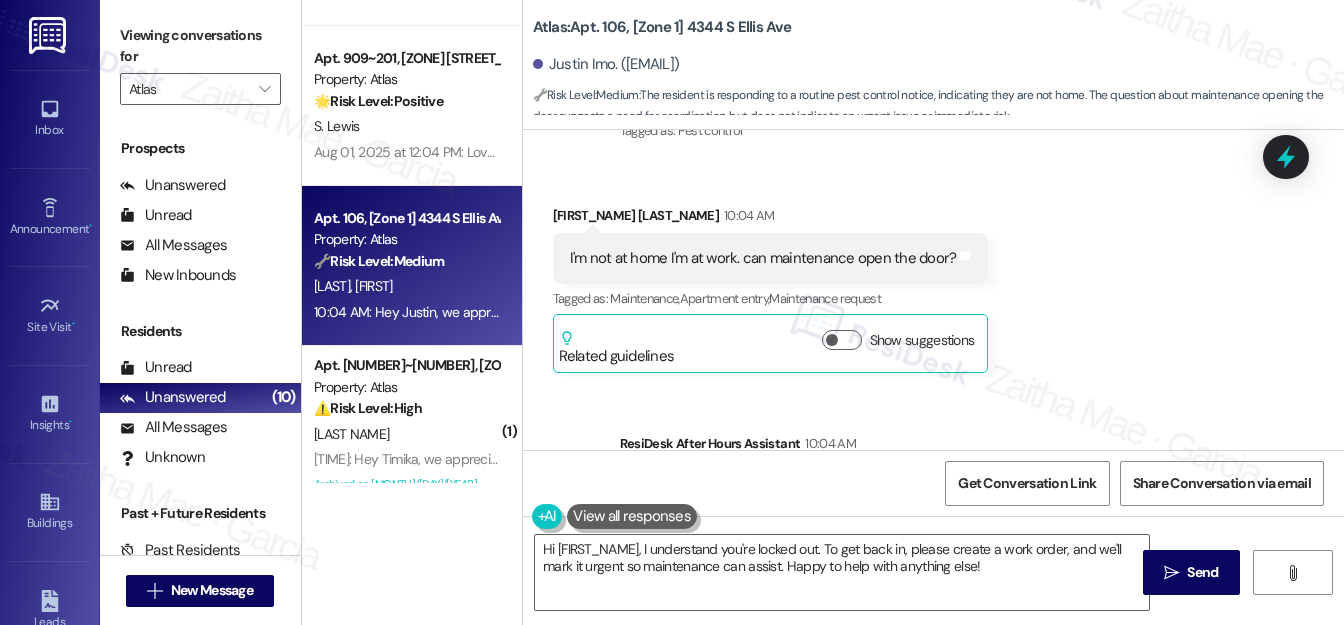 scroll, scrollTop: 283, scrollLeft: 0, axis: vertical 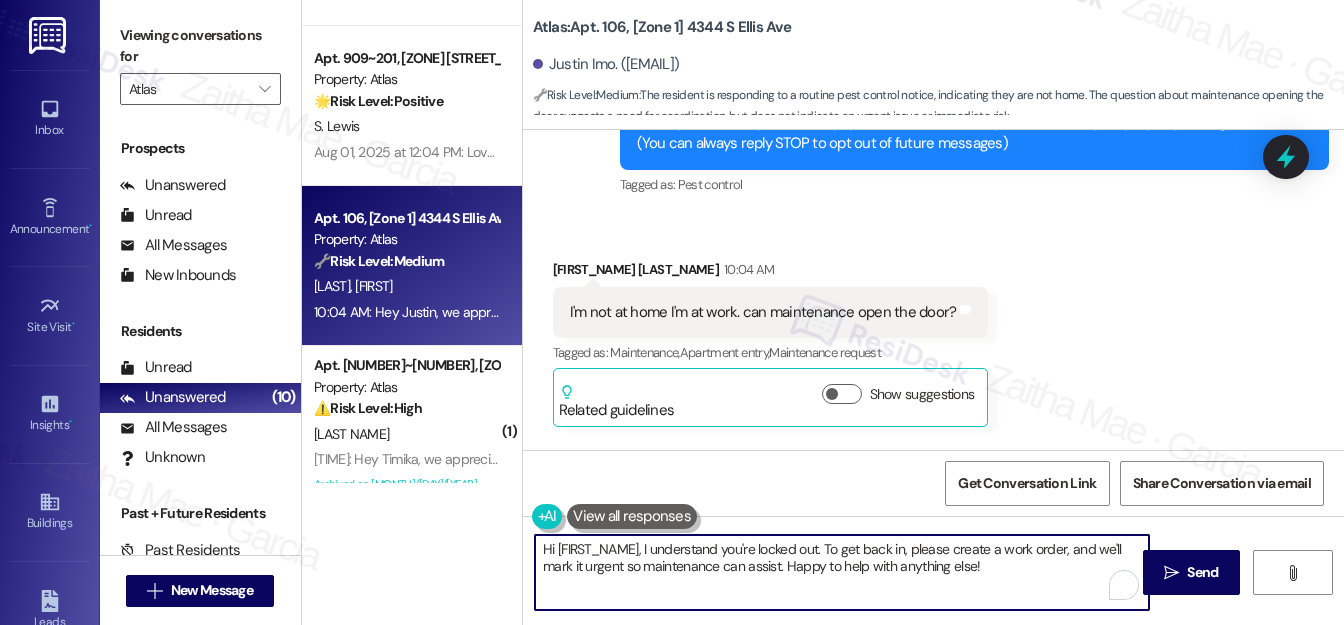 drag, startPoint x: 640, startPoint y: 548, endPoint x: 992, endPoint y: 570, distance: 352.68683 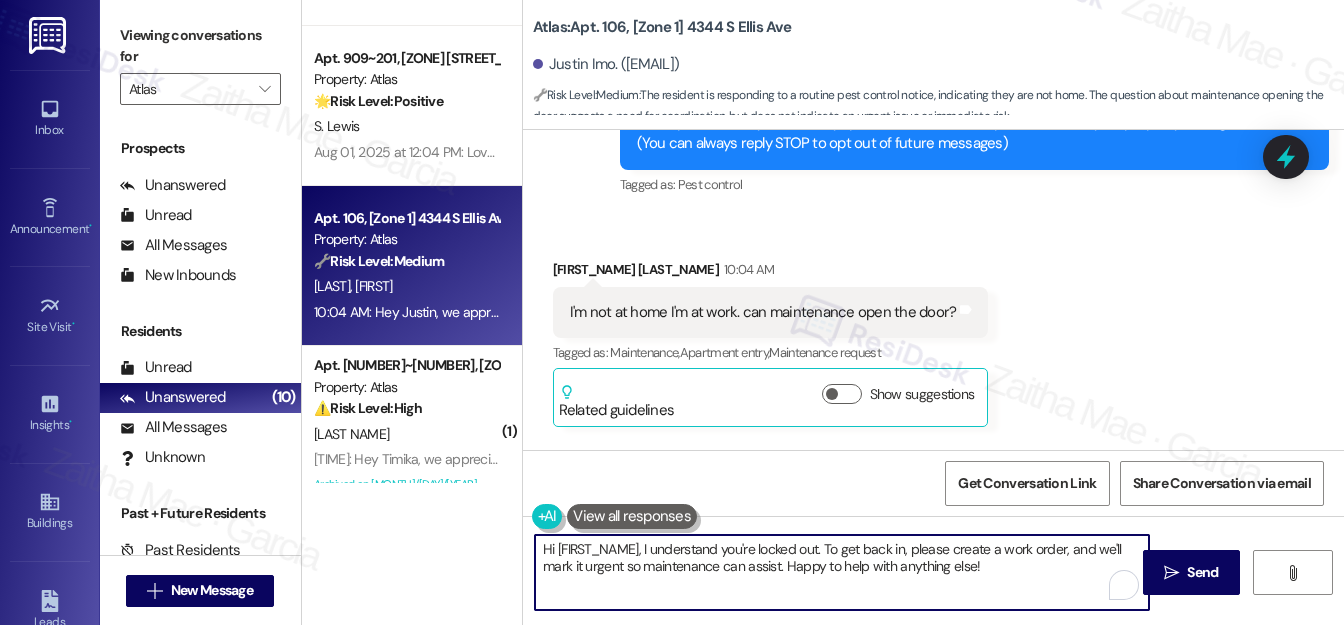 click on "Hi {{first_name}}, I understand you're locked out. To get back in, please create a work order, and we'll mark it urgent so maintenance can assist. Happy to help with anything else!" at bounding box center [842, 572] 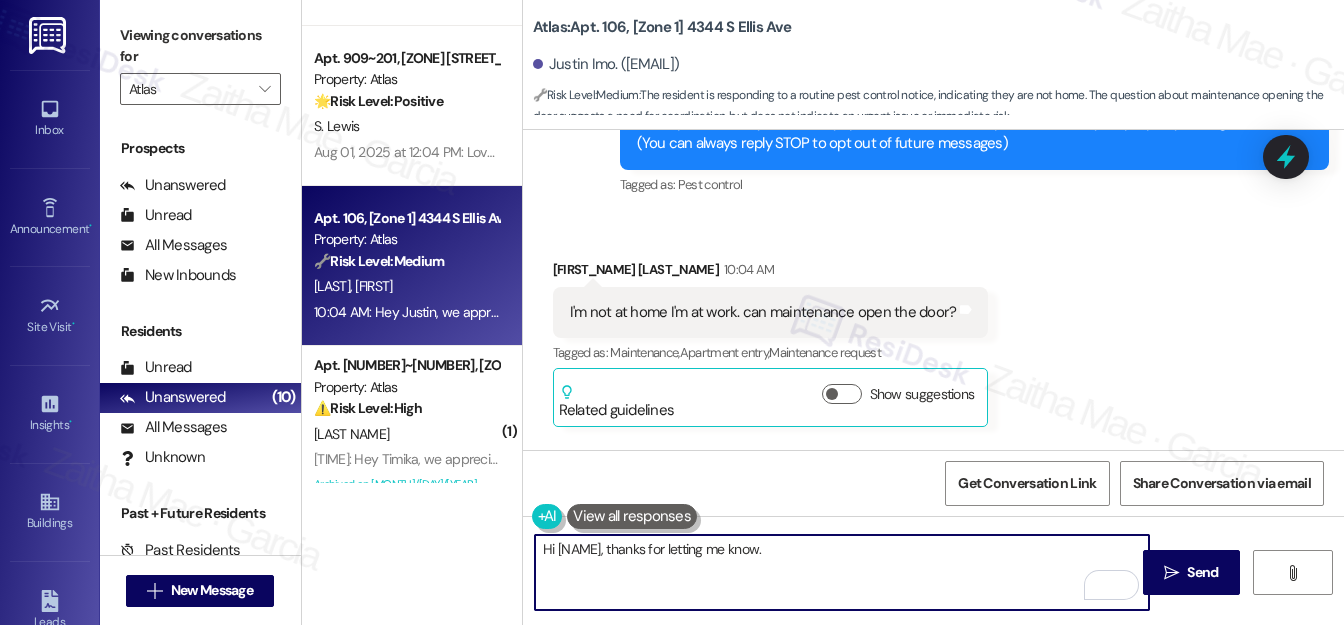 paste on "I’ll check with the team to see if maintenance can open the door and follow up" 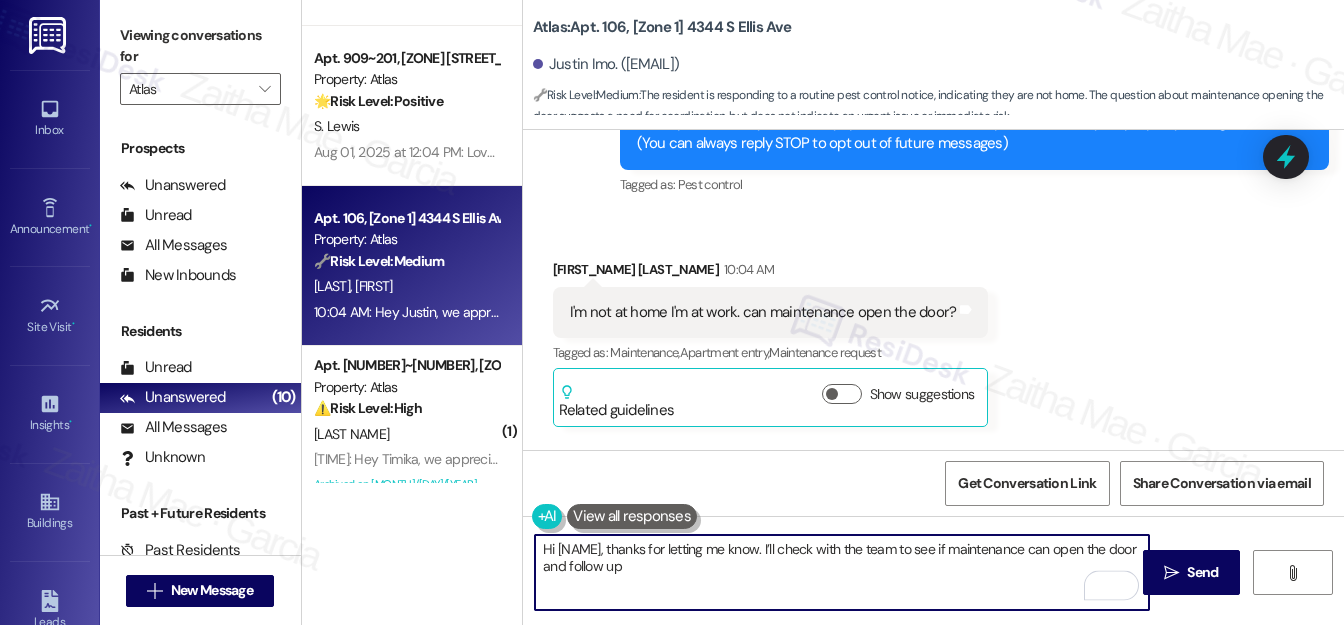 click on "Hi {{first_name}}, thanks for letting me know.  I’ll check with the team to see if maintenance can open the door and follow up" at bounding box center (842, 572) 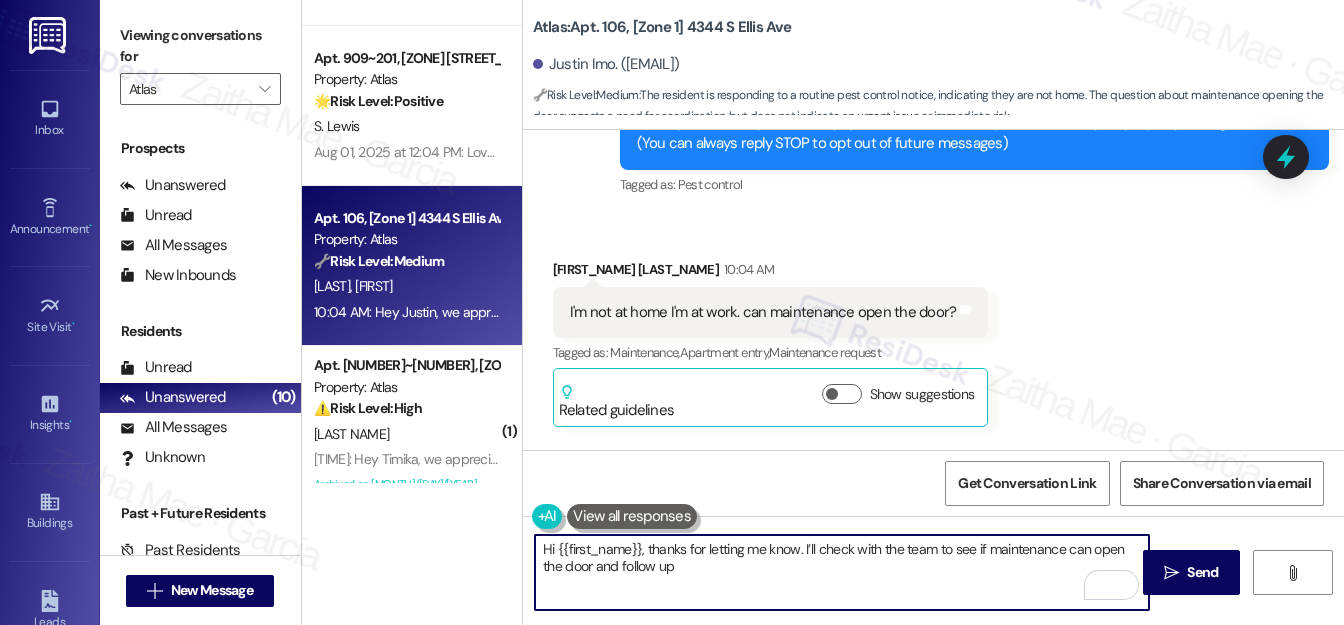 click on "Hi {{first_name}}, thanks for letting me know. I’ll check with the team to see if maintenance can open the door and follow up" at bounding box center (842, 572) 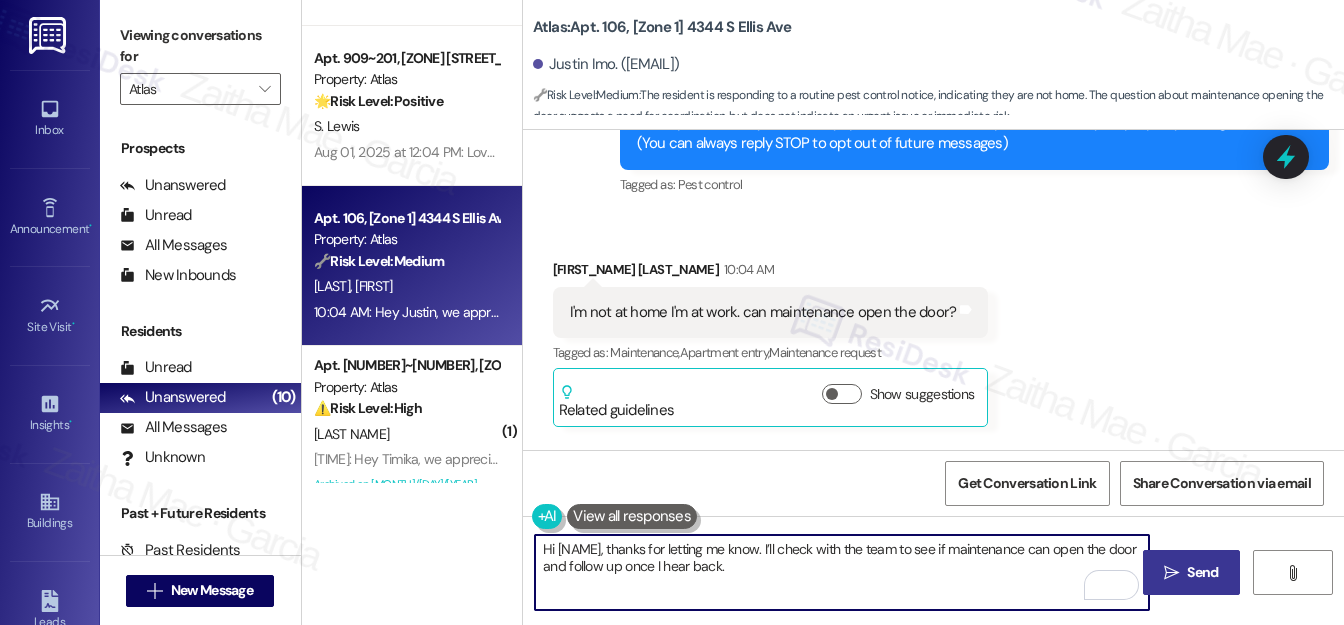 type on "Hi {{first_name}}, thanks for letting me know. I’ll check with the team to see if maintenance can open the door and follow up once I hear back." 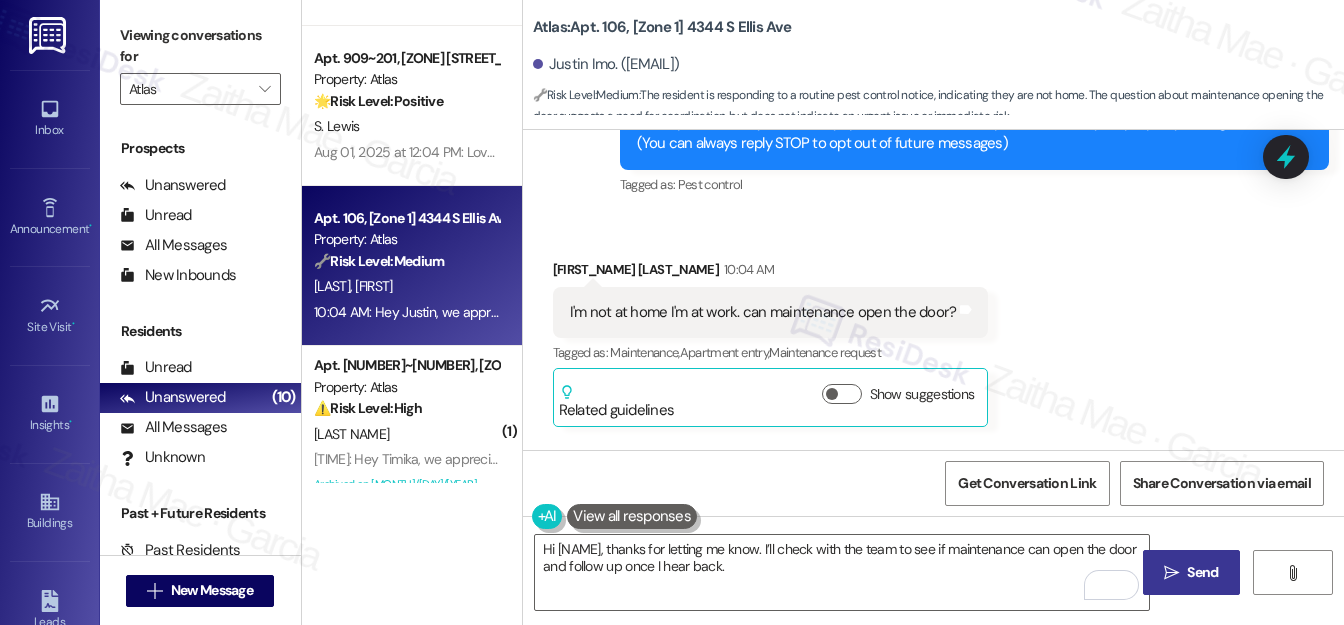 drag, startPoint x: 1194, startPoint y: 569, endPoint x: 1173, endPoint y: 553, distance: 26.400757 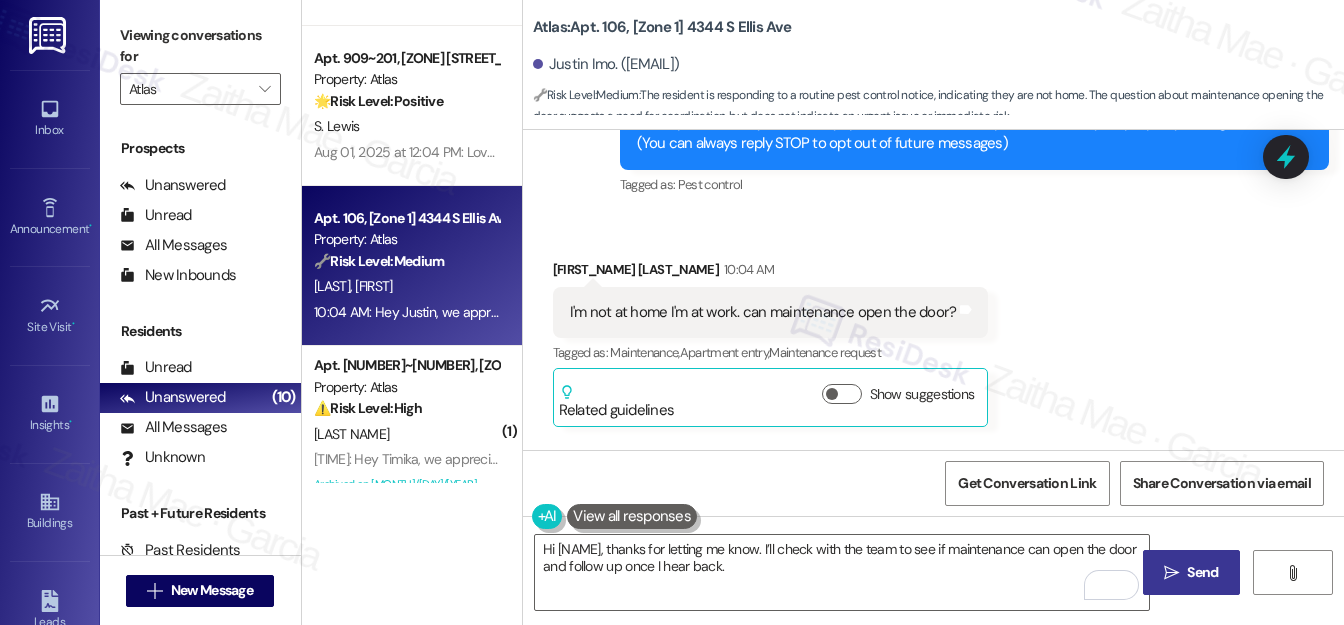 click on "Send" at bounding box center [1202, 572] 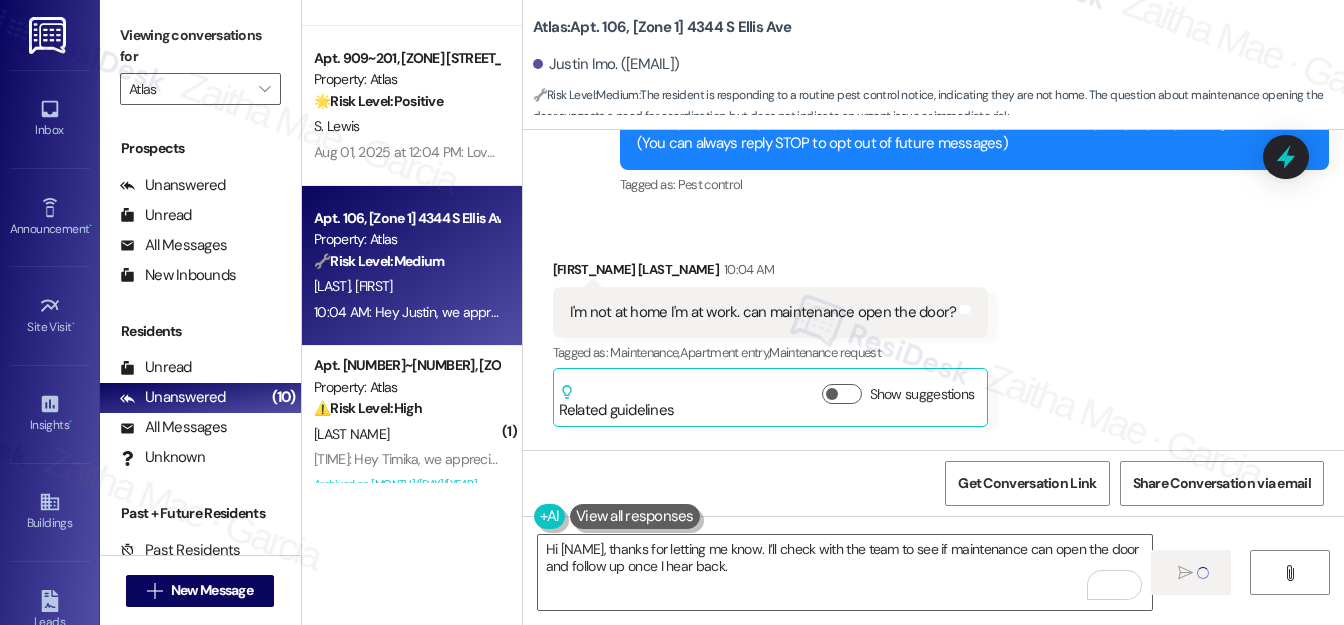 type 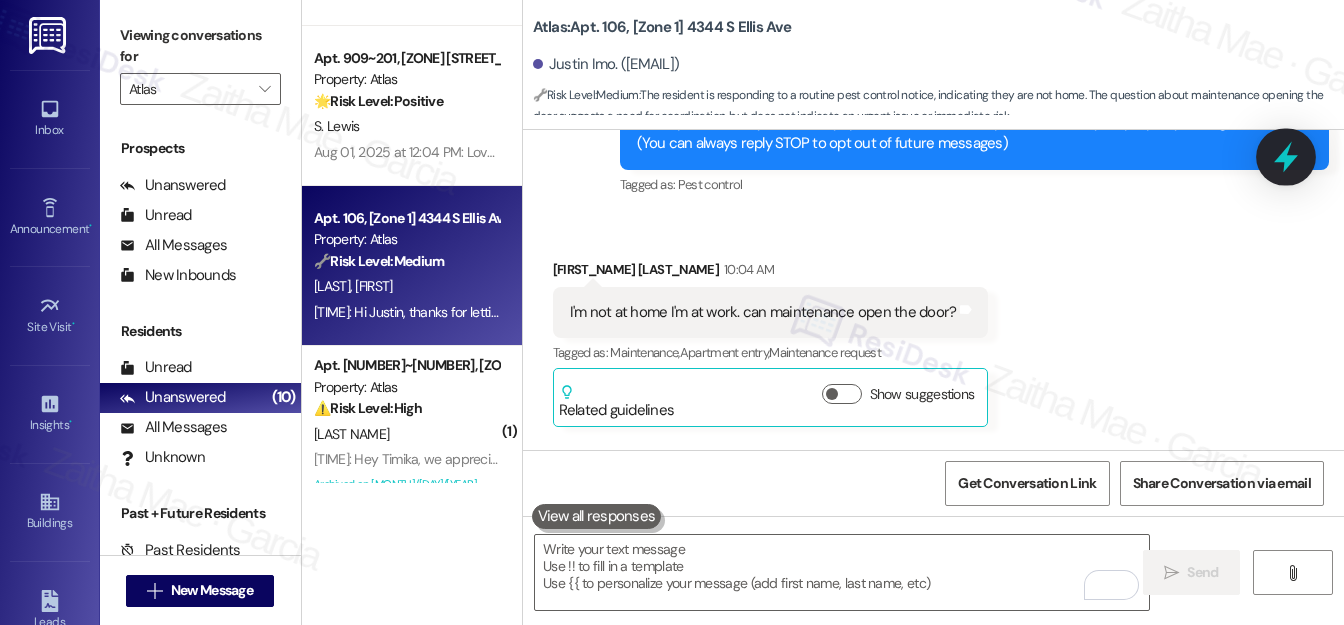 click 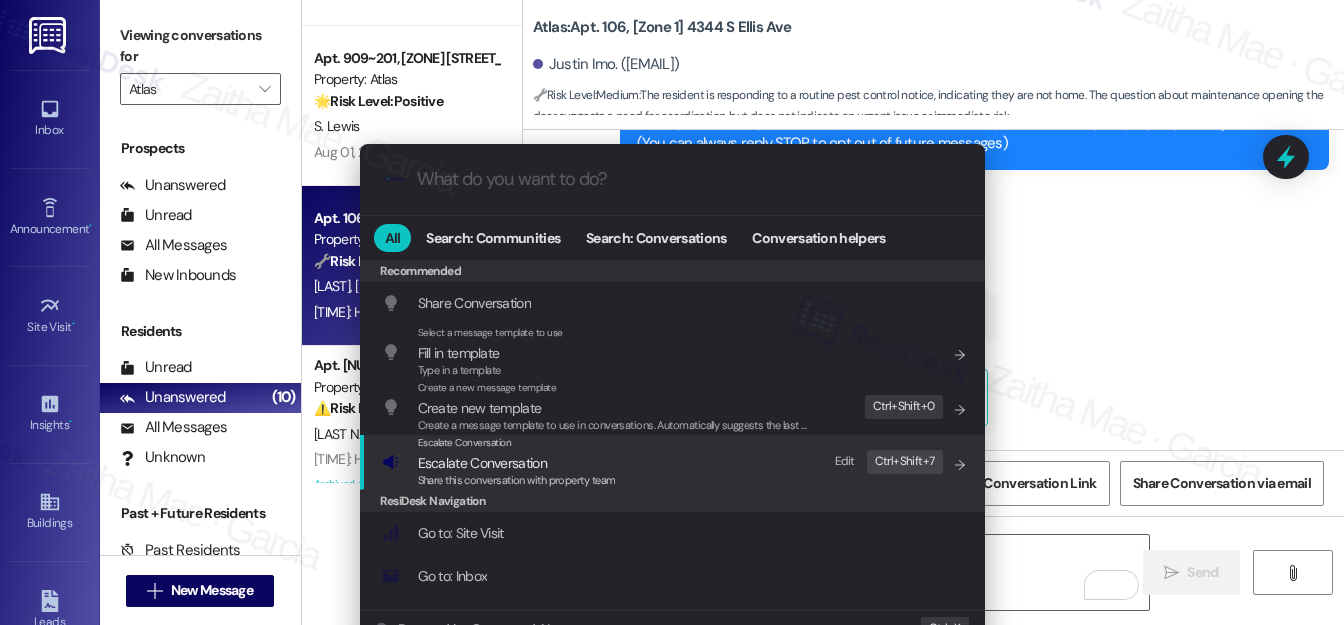 click on "Escalate Conversation" at bounding box center [482, 463] 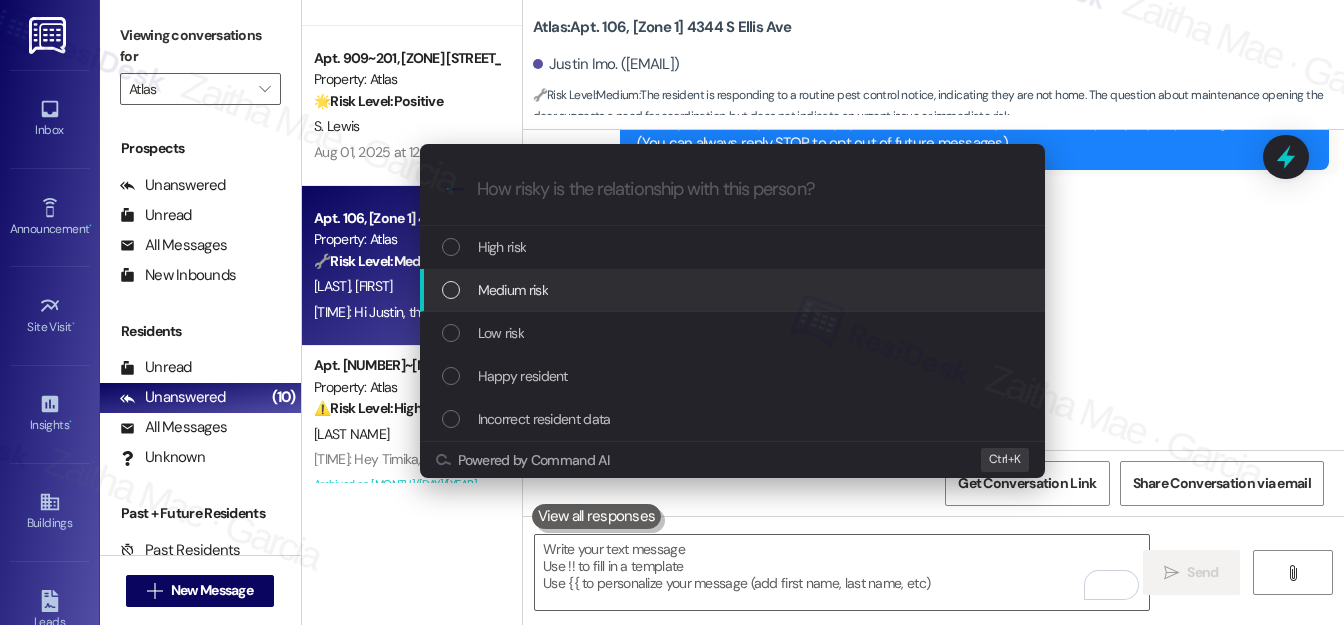 click on "Medium risk" at bounding box center (513, 290) 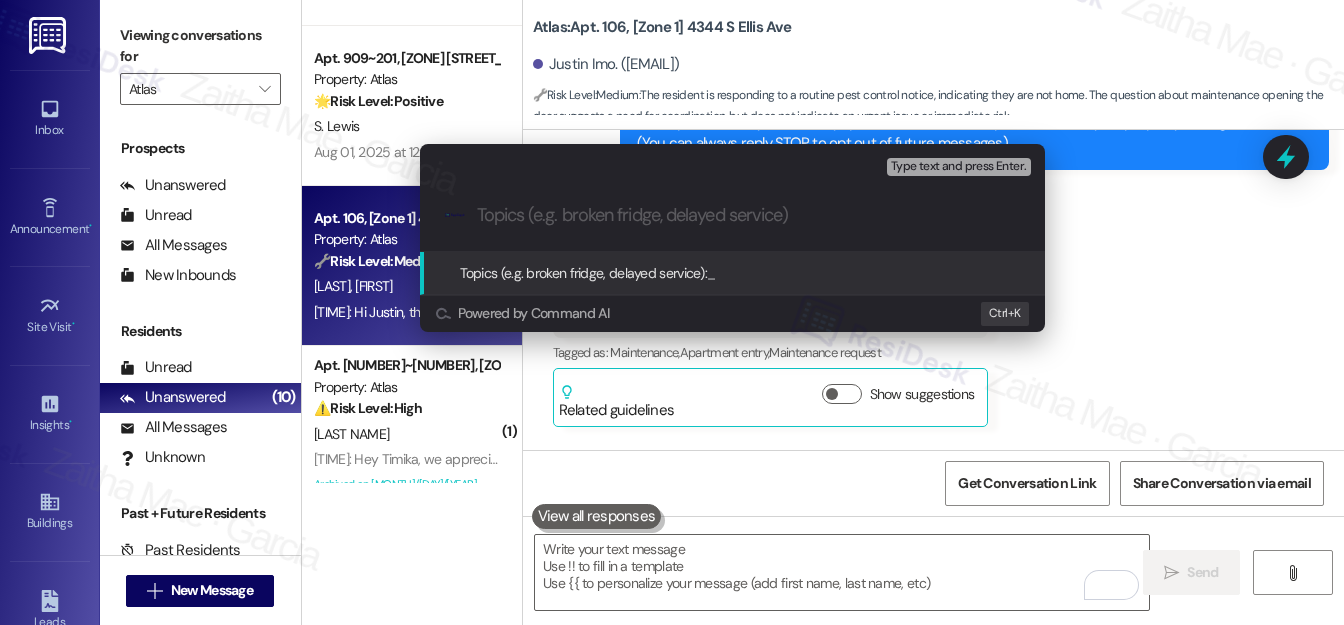 paste on "Unit Access Inquiry – Resident at Work" 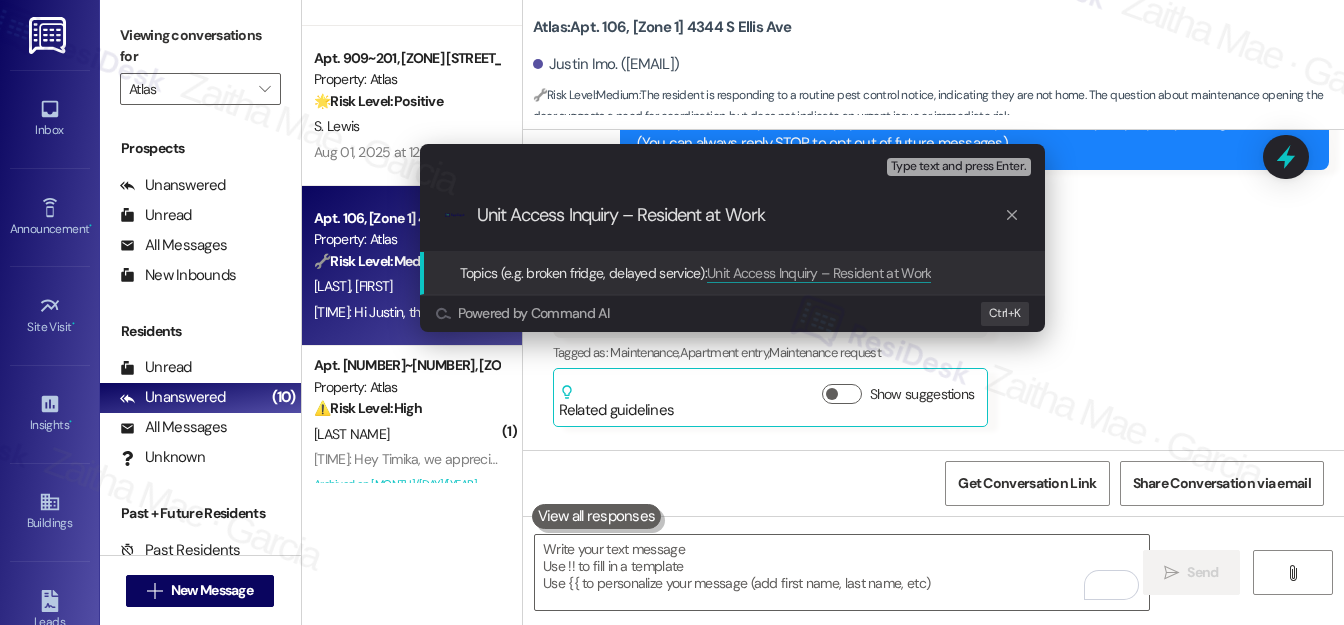 type 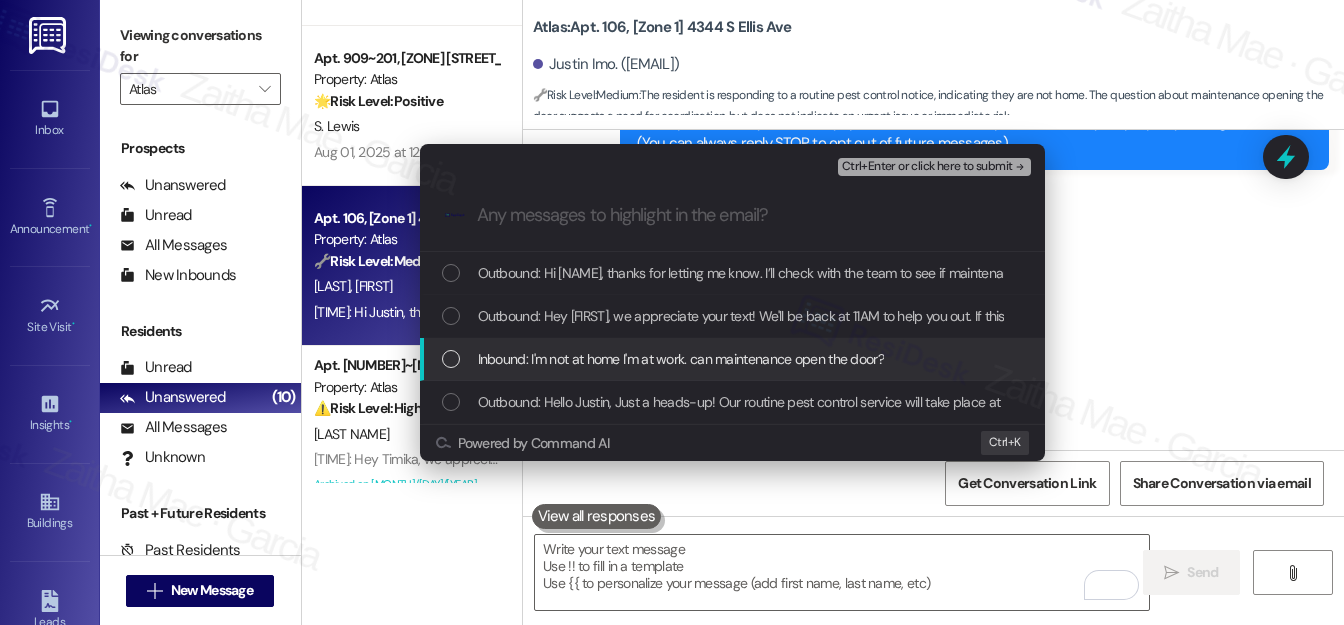 click on "Inbound: I'm not at home I'm at work. can maintenance open the door?" at bounding box center [734, 359] 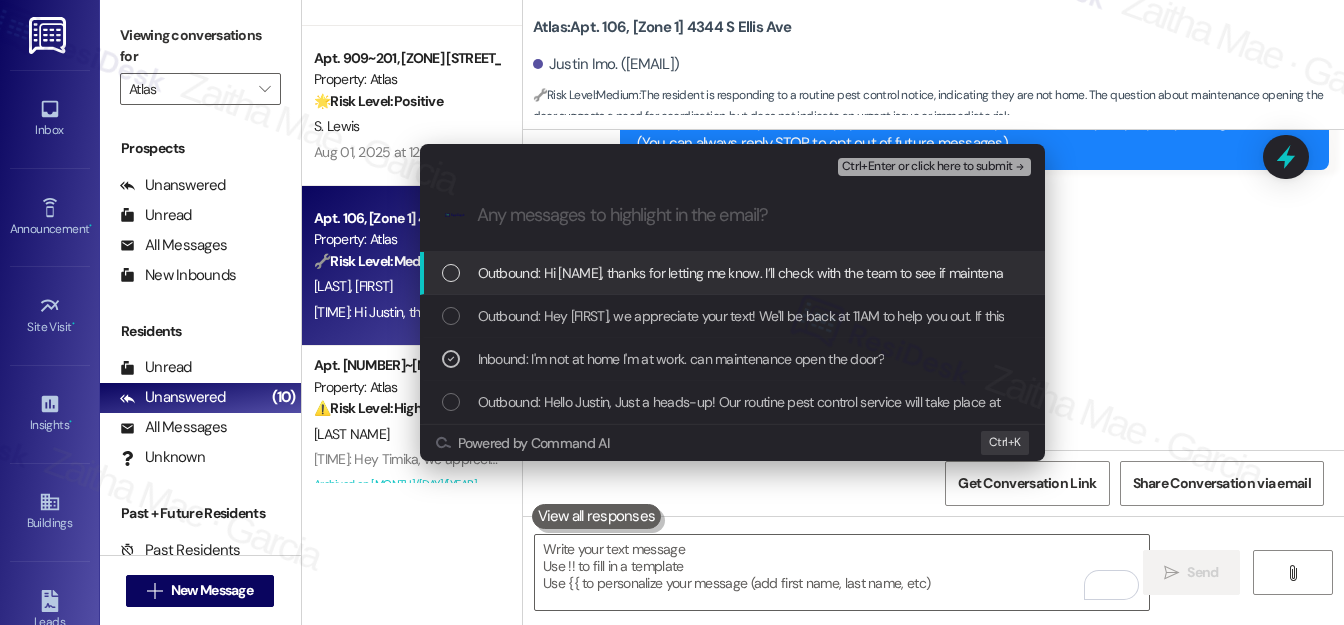 click on "Ctrl+Enter or click here to submit" at bounding box center (927, 167) 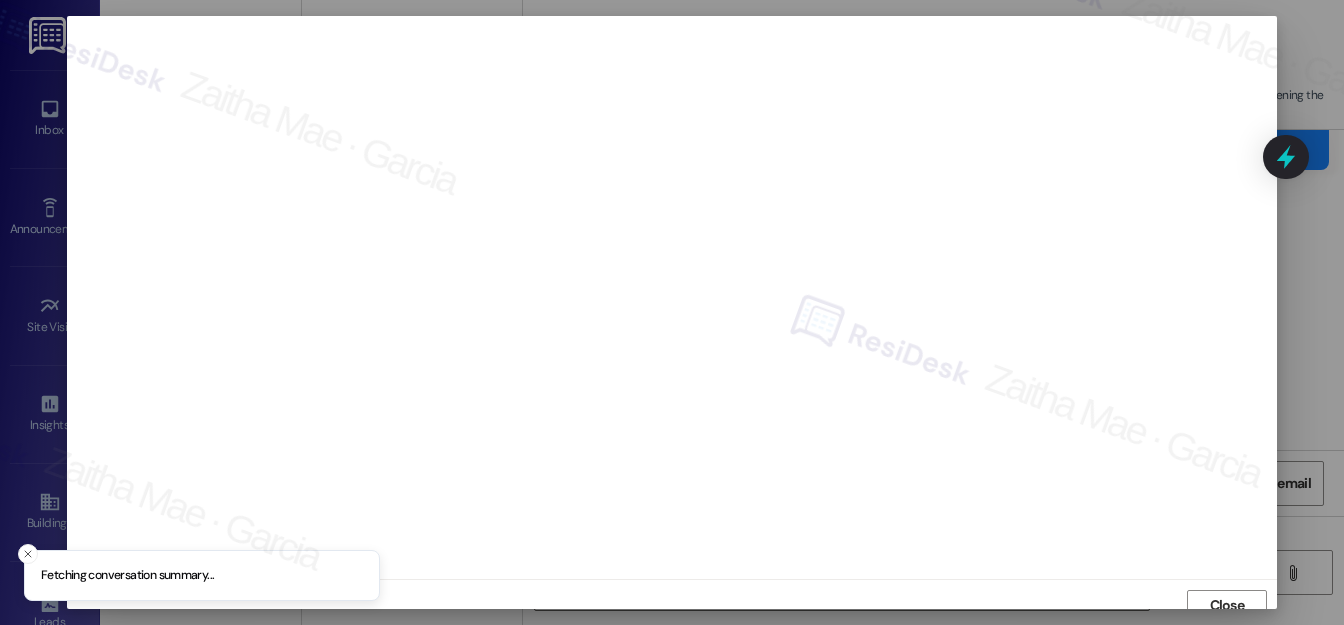 scroll, scrollTop: 12, scrollLeft: 0, axis: vertical 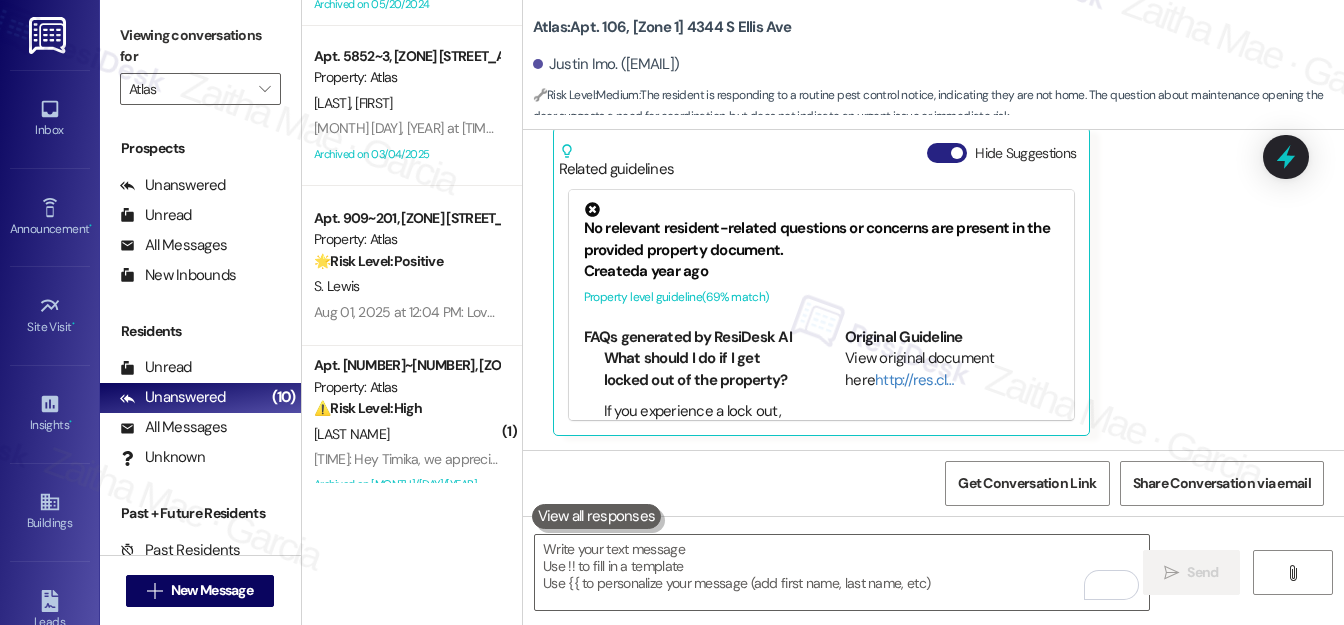 click on "Hide Suggestions" at bounding box center [947, 153] 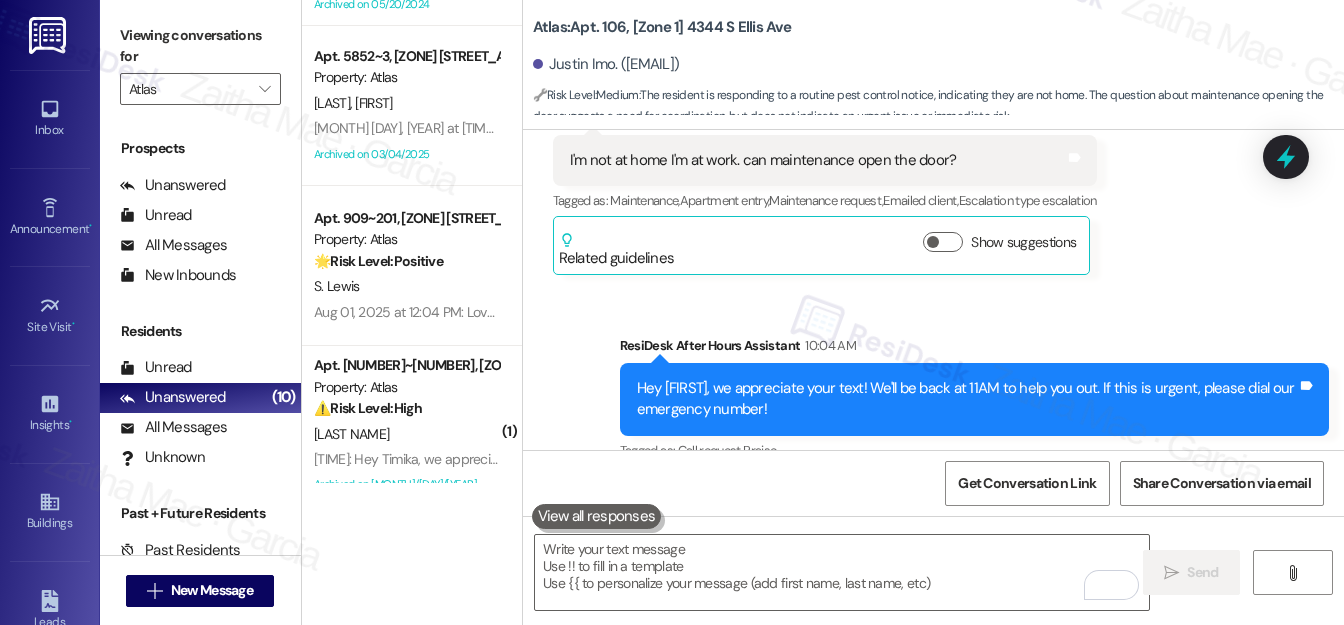 scroll, scrollTop: 383, scrollLeft: 0, axis: vertical 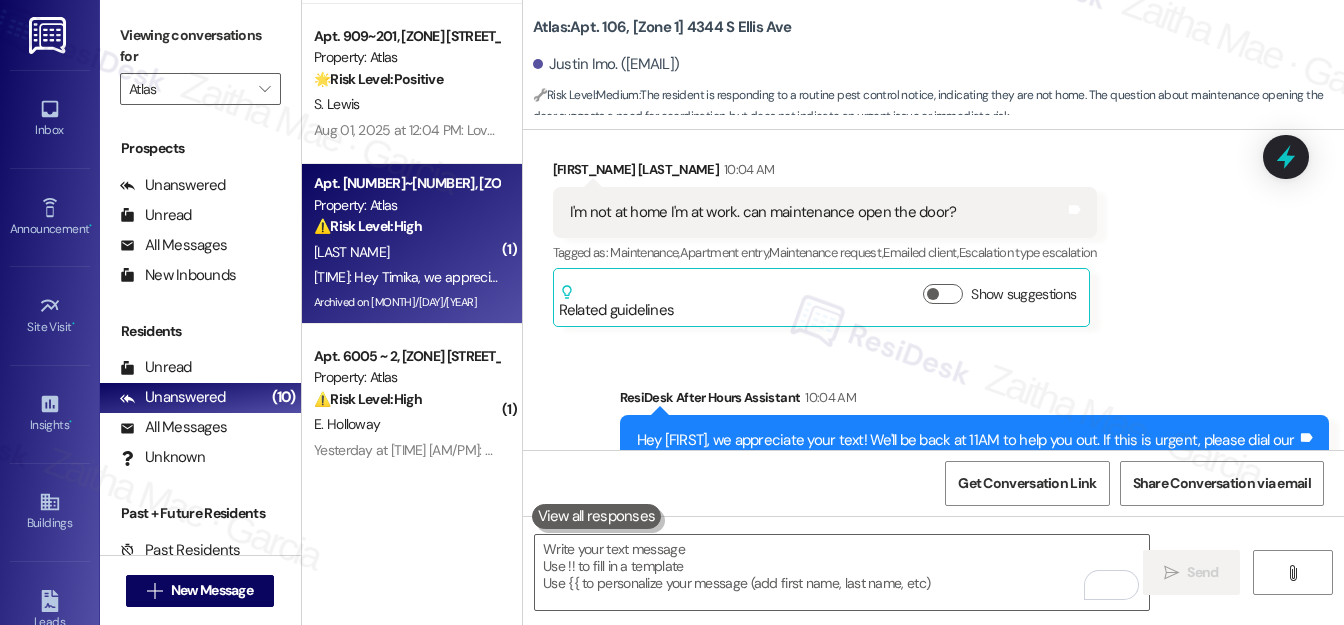 click on "[FIRST] [LAST]" at bounding box center [406, 252] 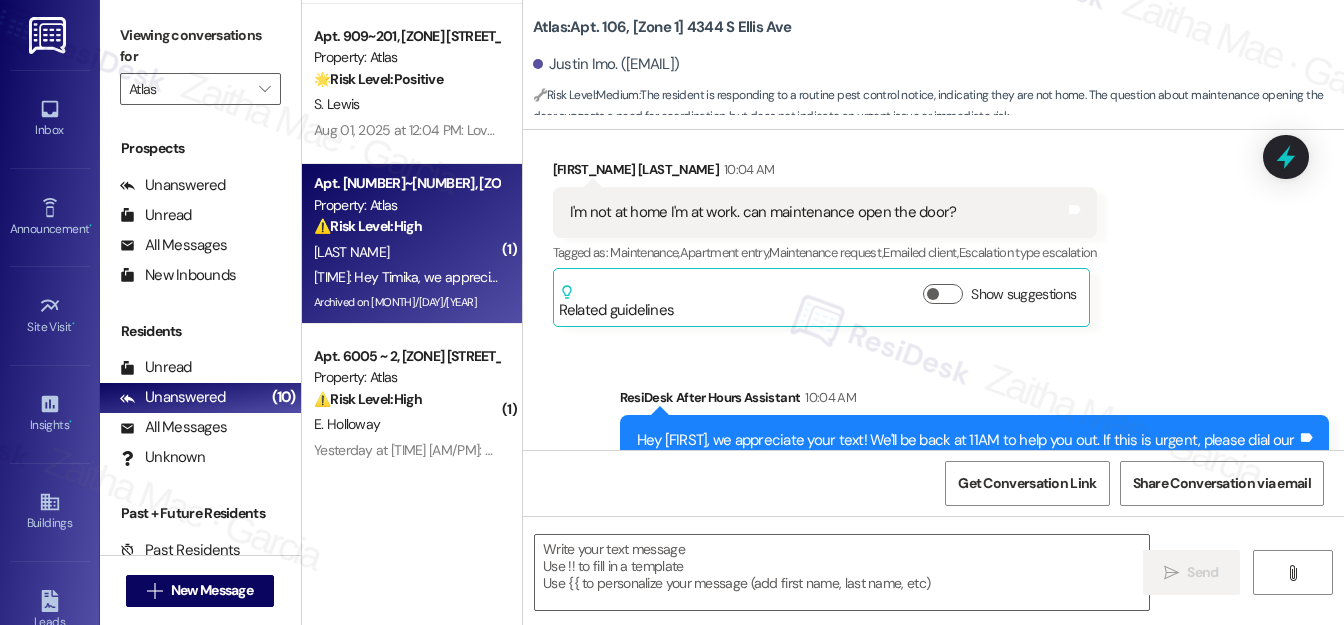 type on "Fetching suggested responses. Please feel free to read through the conversation in the meantime." 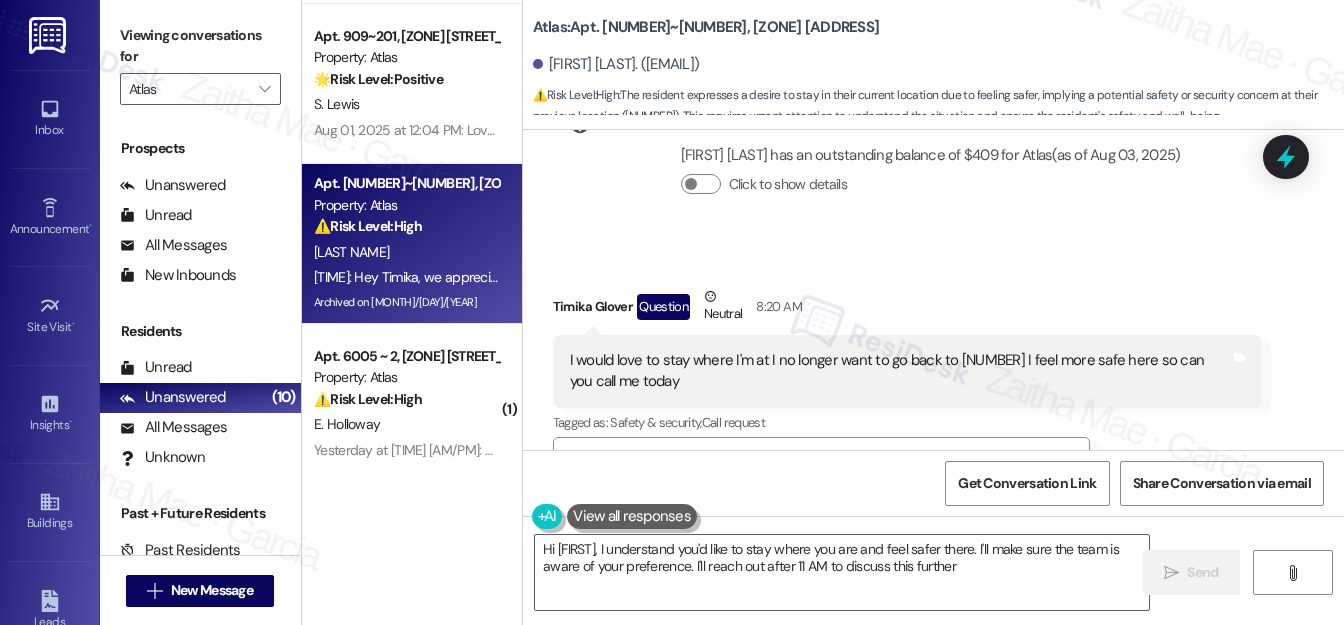 scroll, scrollTop: 28309, scrollLeft: 0, axis: vertical 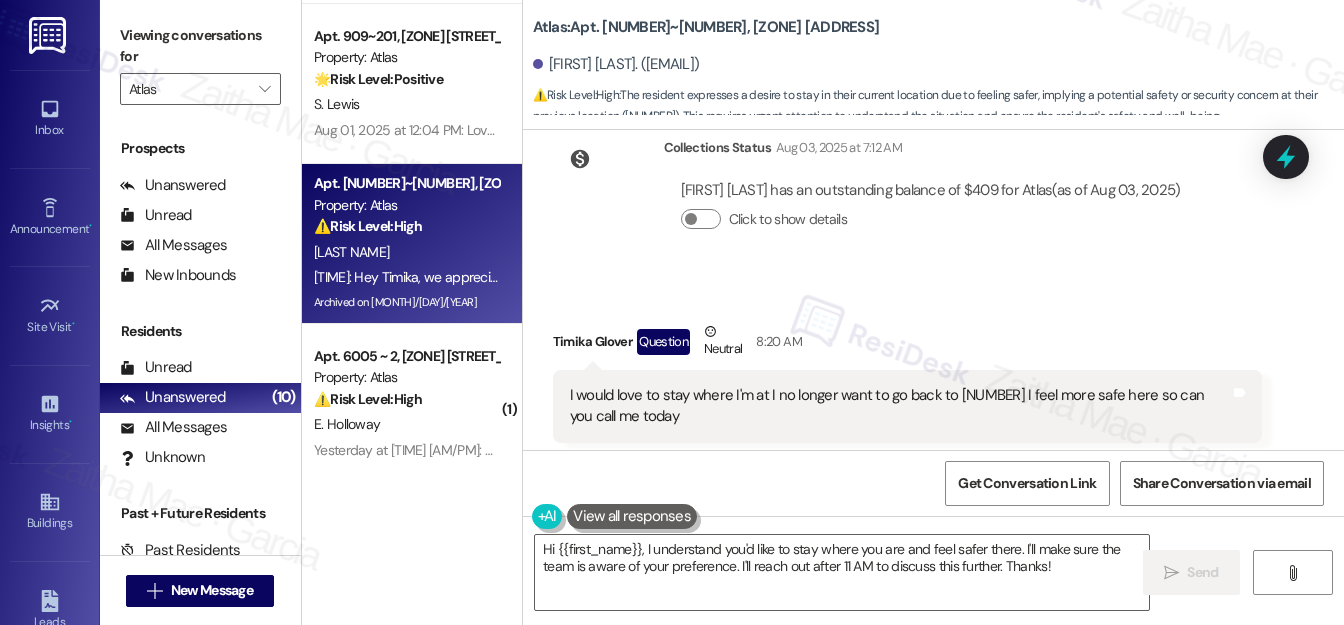 click on "Hide Suggestions" at bounding box center (947, 498) 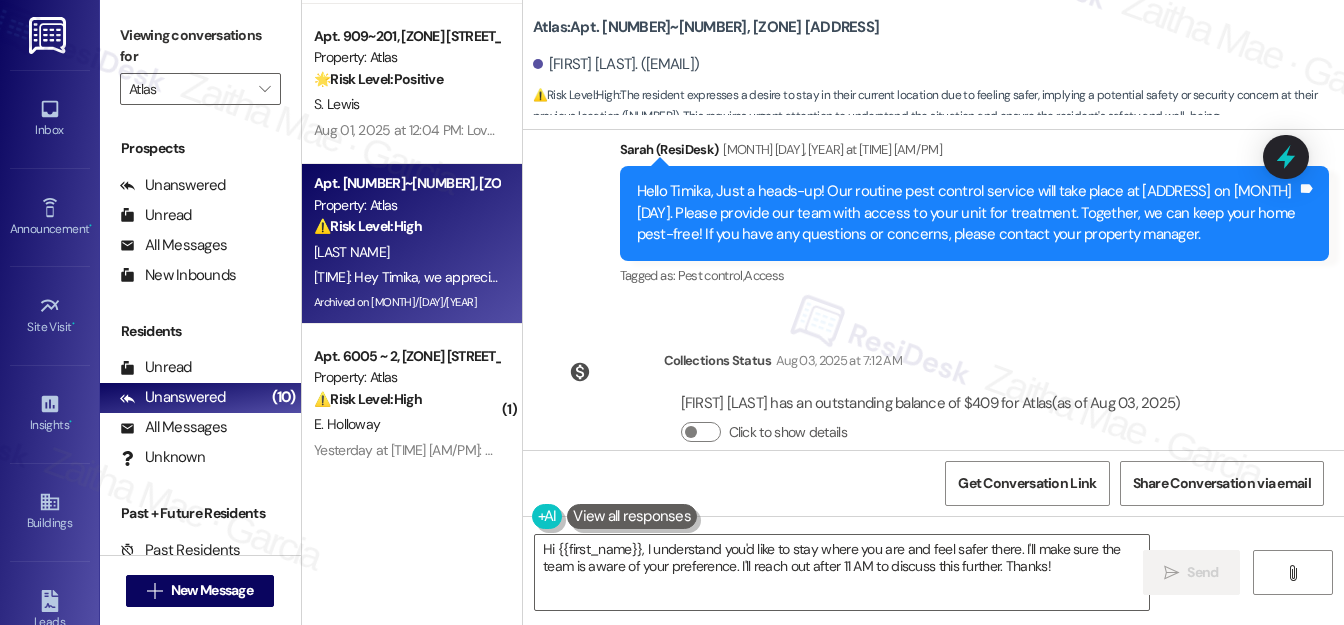 scroll, scrollTop: 28128, scrollLeft: 0, axis: vertical 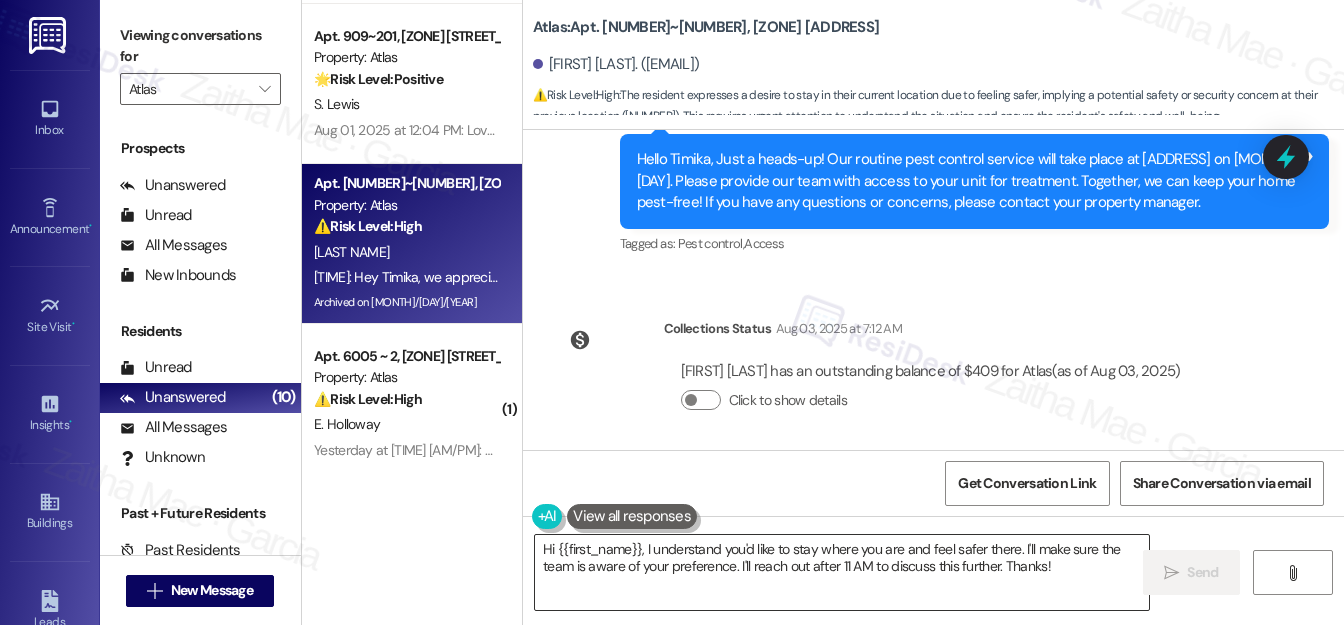 click on "Hi {{first_name}}, I understand you'd like to stay where you are and feel safer there. I'll make sure the team is aware of your preference. I'll reach out after 11 AM to discuss this further. Thanks!" at bounding box center (842, 572) 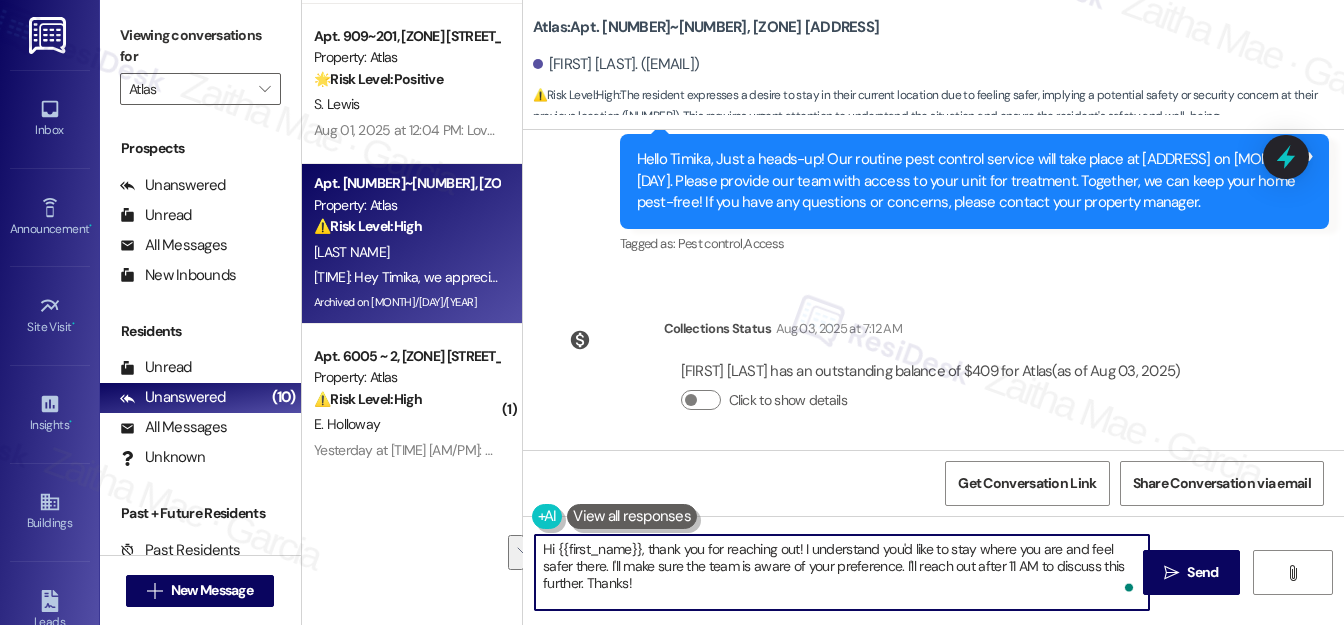 drag, startPoint x: 869, startPoint y: 562, endPoint x: 874, endPoint y: 581, distance: 19.646883 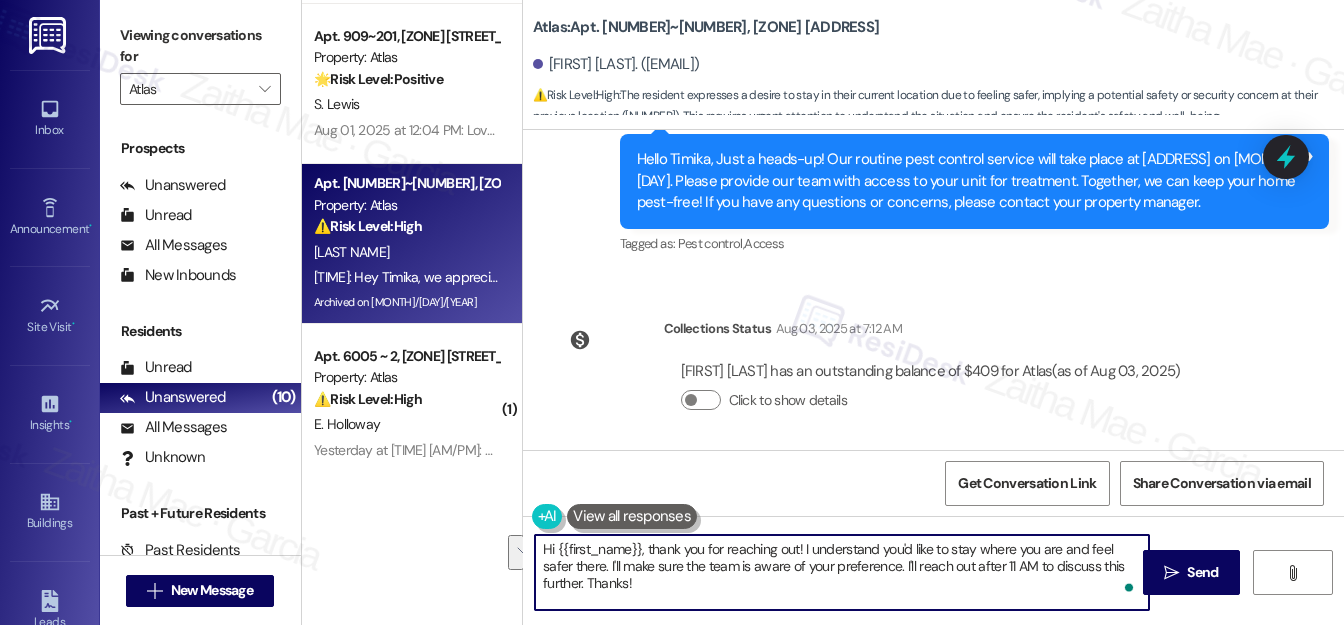 click on "Hi {{first_name}}, thank you for reaching out! I understand you'd like to stay where you are and feel safer there. I'll make sure the team is aware of your preference. I'll reach out after 11 AM to discuss this further. Thanks!" at bounding box center [842, 572] 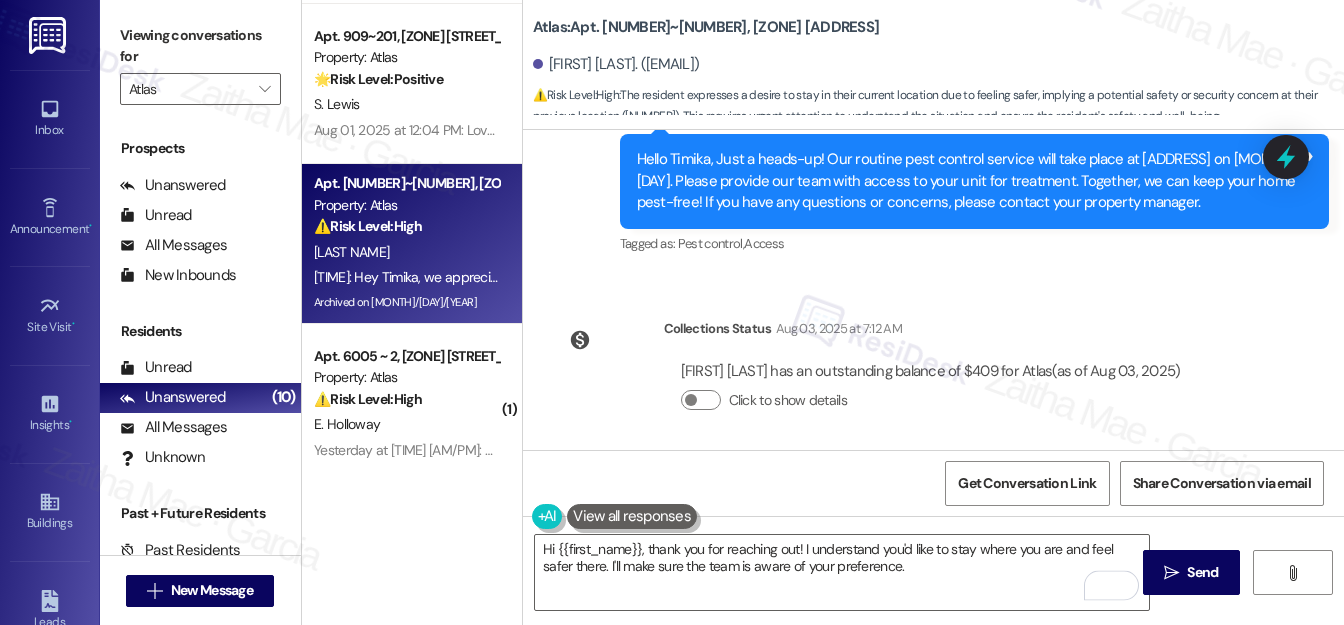 drag, startPoint x: 562, startPoint y: 392, endPoint x: 635, endPoint y: 433, distance: 83.725746 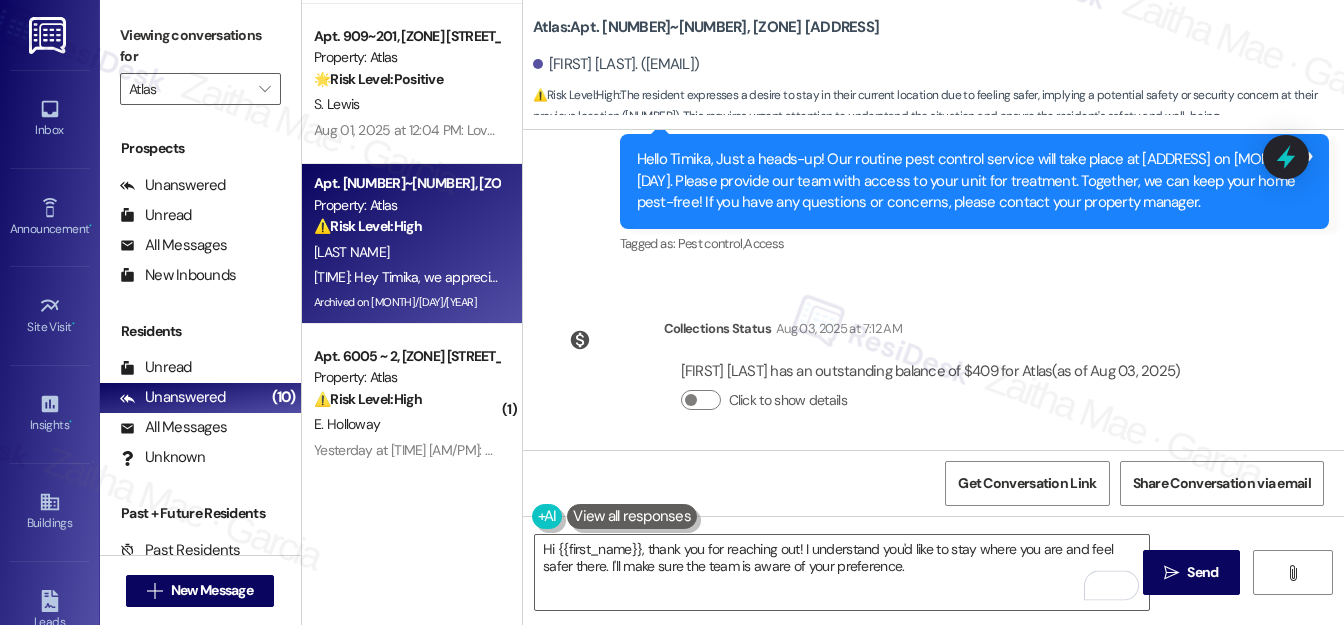 click on "I would love to stay where I'm at I no longer want to go back to 823 I feel more safe here so can you call me today Tags and notes" at bounding box center (907, 587) 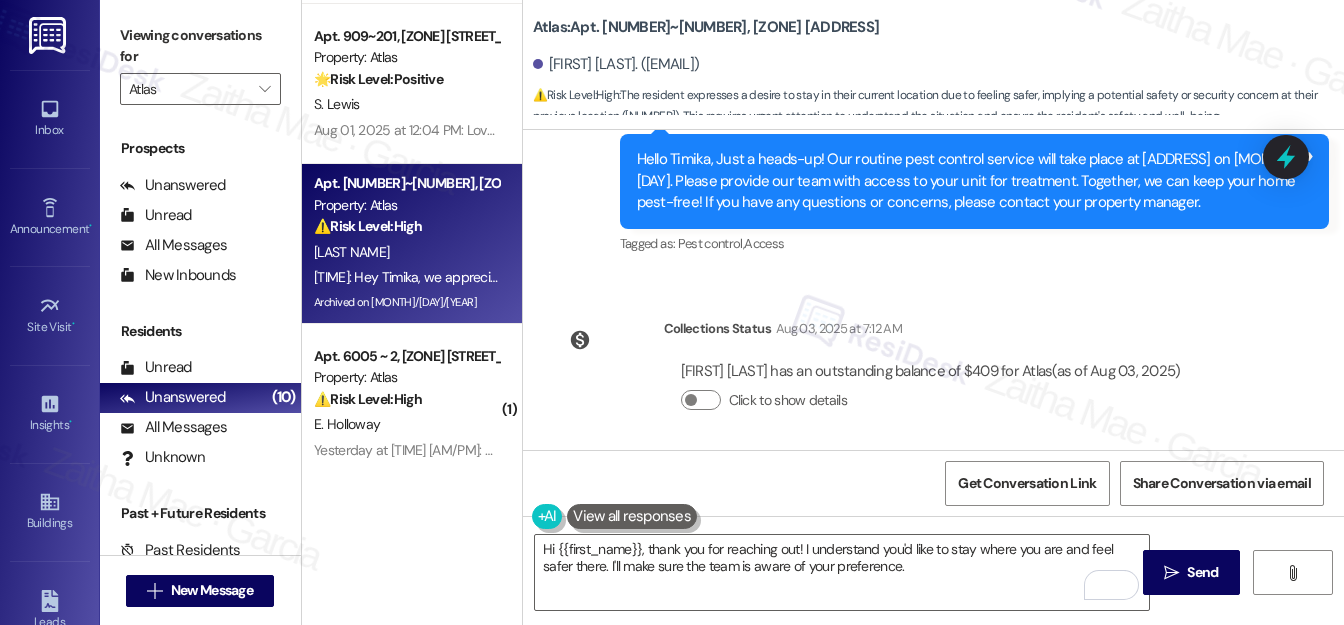 click on "Received via SMS Timika Glover Question   Neutral 8:20 AM I would love to stay where I'm at I no longer want to go back to 823 I feel more safe here so can you call me today Tags and notes Tagged as:   Safety & security ,  Click to highlight conversations about Safety & security Call request Click to highlight conversations about Call request  Related guidelines Show suggestions" at bounding box center [933, 592] 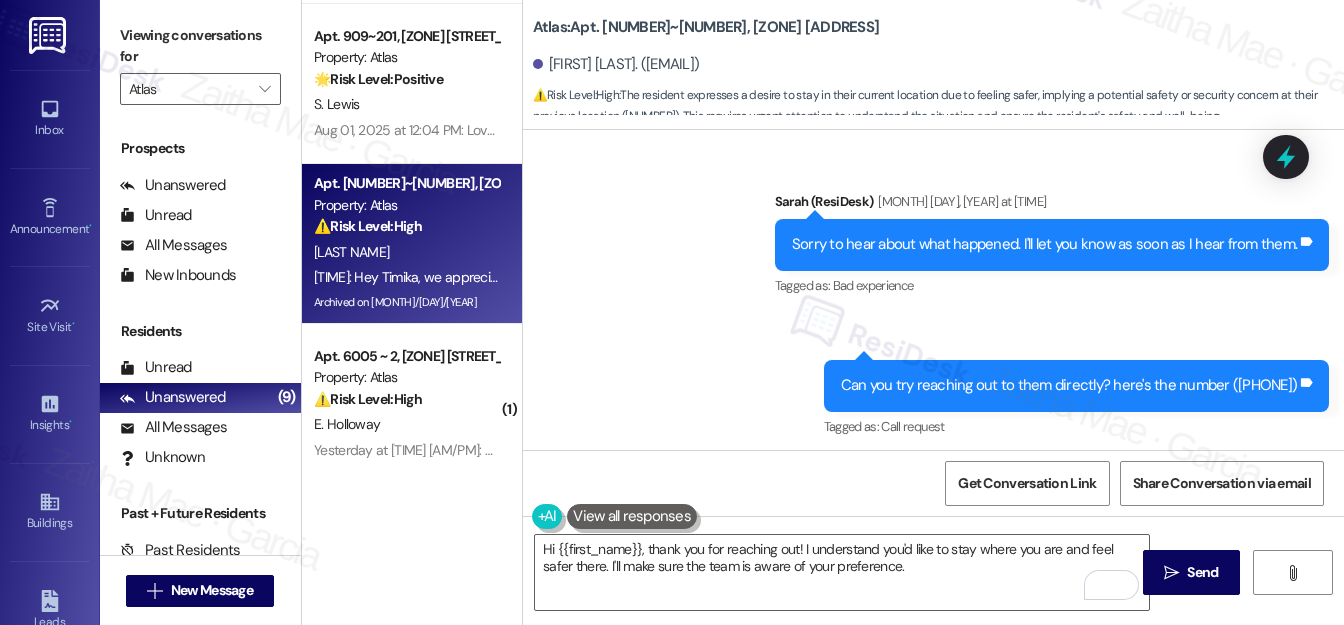 scroll, scrollTop: 25059, scrollLeft: 0, axis: vertical 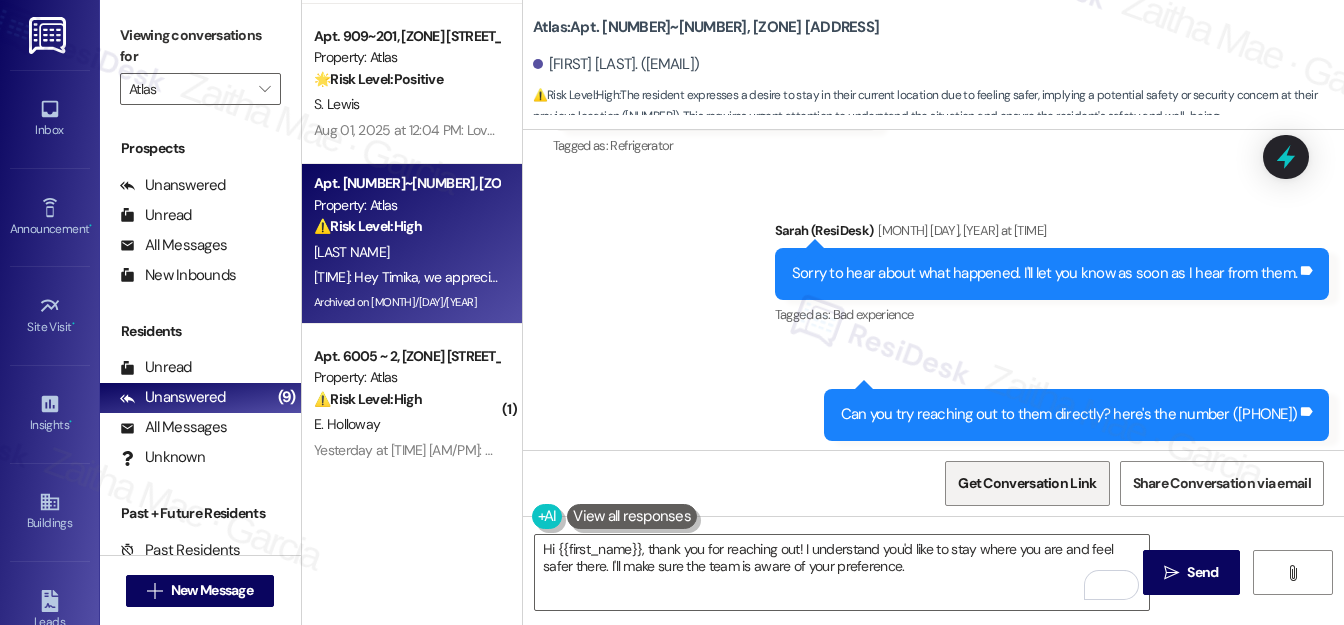 click on "Get Conversation Link" at bounding box center (1027, 483) 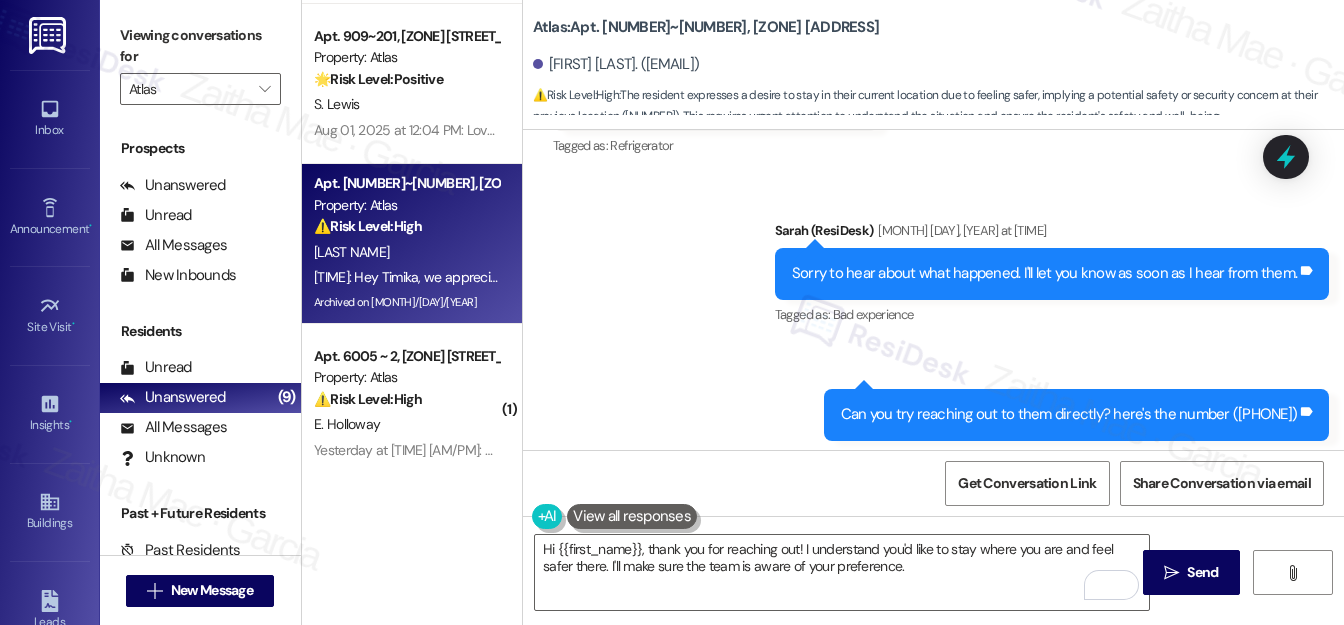drag, startPoint x: 1194, startPoint y: 234, endPoint x: 1244, endPoint y: 242, distance: 50.635956 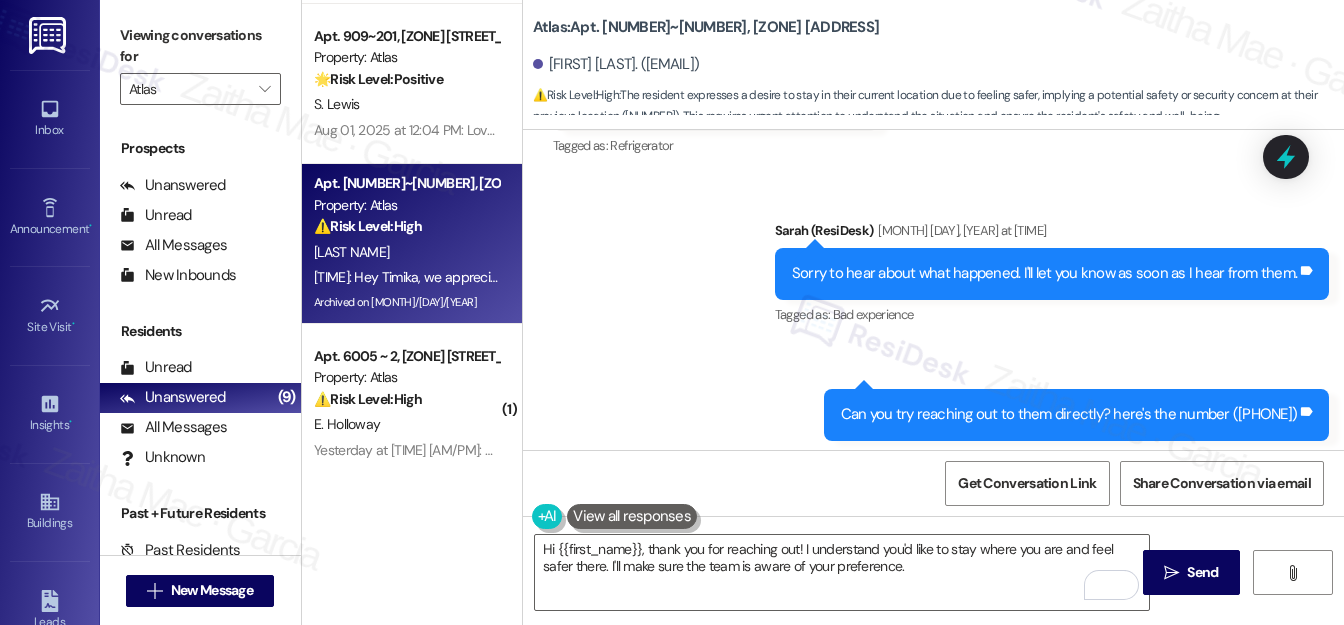 click on "Can you try reaching out to them directly? here's the number (312) 757-1686 Tags and notes" at bounding box center (1077, 414) 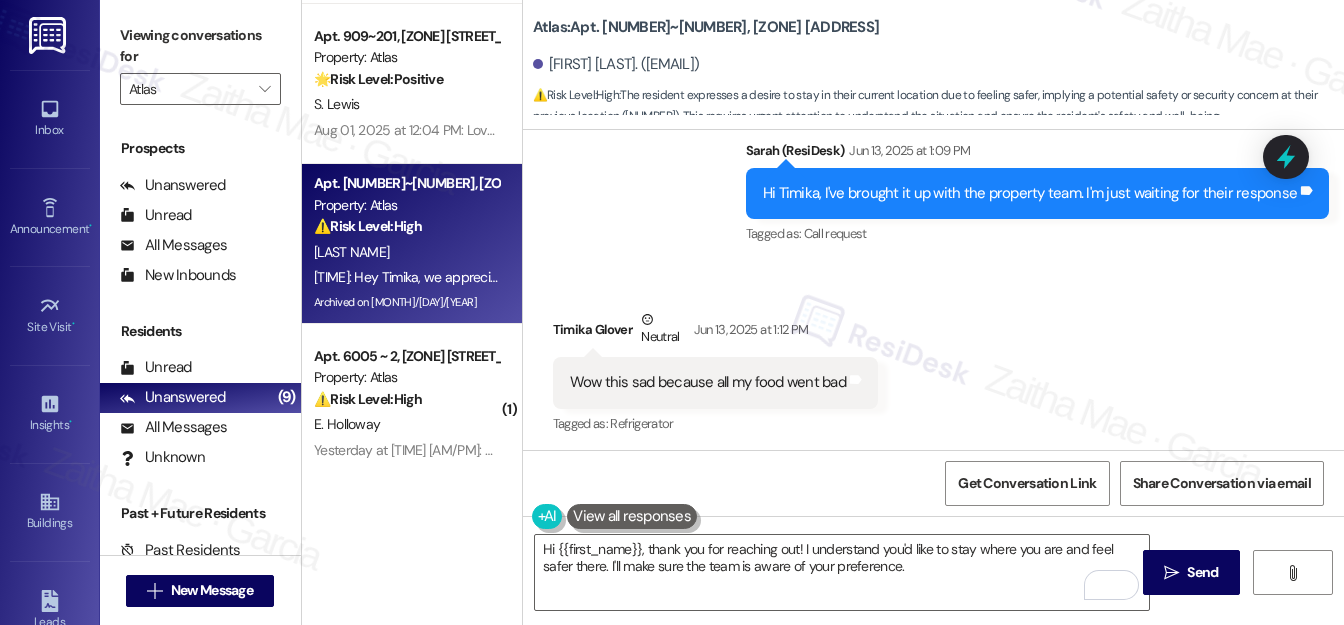 scroll, scrollTop: 24696, scrollLeft: 0, axis: vertical 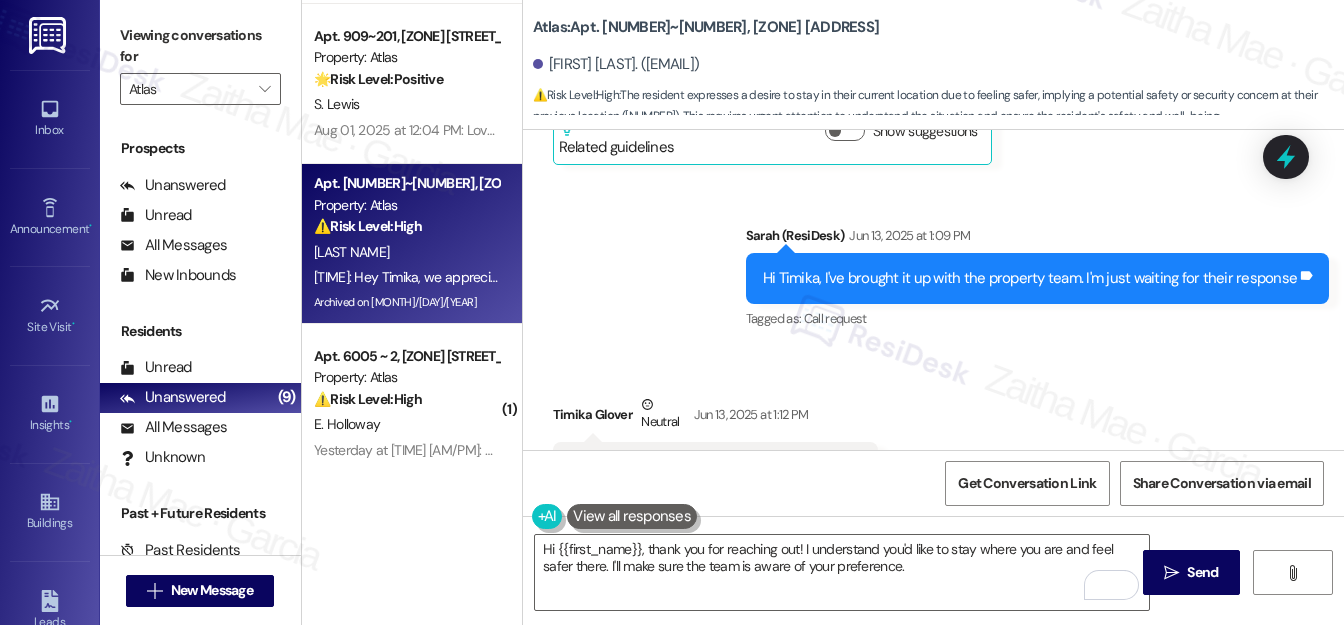 click on "Received via SMS Timika Glover   Neutral Jun 13, 2025 at 1:12 PM Wow this sad because all my food went bad  Tags and notes Tagged as:   Refrigerator Click to highlight conversations about Refrigerator" at bounding box center [933, 444] 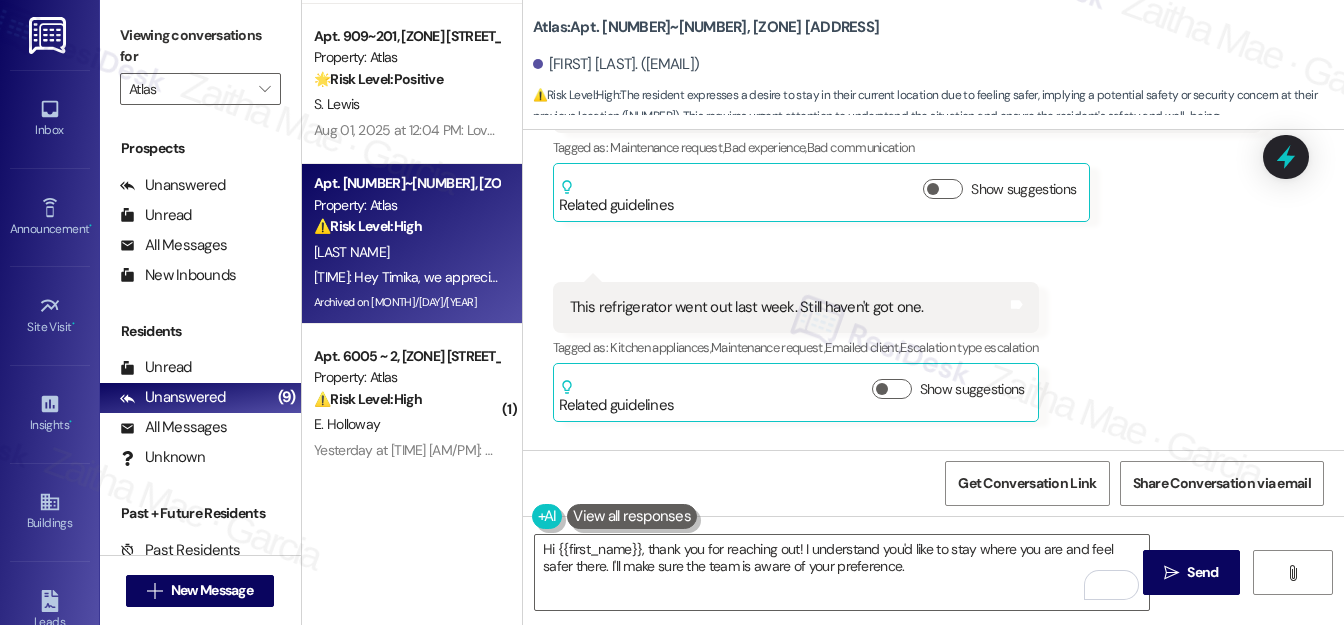 scroll, scrollTop: 23514, scrollLeft: 0, axis: vertical 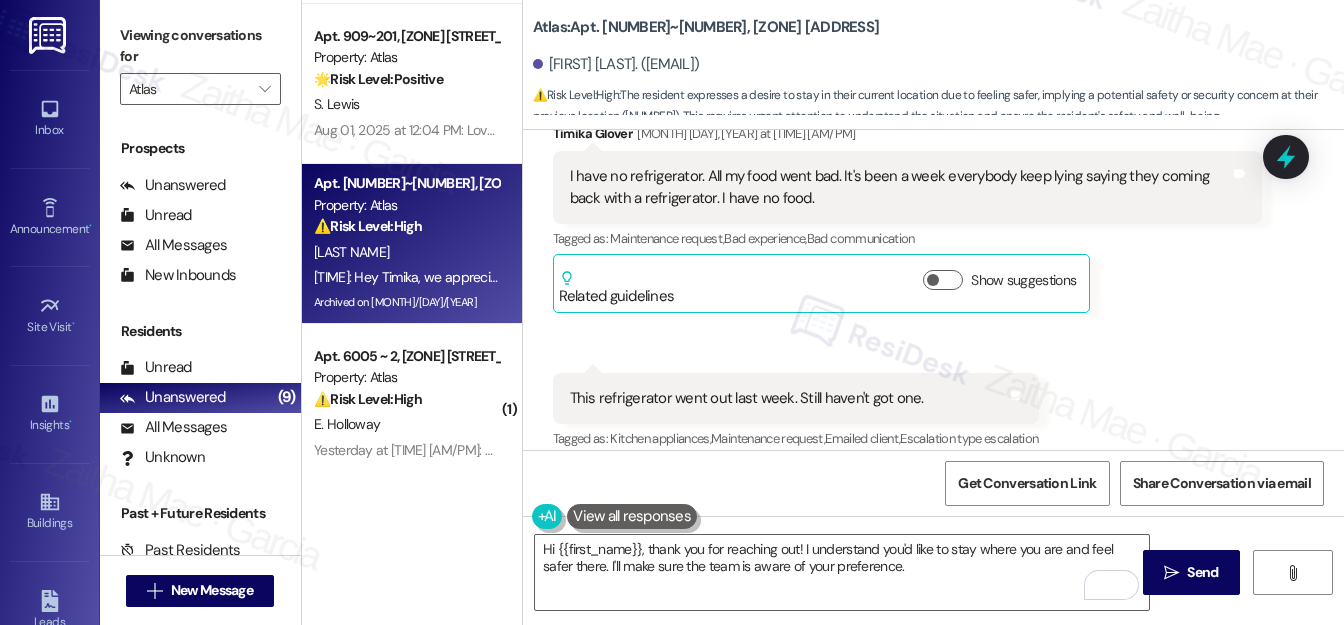 click on "Show suggestions" at bounding box center (892, 480) 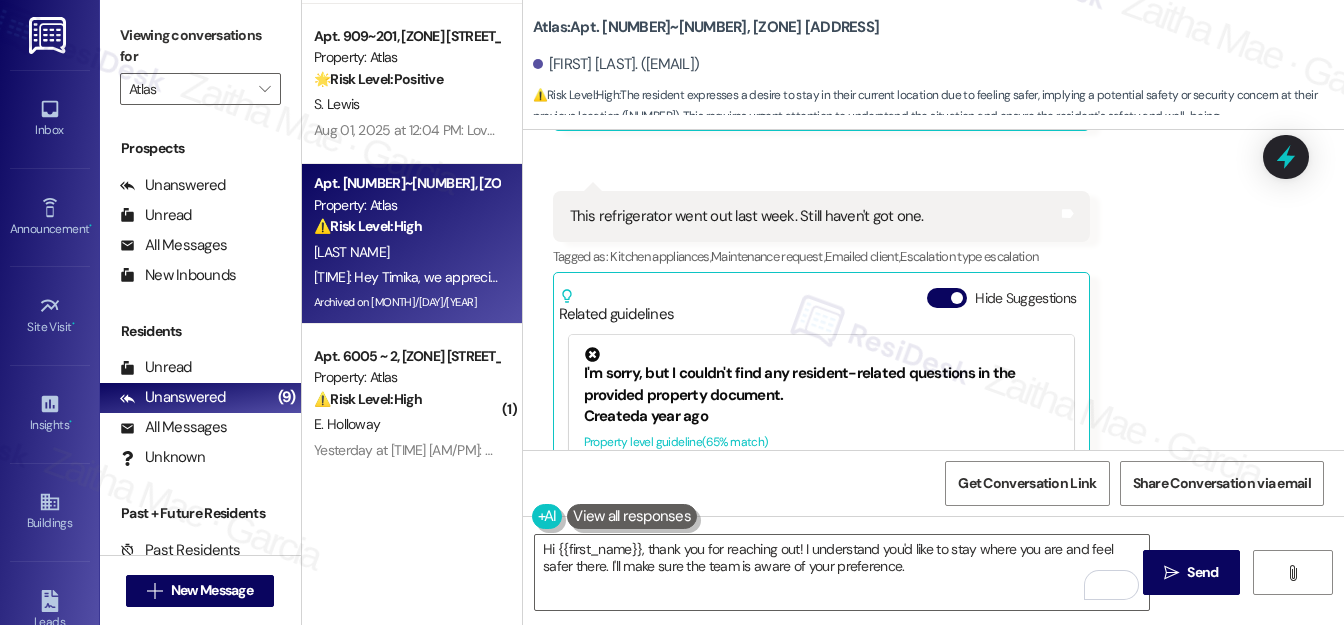 scroll, scrollTop: 23786, scrollLeft: 0, axis: vertical 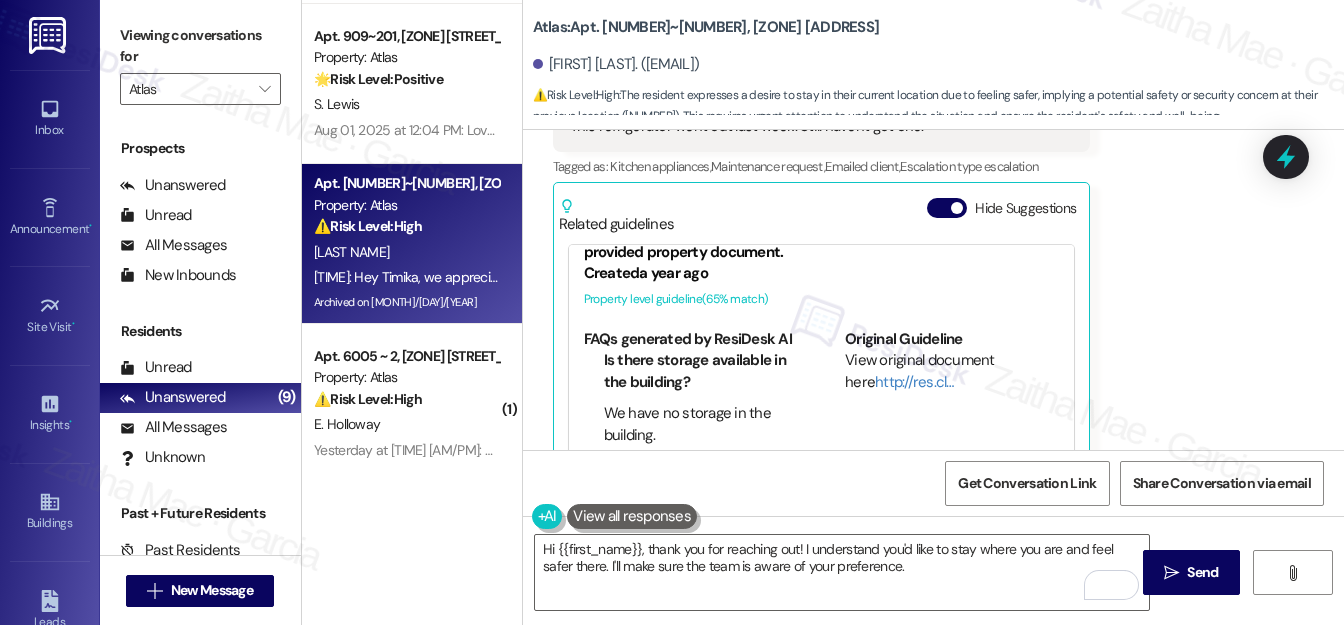 click on "Sent via SMS Sarah   (ResiDesk) Jun 11, 2025 at 4:41 PM Thanks for letting me know. I'll follow up on this. Tags and notes Tagged as:   Praise Click to highlight conversations about Praise" at bounding box center [933, 590] 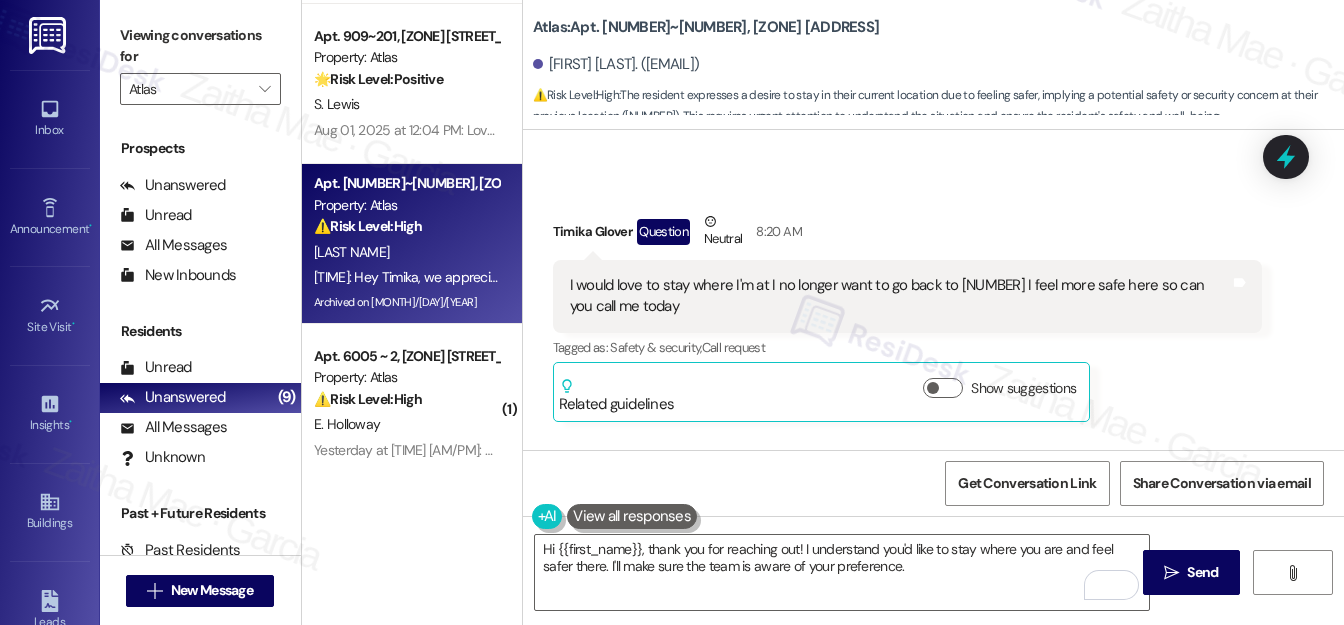scroll, scrollTop: 28673, scrollLeft: 0, axis: vertical 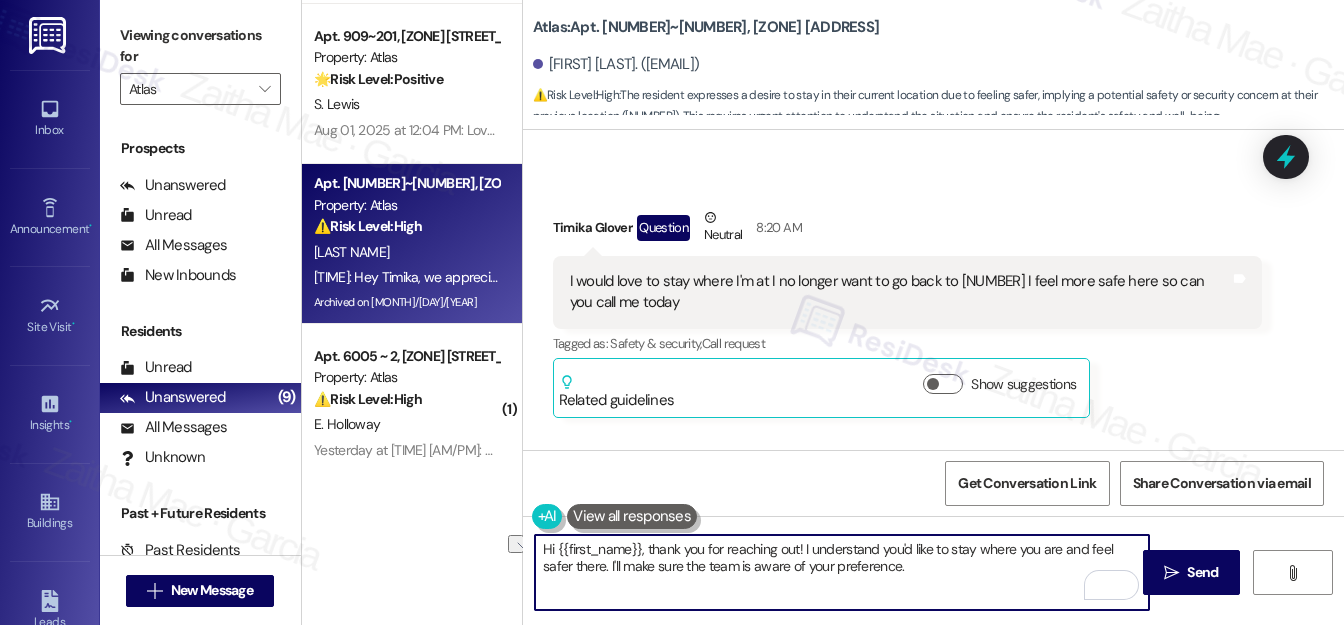 drag, startPoint x: 577, startPoint y: 563, endPoint x: 888, endPoint y: 572, distance: 311.1302 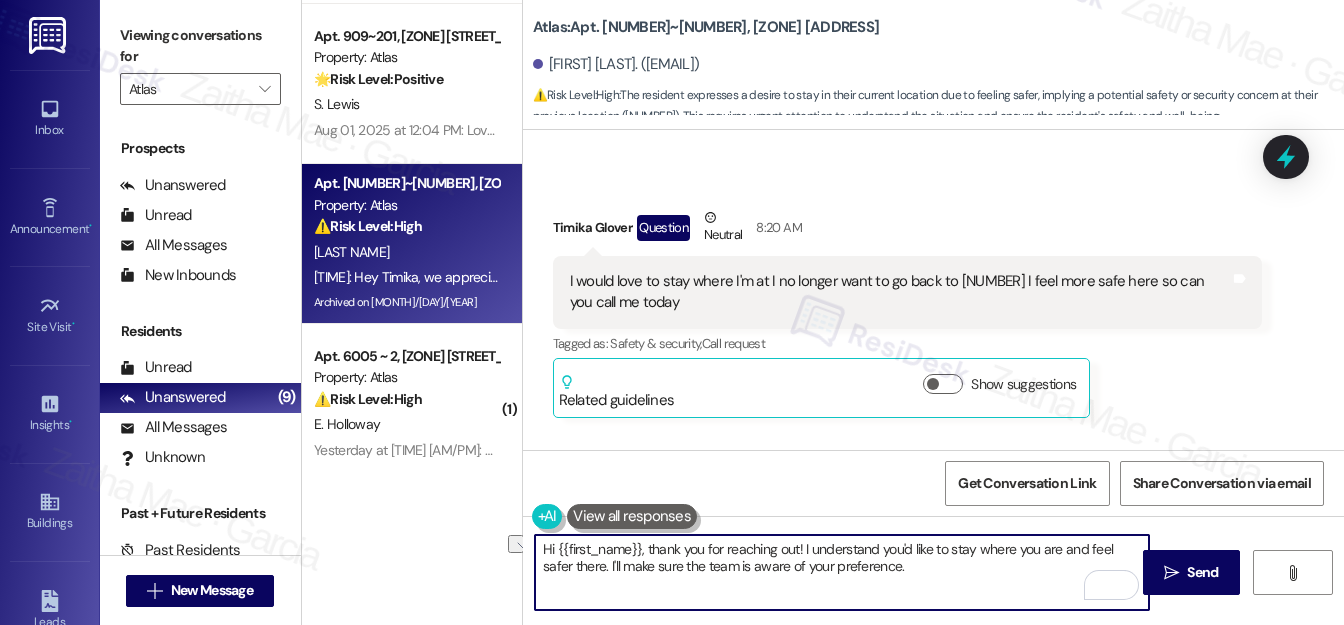 click on "Hi {{first_name}}, thank you for reaching out! I understand you'd like to stay where you are and feel safer there. I'll make sure the team is aware of your preference." at bounding box center (842, 572) 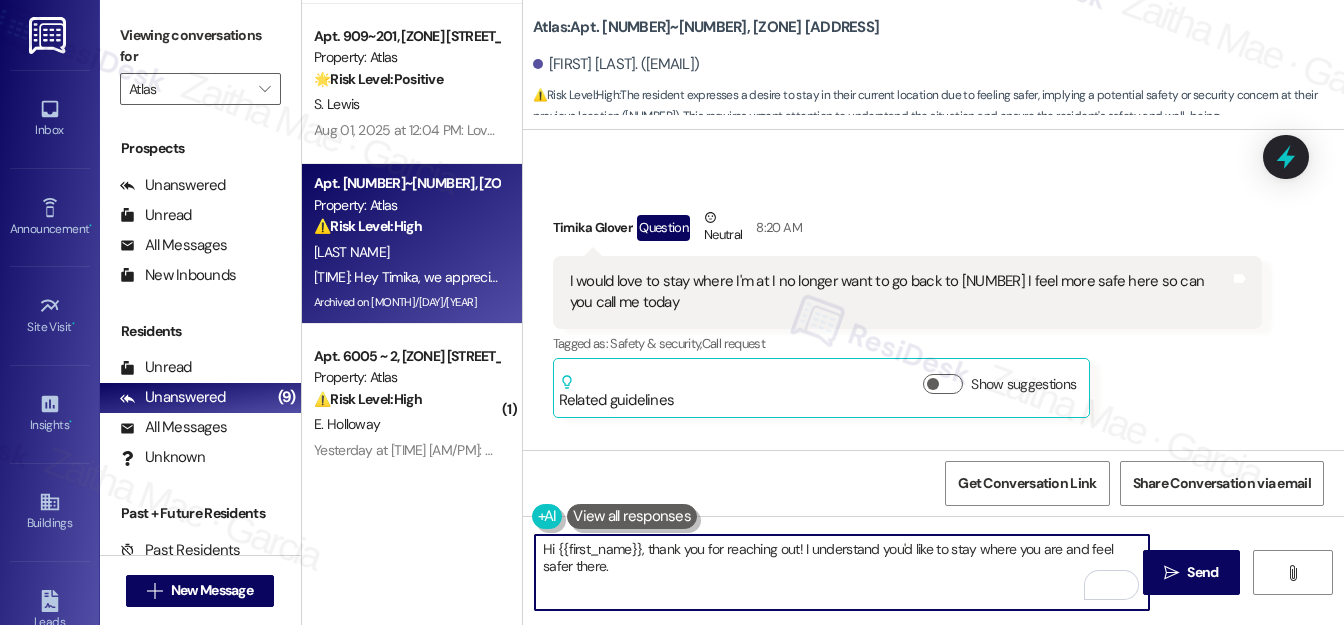 paste on "Unfortunately, my number is not set up for calls." 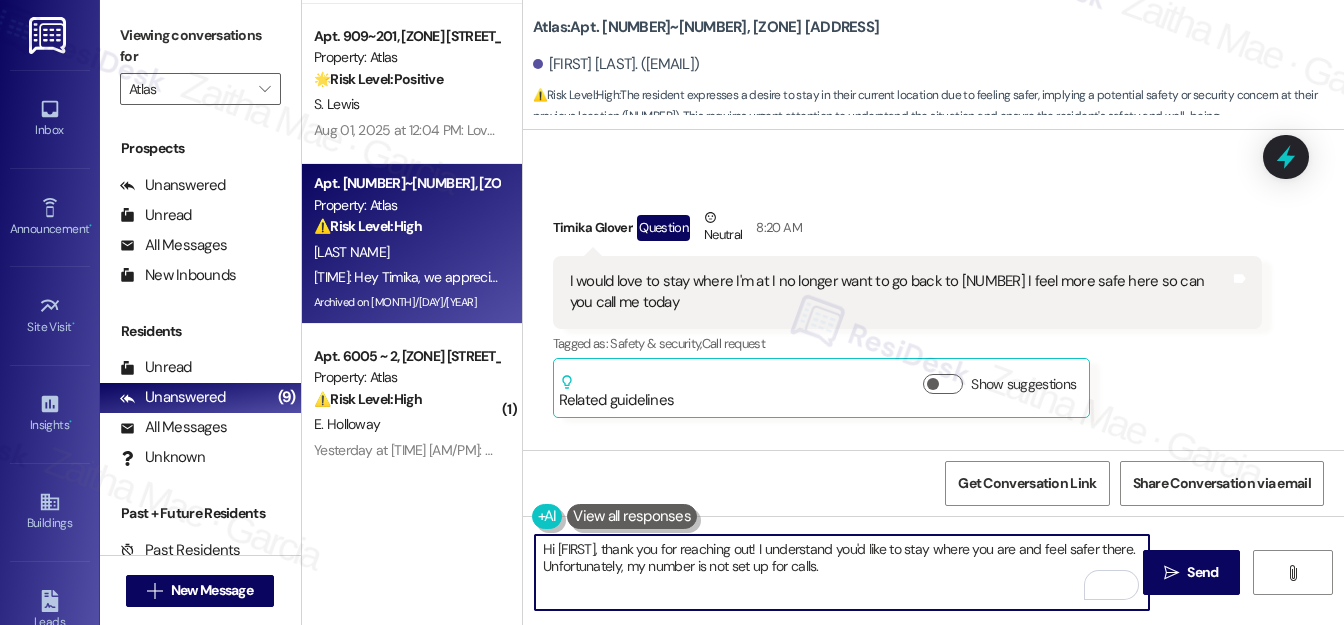 paste on "Please feel free to share any concerns or questions you have here through text." 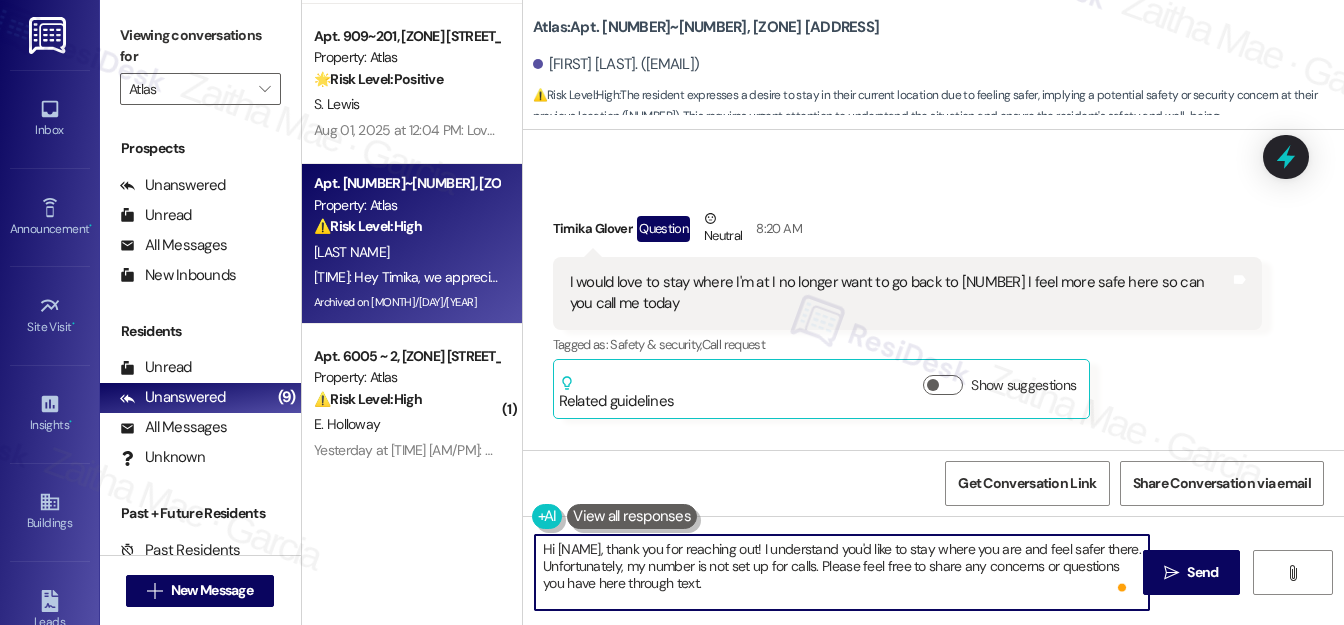 scroll, scrollTop: 28673, scrollLeft: 0, axis: vertical 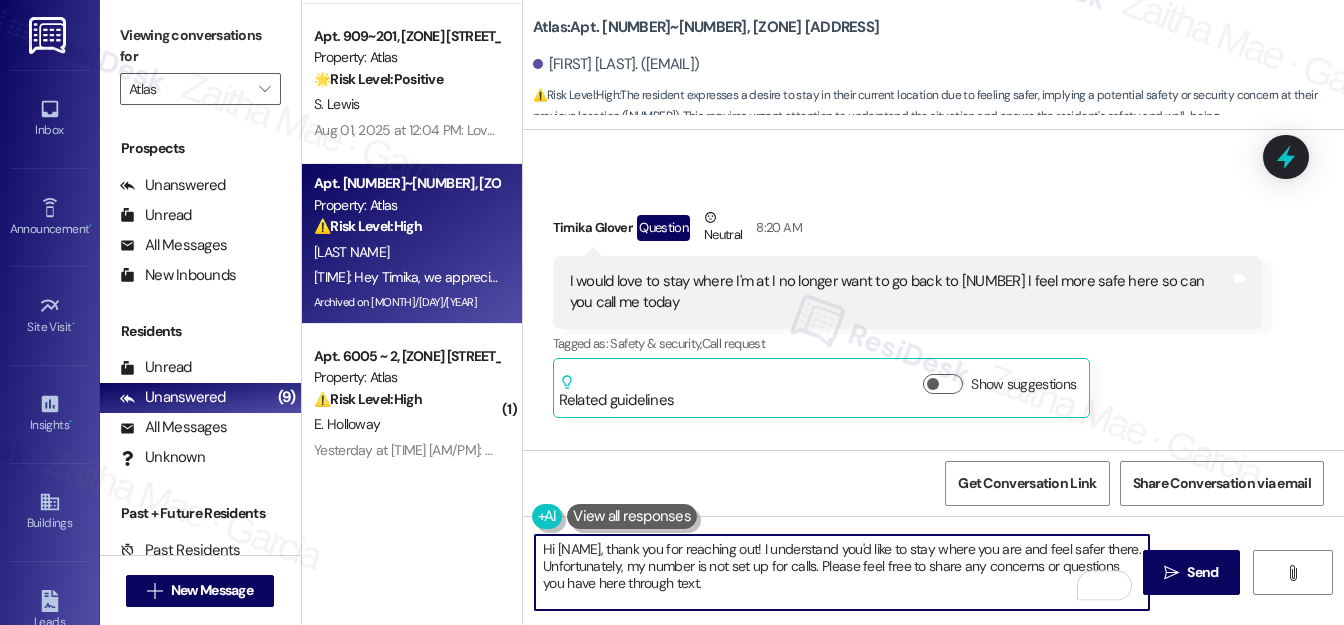 paste on "I’ll relay your request to the team and check into the situation. If you don’t mind sharing, could you let us know where you’re currently staying? I’ll also see if someone is available to give you a call today." 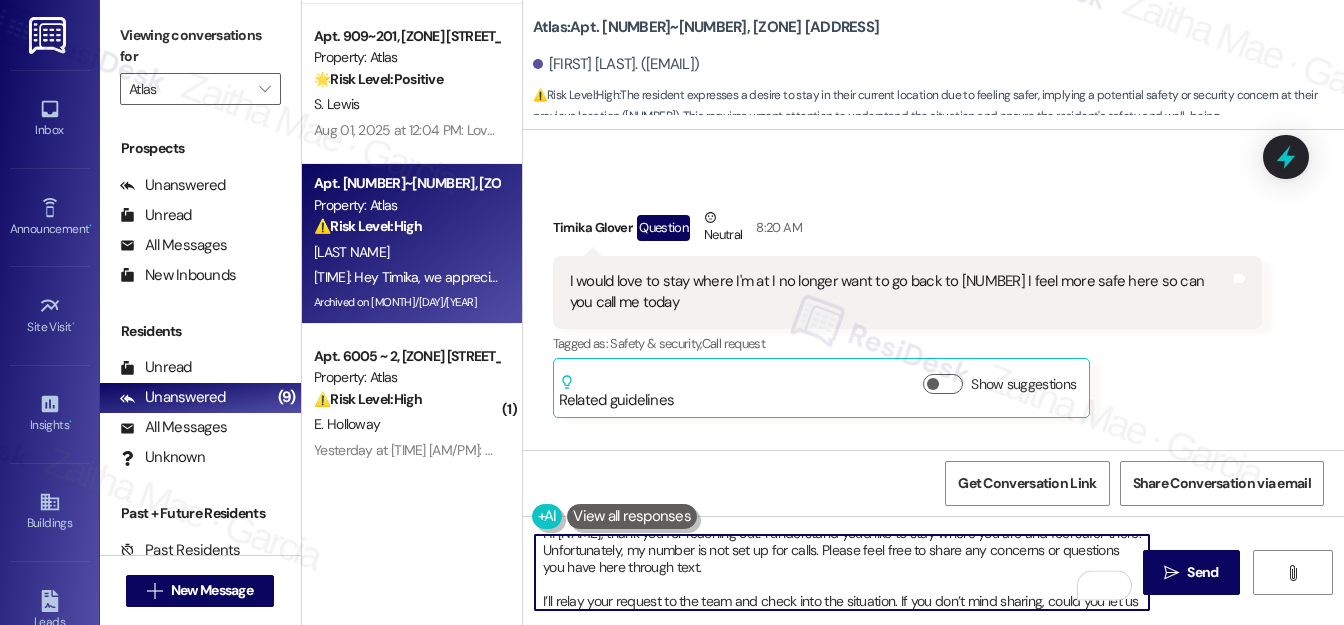 scroll, scrollTop: 34, scrollLeft: 0, axis: vertical 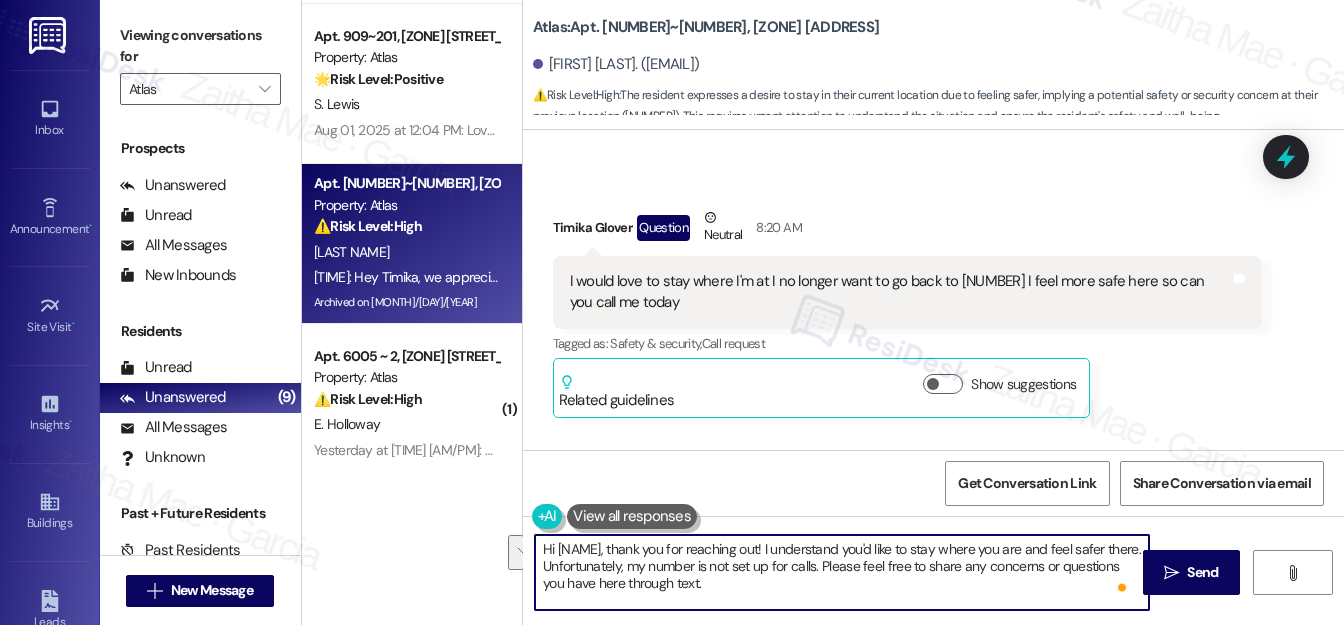 drag, startPoint x: 802, startPoint y: 546, endPoint x: 610, endPoint y: 559, distance: 192.4396 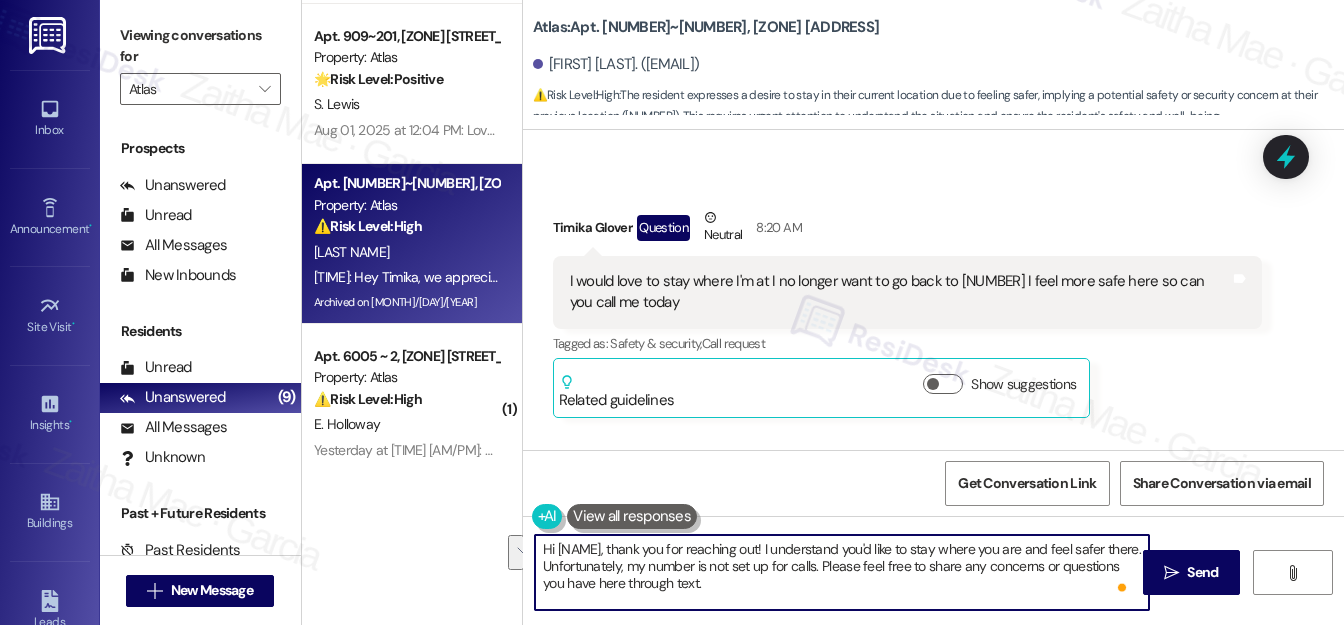 click on "Hi {{first_name}}, thank you for reaching out! I understand you'd like to stay where you are and feel safer there. Unfortunately, my number is not set up for calls. Please feel free to share any concerns or questions you have here through text.
I’ll relay your request to the team and check into the situation. If you don’t mind sharing, could you let us know where you’re currently staying? I’ll also see if someone is available to give you a call today." at bounding box center (842, 572) 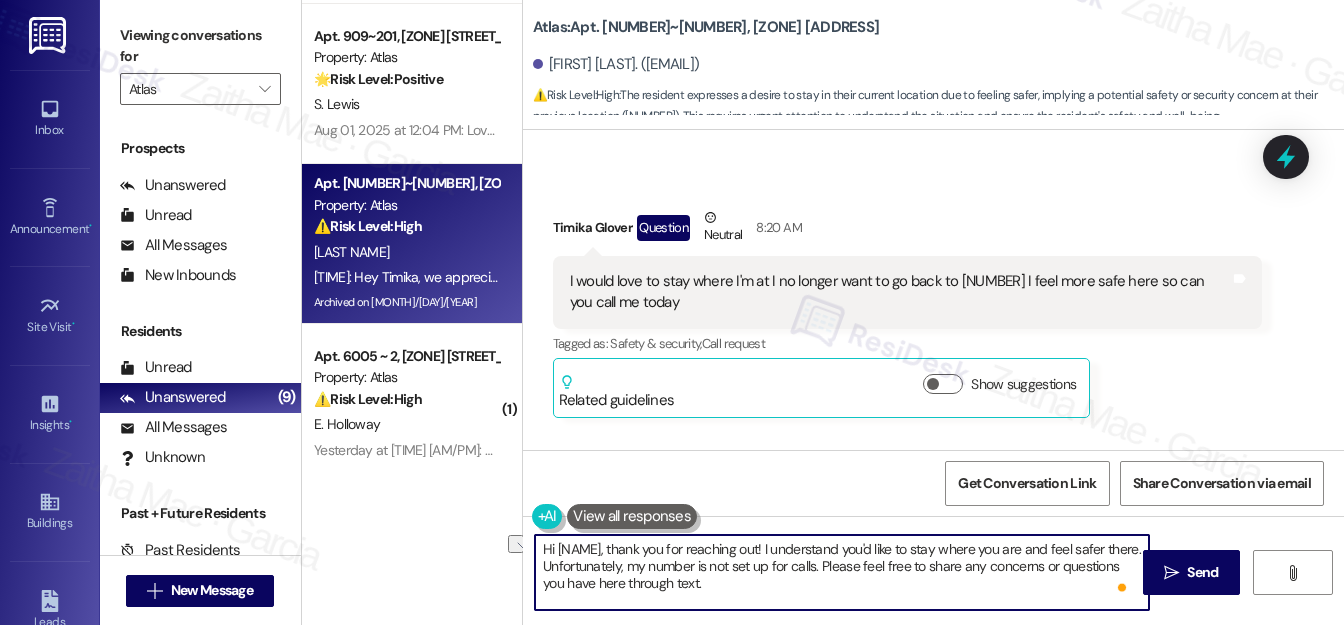 click on "Hi {{first_name}}, thank you for reaching out! I understand you'd like to stay where you are and feel safer there. Unfortunately, my number is not set up for calls. Please feel free to share any concerns or questions you have here through text.
I’ll relay your request to the team and check into the situation. If you don’t mind sharing, could you let us know where you’re currently staying? I’ll also see if someone is available to give you a call today." at bounding box center (842, 572) 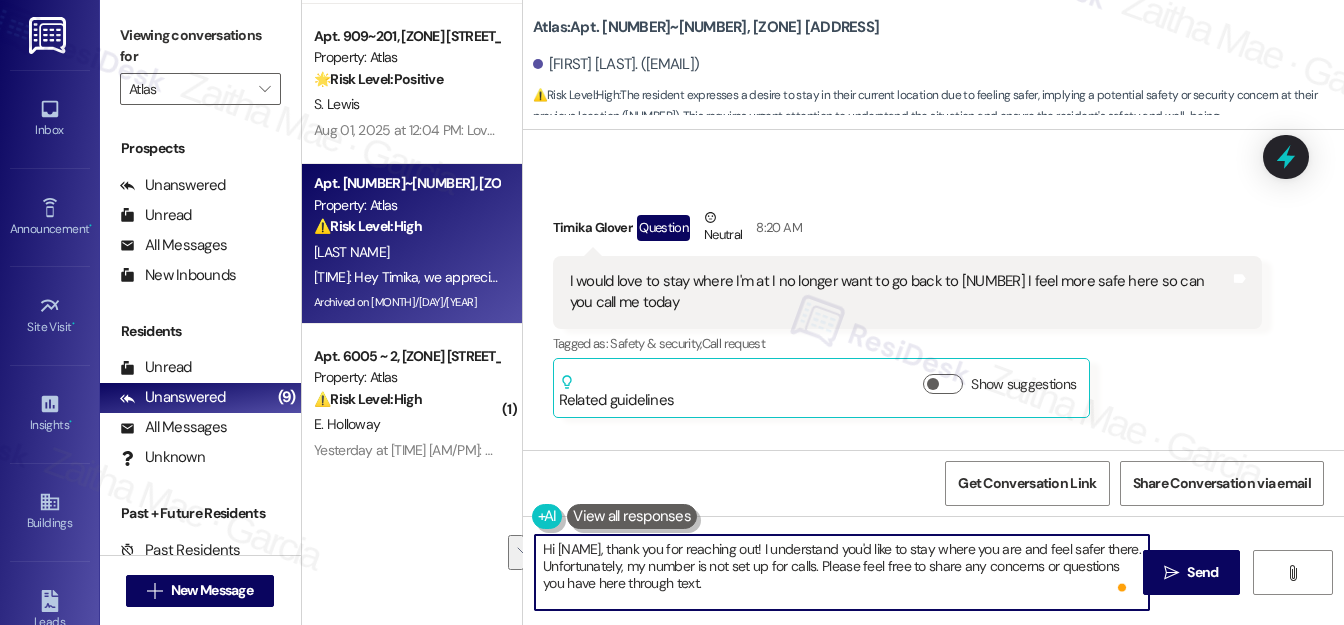 drag, startPoint x: 800, startPoint y: 548, endPoint x: 606, endPoint y: 562, distance: 194.5045 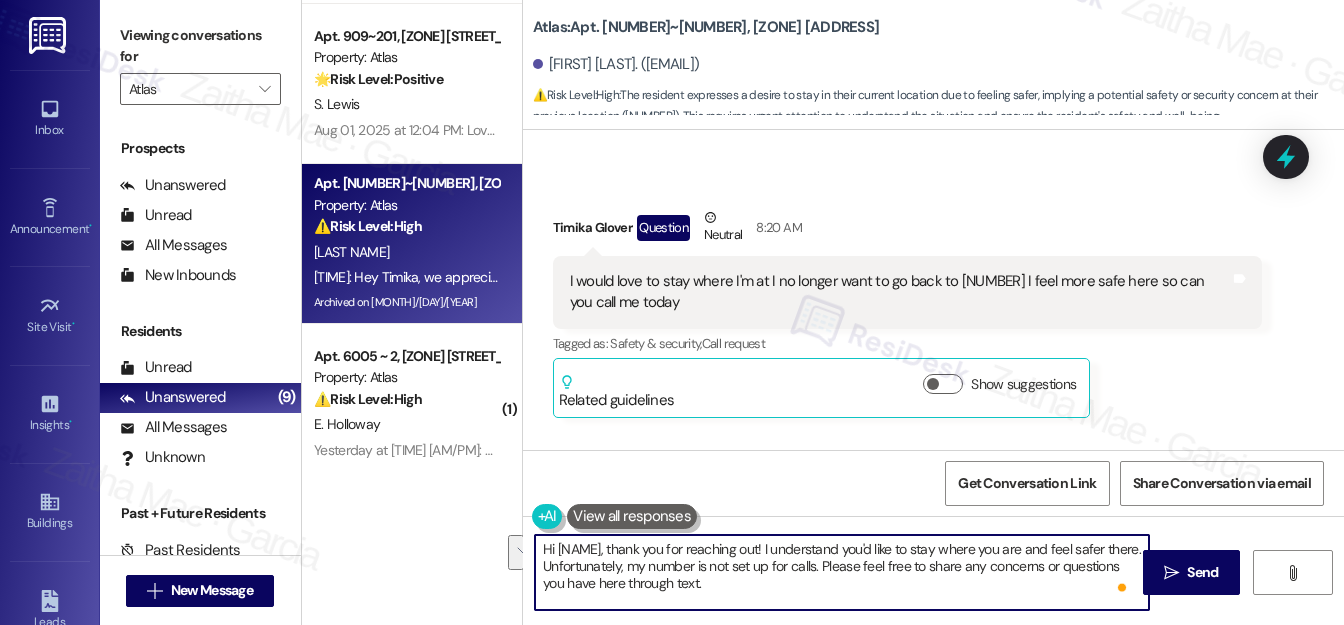 click on "Hi {{first_name}}, thank you for reaching out! I understand you'd like to stay where you are and feel safer there. Unfortunately, my number is not set up for calls. Please feel free to share any concerns or questions you have here through text.
I’ll relay your request to the team and check into the situation. If you don’t mind sharing, could you let us know where you’re currently staying? I’ll also see if someone is available to give you a call today." at bounding box center (842, 572) 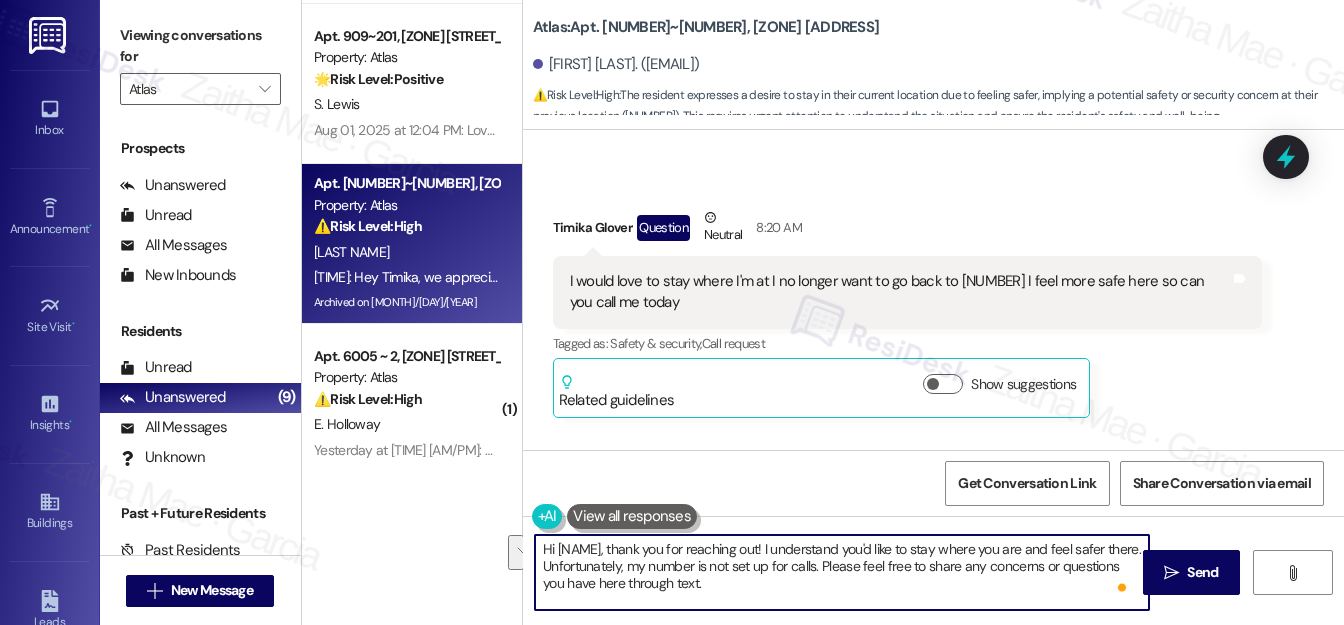drag, startPoint x: 802, startPoint y: 549, endPoint x: 608, endPoint y: 570, distance: 195.13329 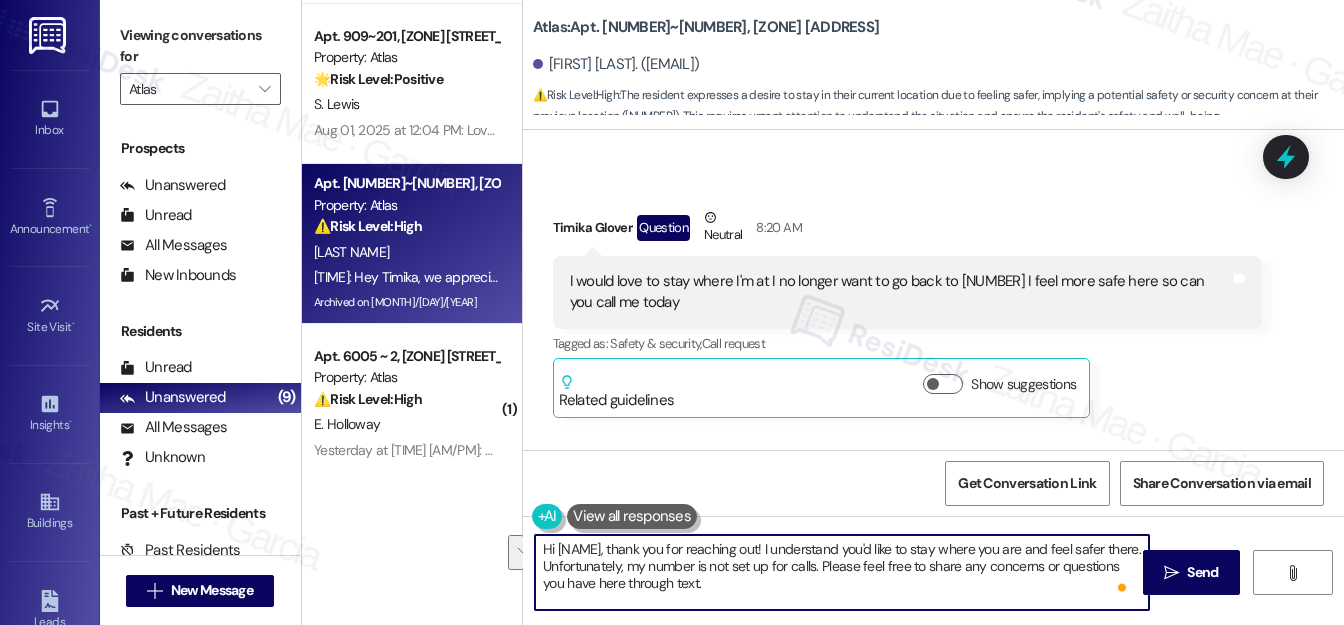 click on "Hi {{first_name}}, thank you for reaching out! I understand you'd like to stay where you are and feel safer there. Unfortunately, my number is not set up for calls. Please feel free to share any concerns or questions you have here through text.
I’ll relay your request to the team and check into the situation. If you don’t mind sharing, could you let us know where you’re currently staying? I’ll also see if someone is available to give you a call today." at bounding box center [842, 572] 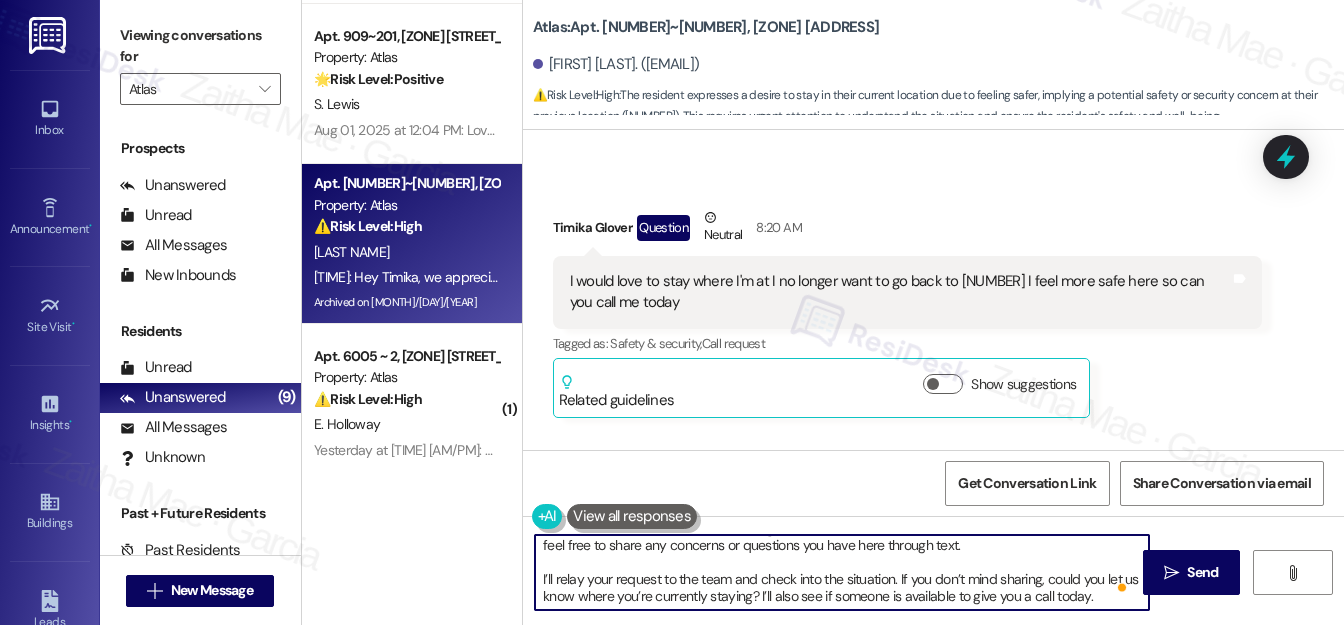 click on "Hi {{first_name}}, thank you for reaching out! Unfortunately, my number is not set up for calls. Please feel free to share any concerns or questions you have here through text.
I’ll relay your request to the team and check into the situation. If you don’t mind sharing, could you let us know where you’re currently staying? I’ll also see if someone is available to give you a call today." at bounding box center (842, 572) 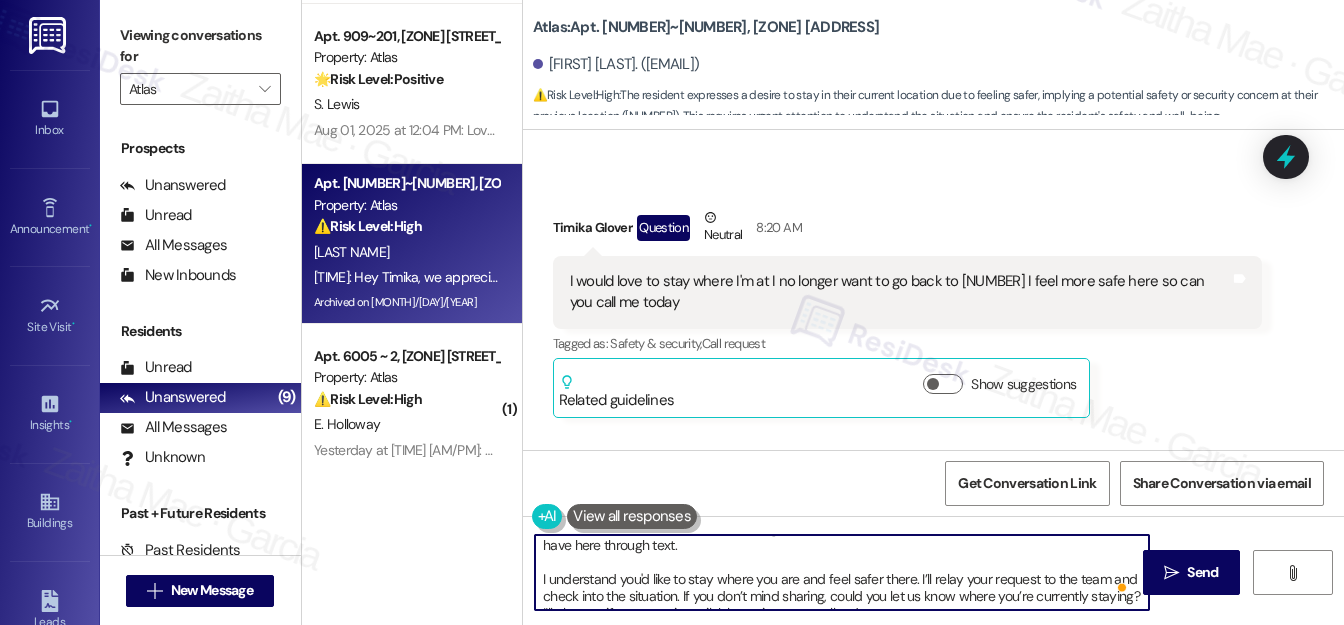 scroll, scrollTop: 5, scrollLeft: 0, axis: vertical 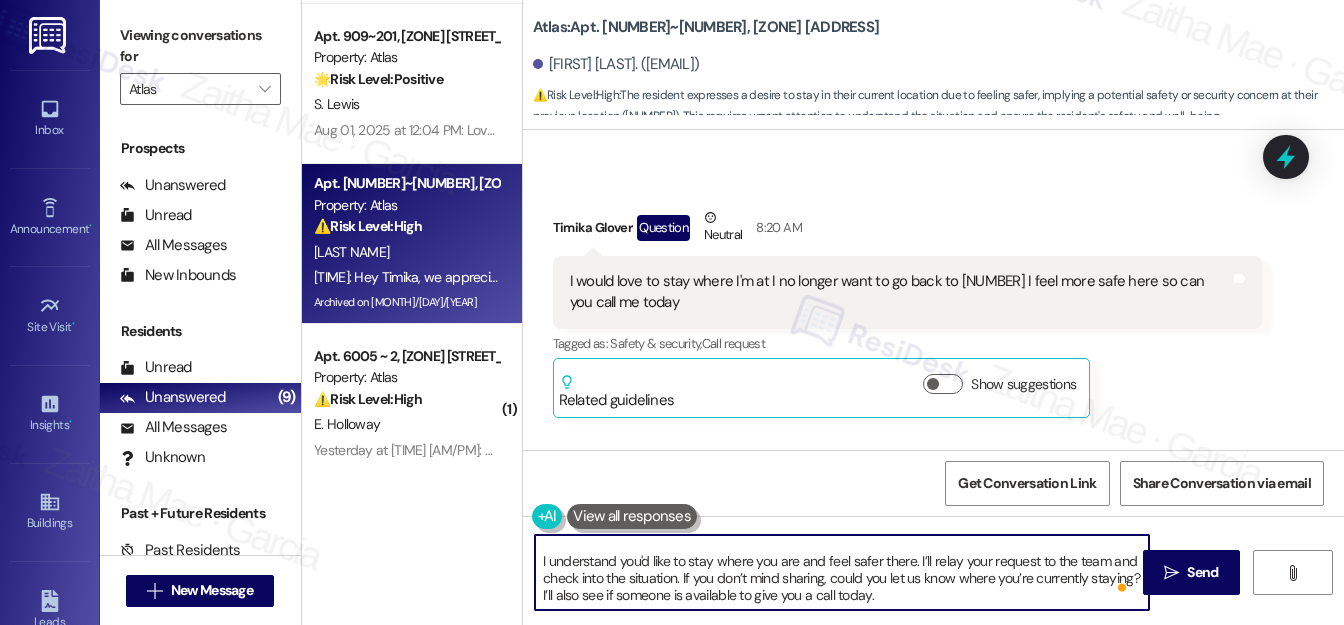 click on "Hi {{first_name}}, thank you for reaching out! Unfortunately, my number is not set up for calls. Please feel free to share any concerns or questions you have here through text.
I understand you'd like to stay where you are and feel safer there. I’ll relay your request to the team and check into the situation. If you don’t mind sharing, could you let us know where you’re currently staying? I’ll also see if someone is available to give you a call today." at bounding box center (842, 572) 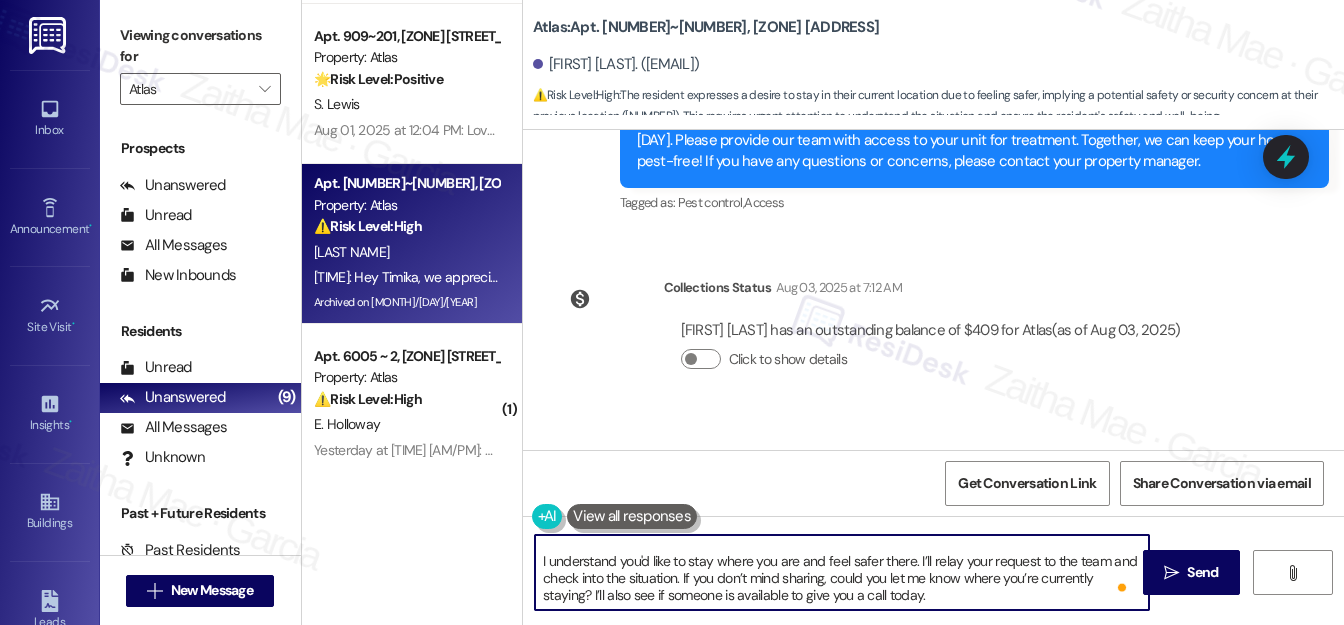 scroll, scrollTop: 28673, scrollLeft: 0, axis: vertical 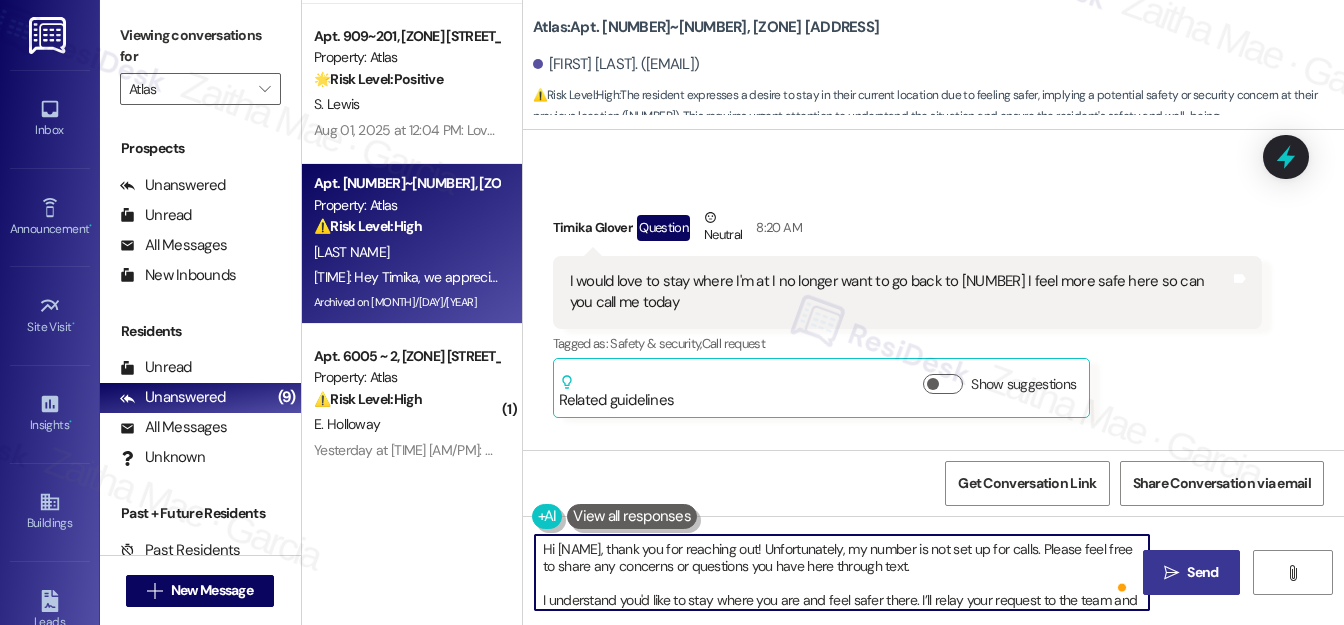type on "Hi {{first_name}}, thank you for reaching out! Unfortunately, my number is not set up for calls. Please feel free to share any concerns or questions you have here through text.
I understand you'd like to stay where you are and feel safer there. I’ll relay your request to the team and check into the situation. If you don’t mind sharing, could you let me know where you’re currently staying? I’ll also see if someone is available to give you a call today." 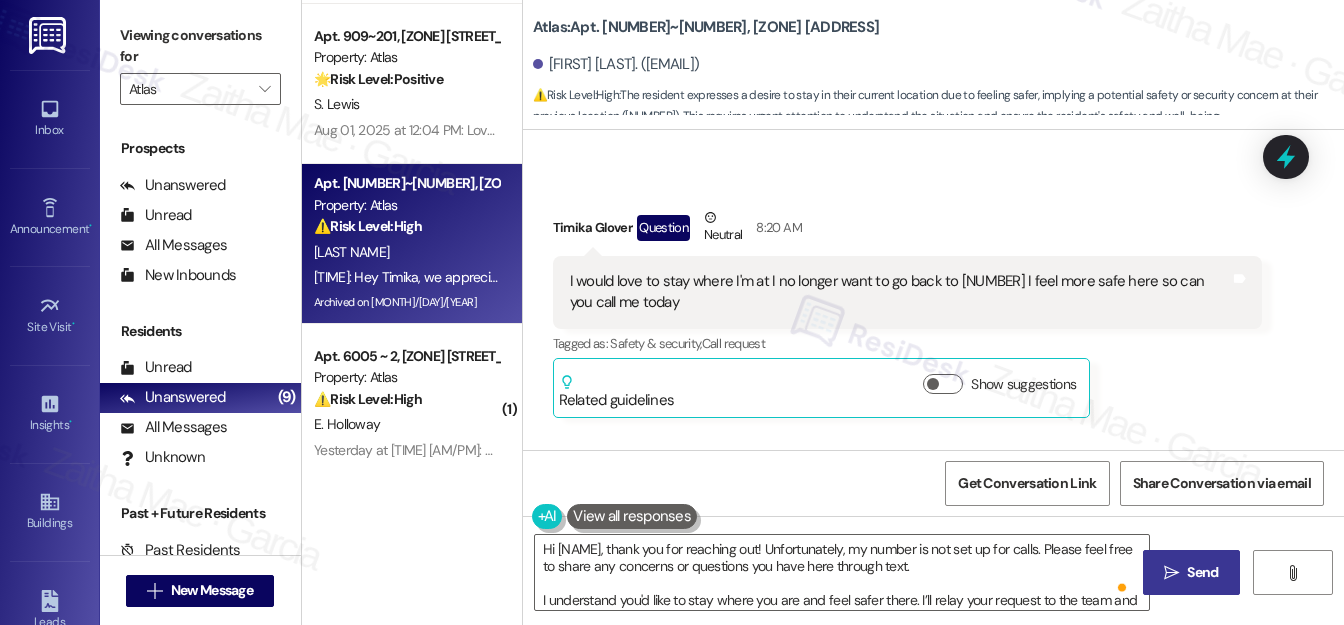 click on "Send" at bounding box center [1202, 572] 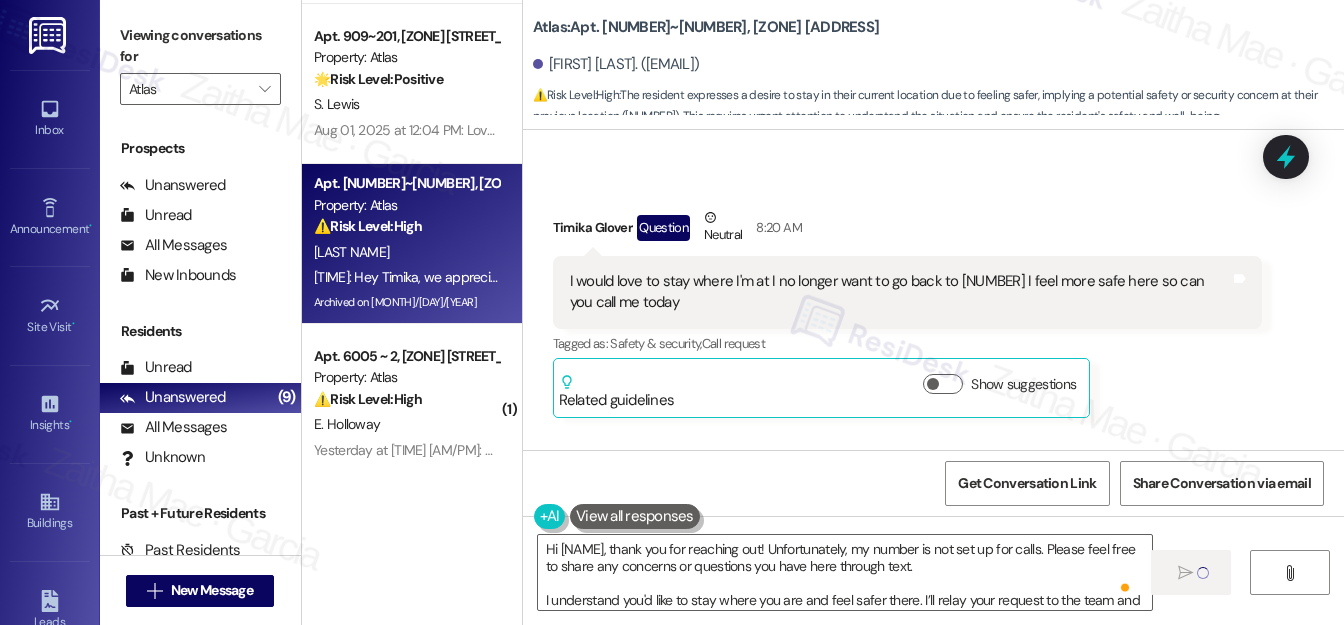 type 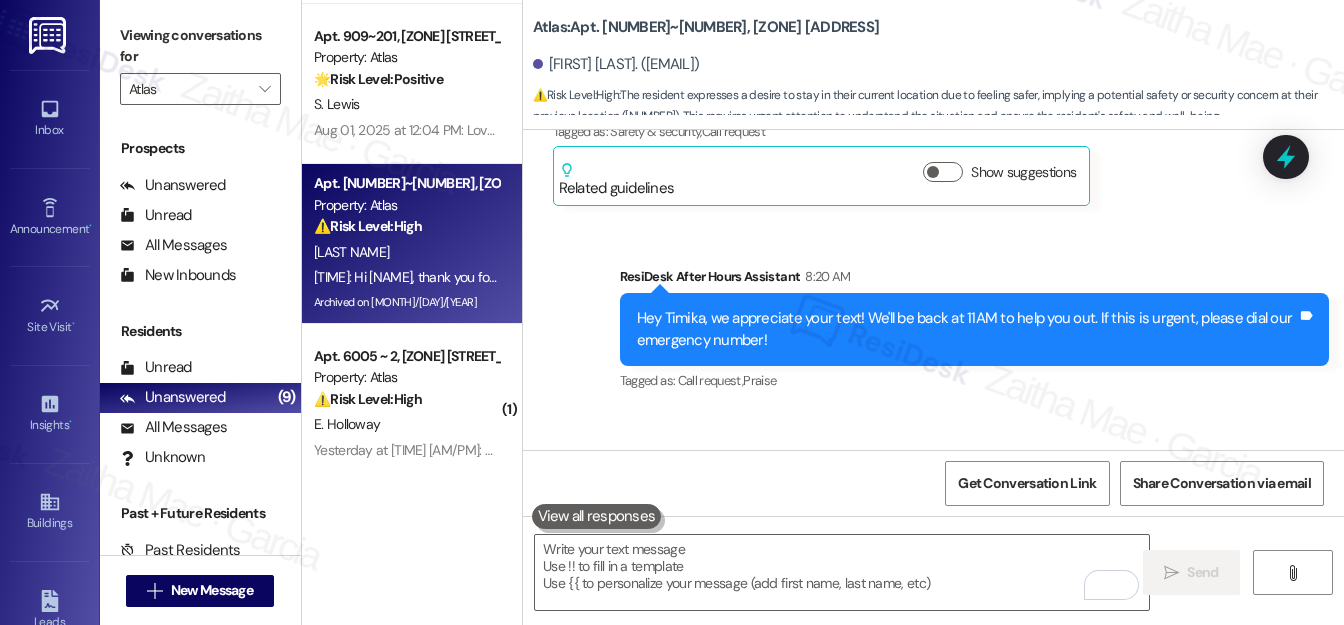 scroll, scrollTop: 28920, scrollLeft: 0, axis: vertical 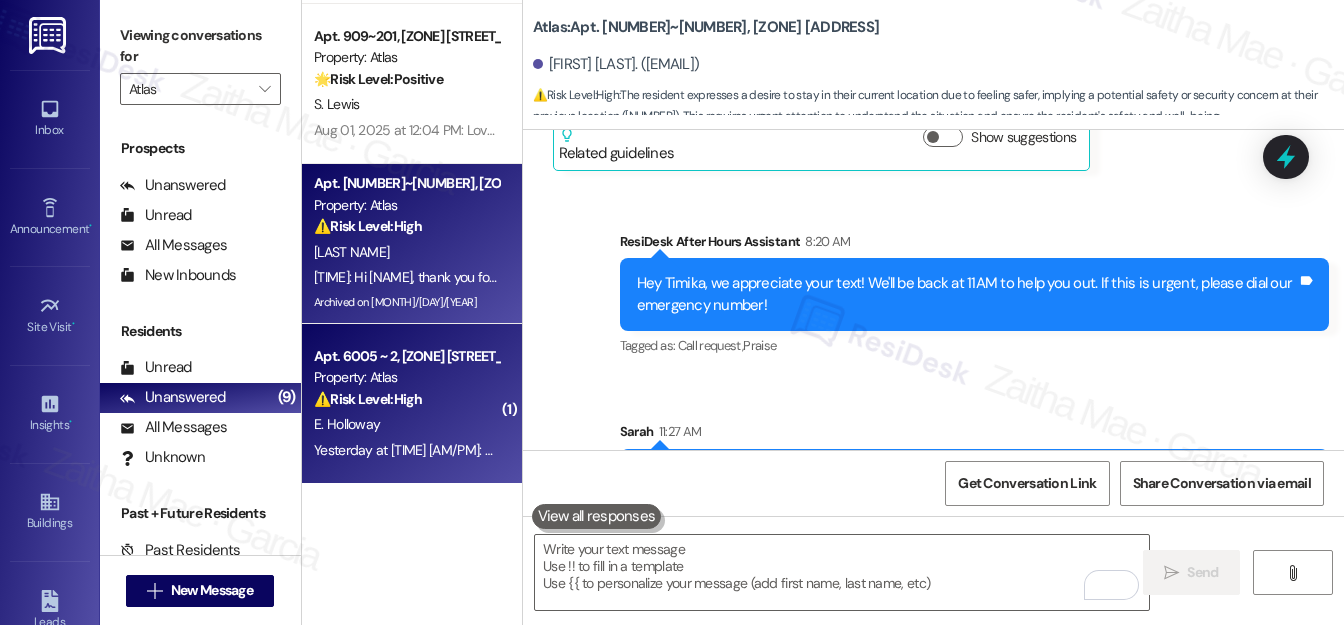click on "⚠️  Risk Level:  High The resident is disputing a late fee and has provided proof of on-time payment. This involves a financial concern and requires investigation to resolve the discrepancy." at bounding box center [406, 399] 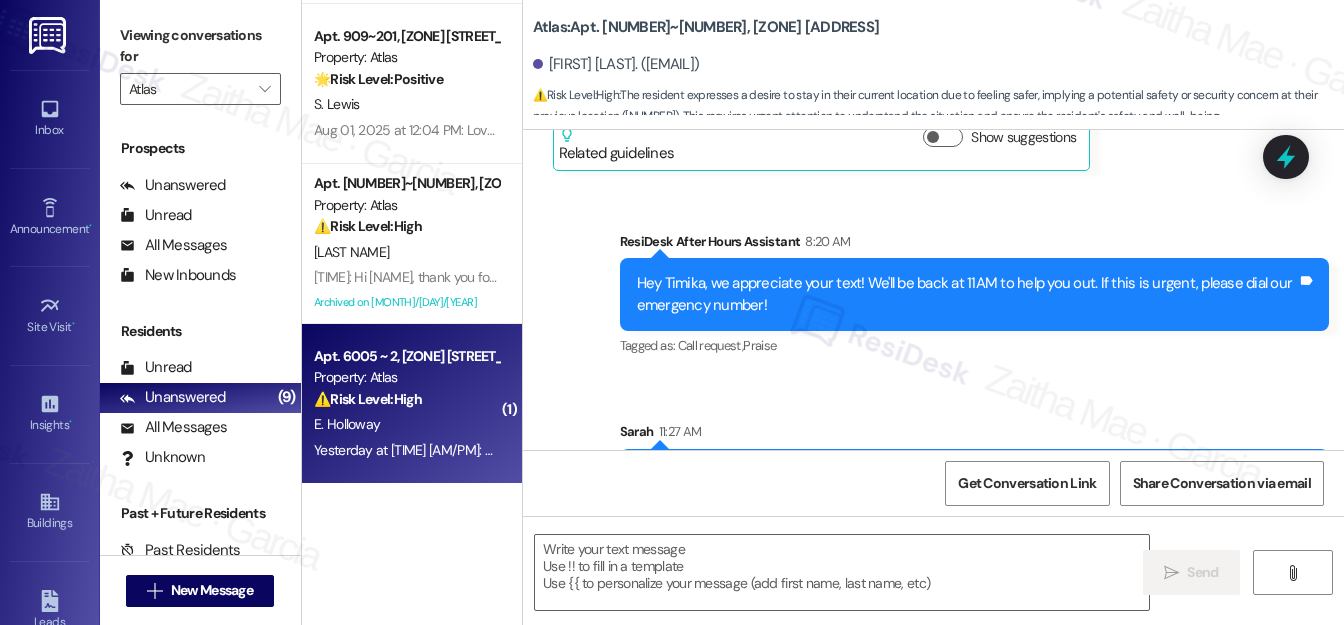 type on "Fetching suggested responses. Please feel free to read through the conversation in the meantime." 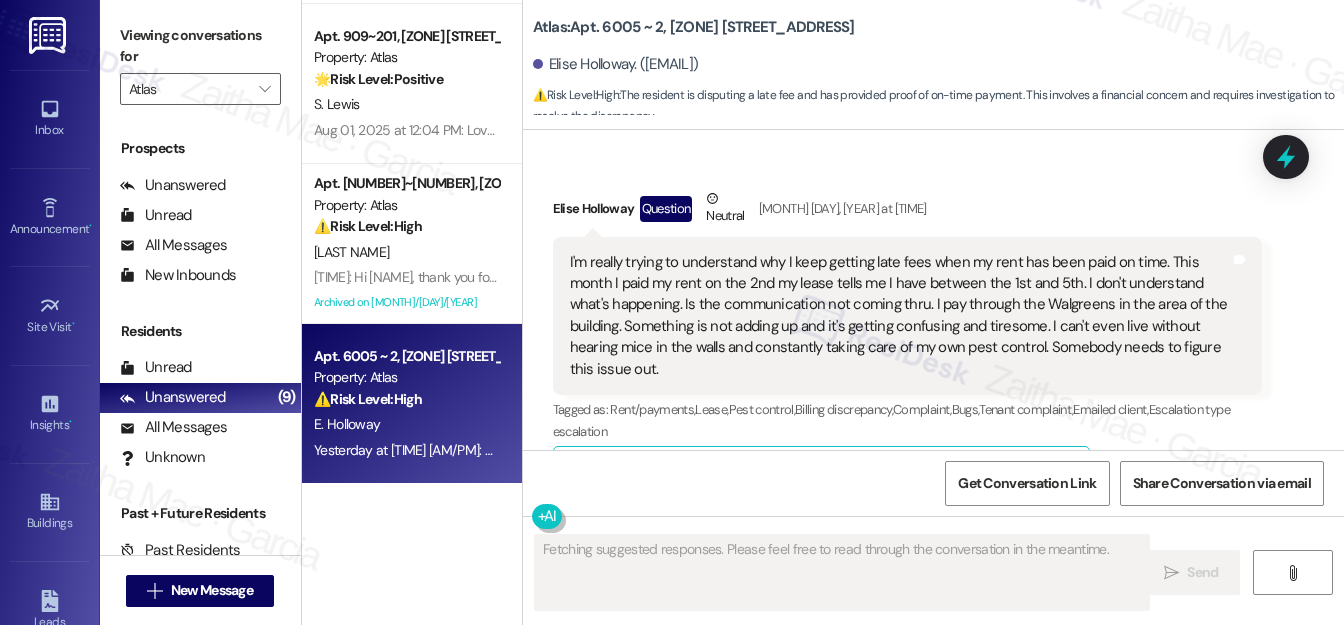 scroll, scrollTop: 20488, scrollLeft: 0, axis: vertical 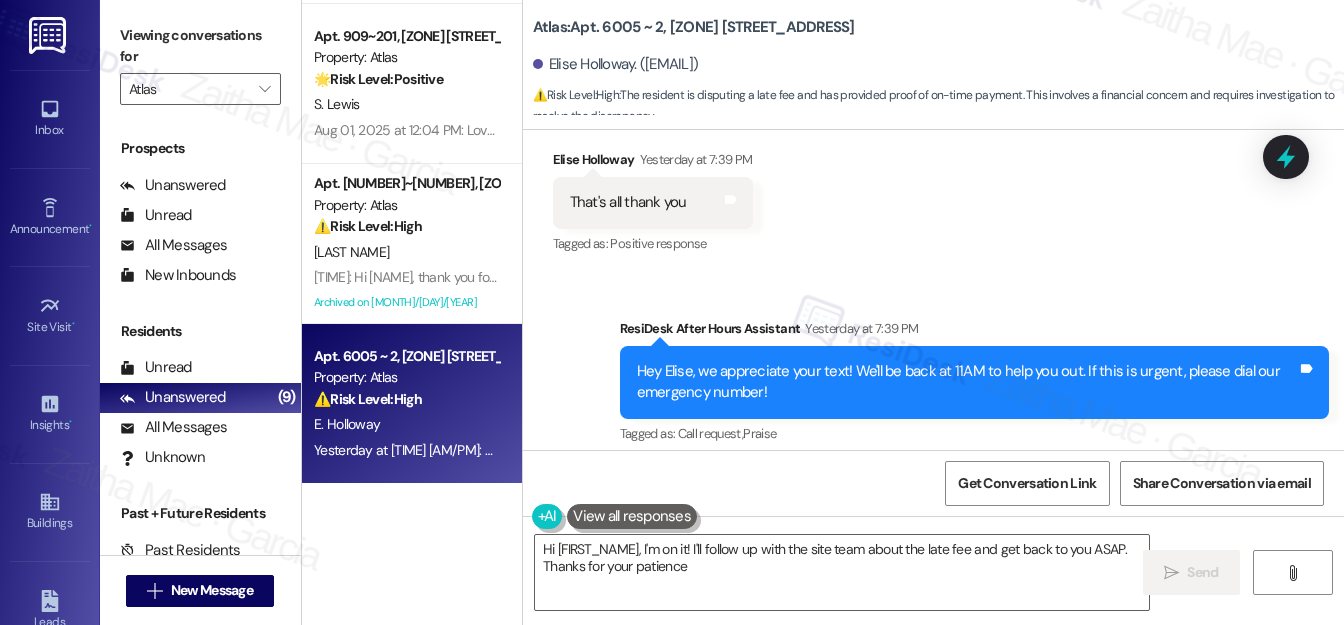 type on "Hi {{first_name}}, I'm on it! I'll follow up with the site team about the late fee and get back to you ASAP. Thanks for your patience!" 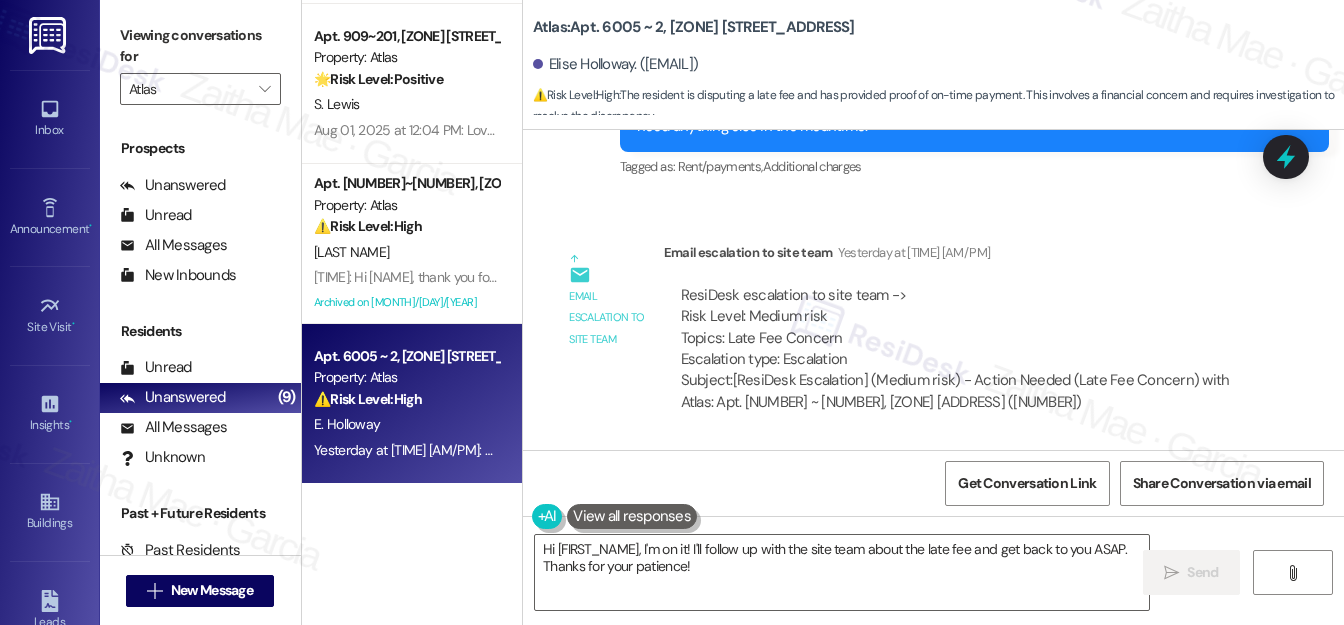 scroll, scrollTop: 20488, scrollLeft: 0, axis: vertical 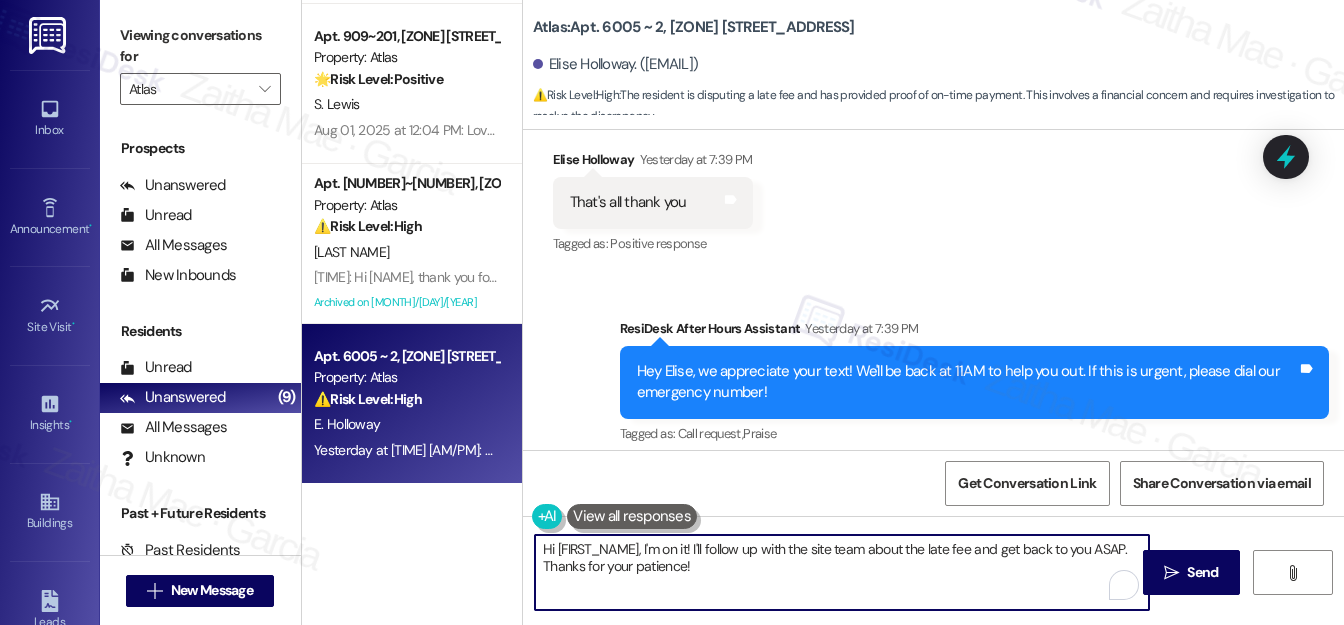 drag, startPoint x: 635, startPoint y: 549, endPoint x: 712, endPoint y: 568, distance: 79.30952 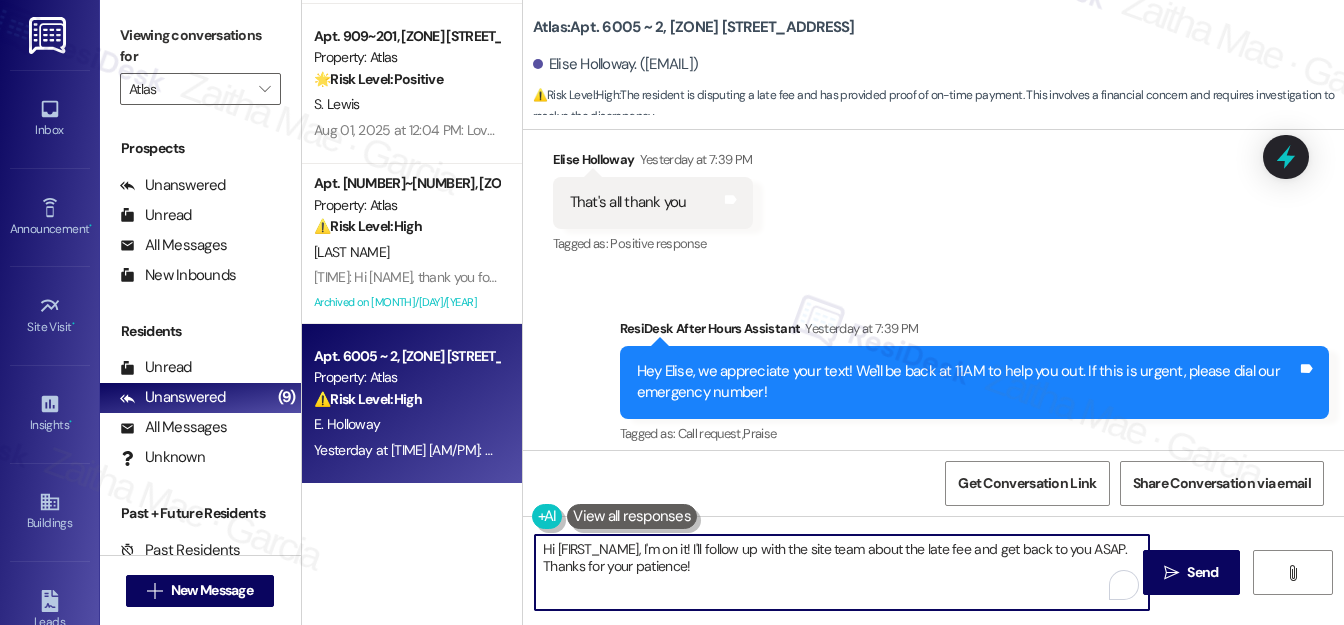 click on "Hi {{first_name}}, I'm on it! I'll follow up with the site team about the late fee and get back to you ASAP. Thanks for your patience!" at bounding box center [842, 572] 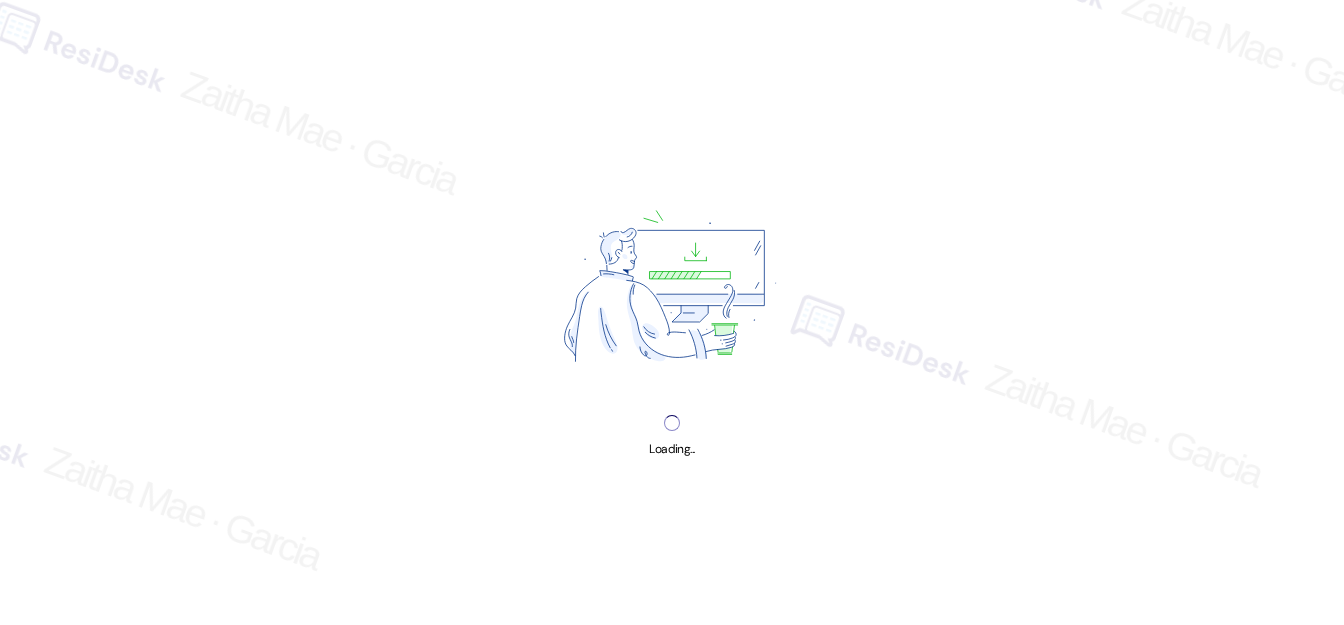 scroll, scrollTop: 0, scrollLeft: 0, axis: both 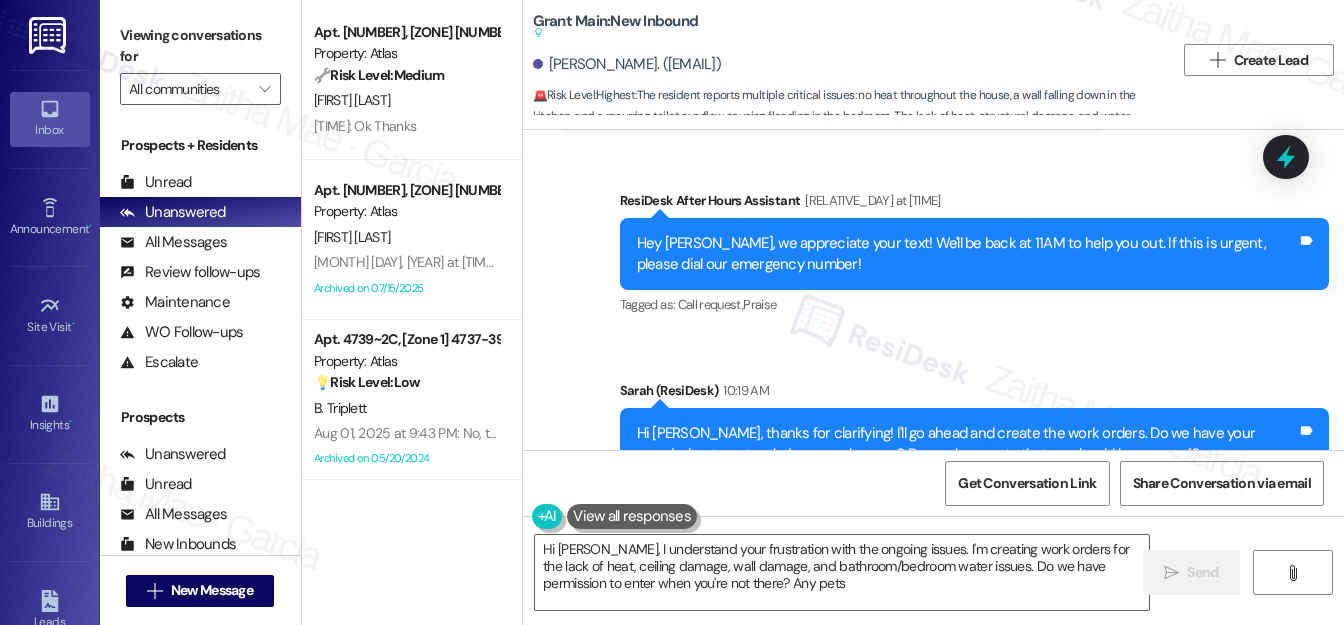 type on "Hi {{first_name}}, I understand your frustration with the ongoing issues. I'm creating work orders for the lack of heat, ceiling damage, wall damage, and bathroom/bedroom water issues. Do we have permission to enter when you're not there? Any pets?" 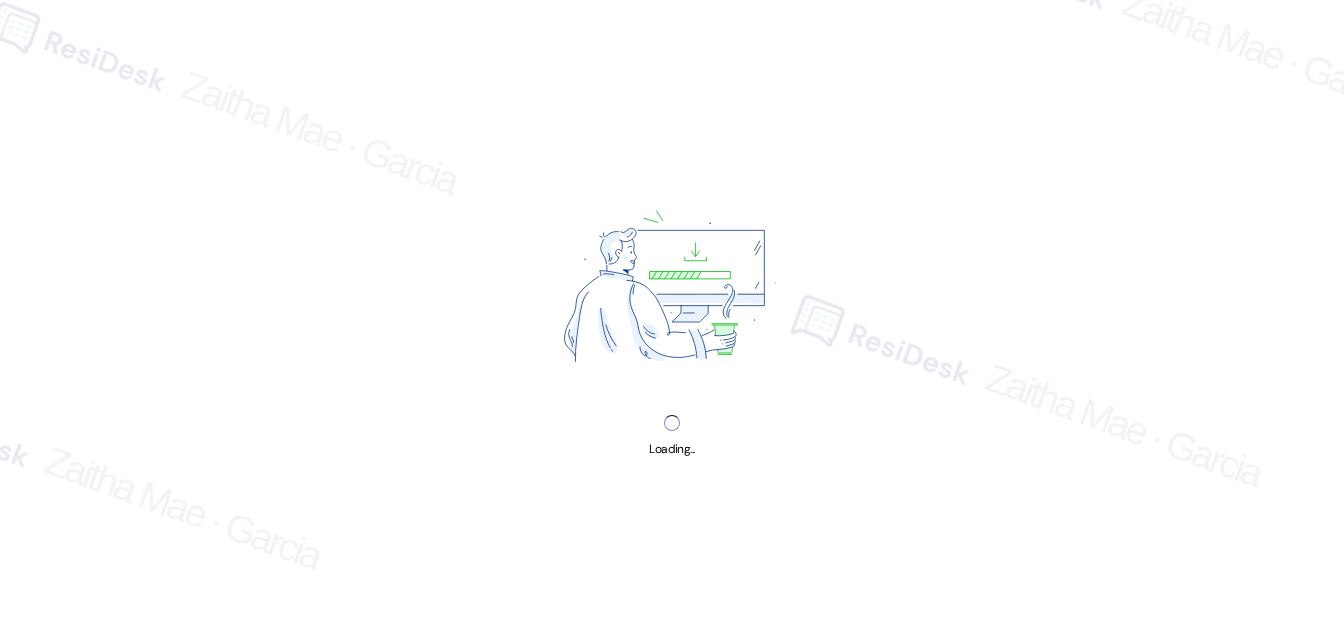 scroll, scrollTop: 0, scrollLeft: 0, axis: both 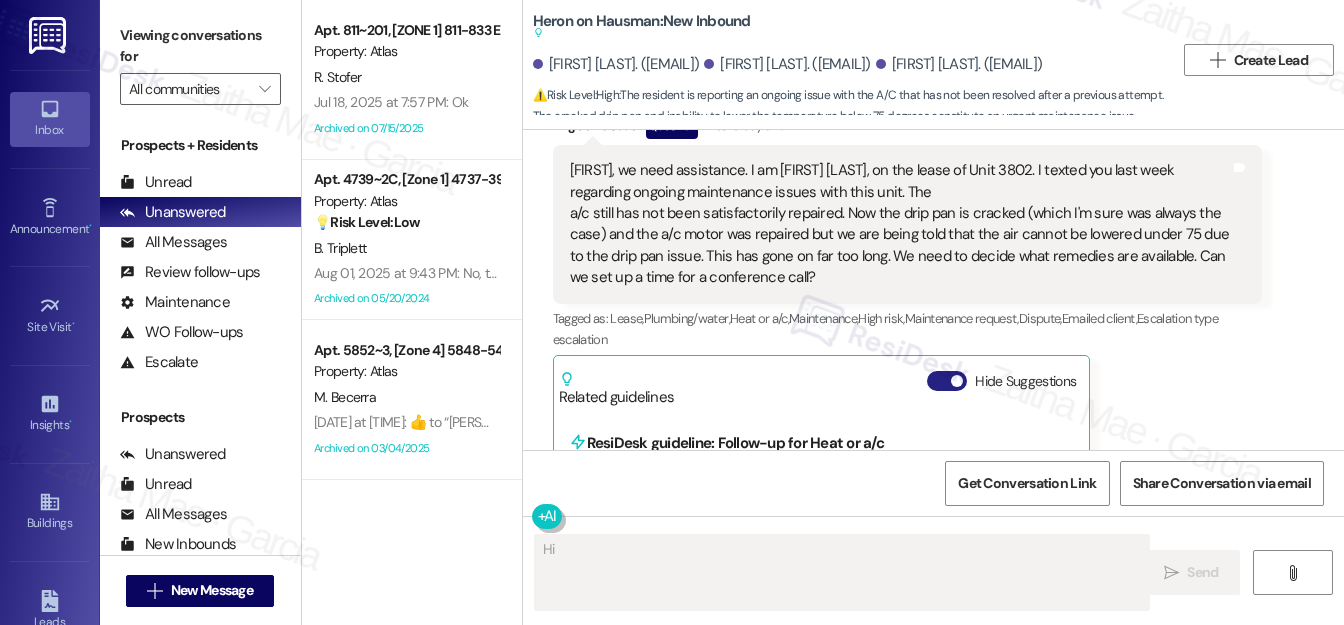click on "Hide Suggestions" at bounding box center [947, 381] 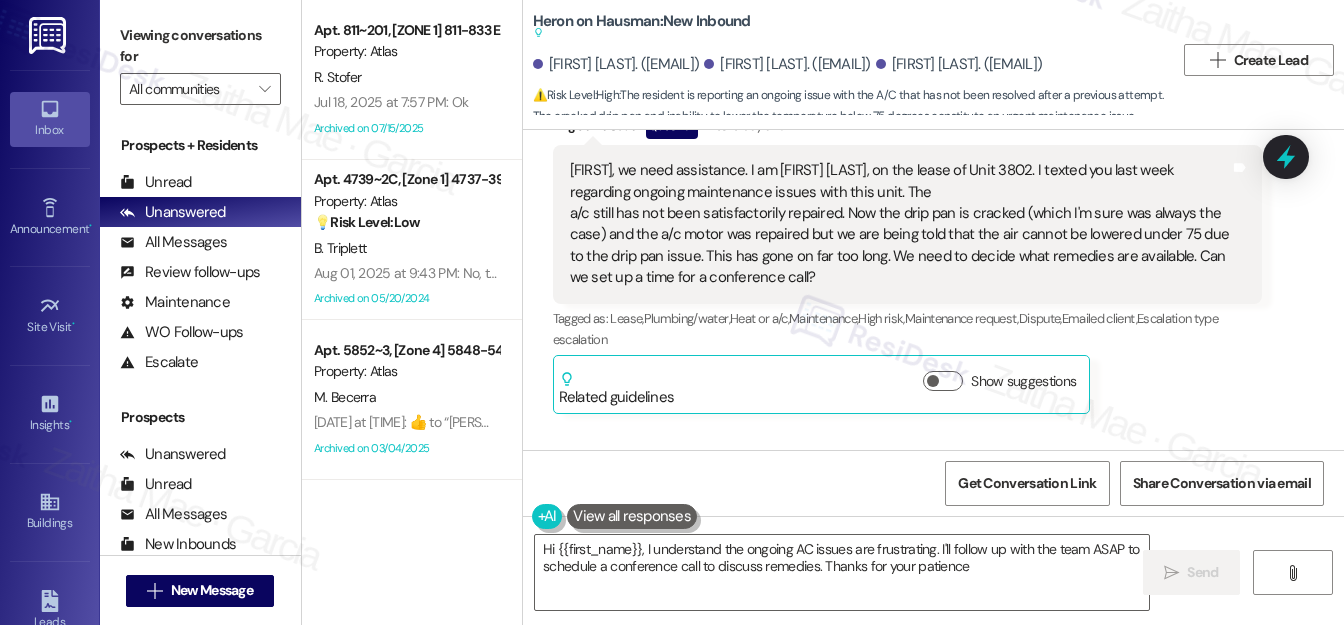 type on "Hi {{first_name}}, I understand the ongoing AC issues are frustrating. I'll follow up with the team ASAP to schedule a conference call to discuss remedies. Thanks for your patience!" 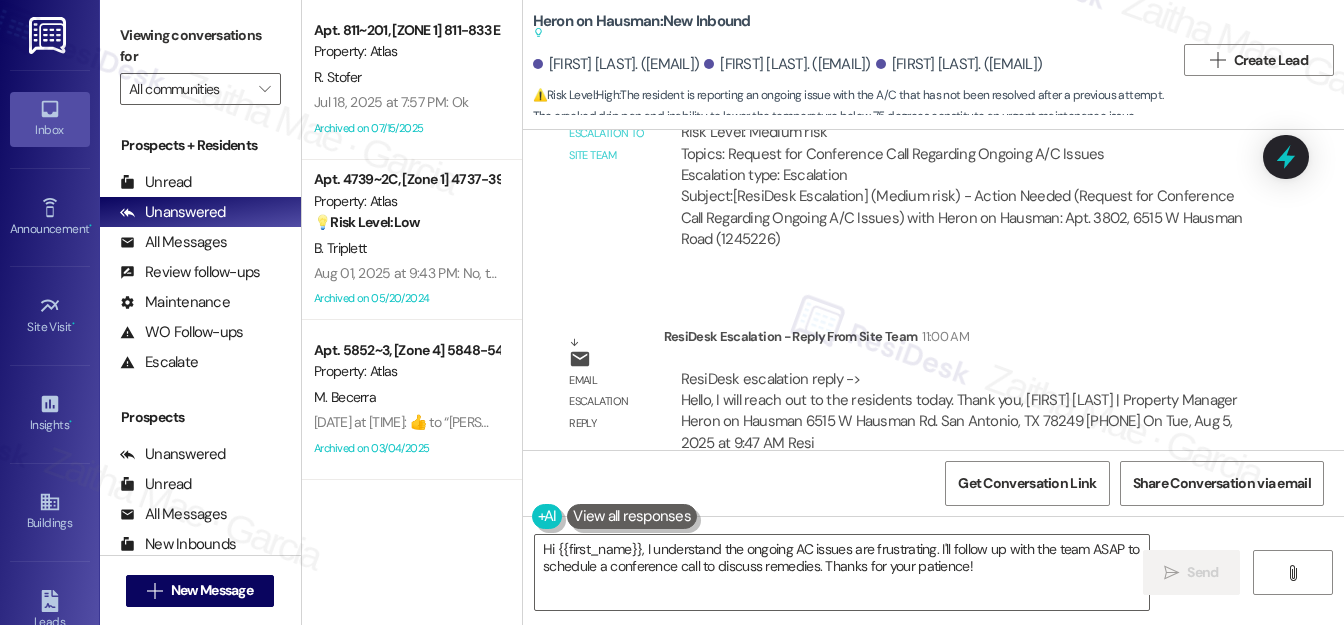 scroll, scrollTop: 6773, scrollLeft: 0, axis: vertical 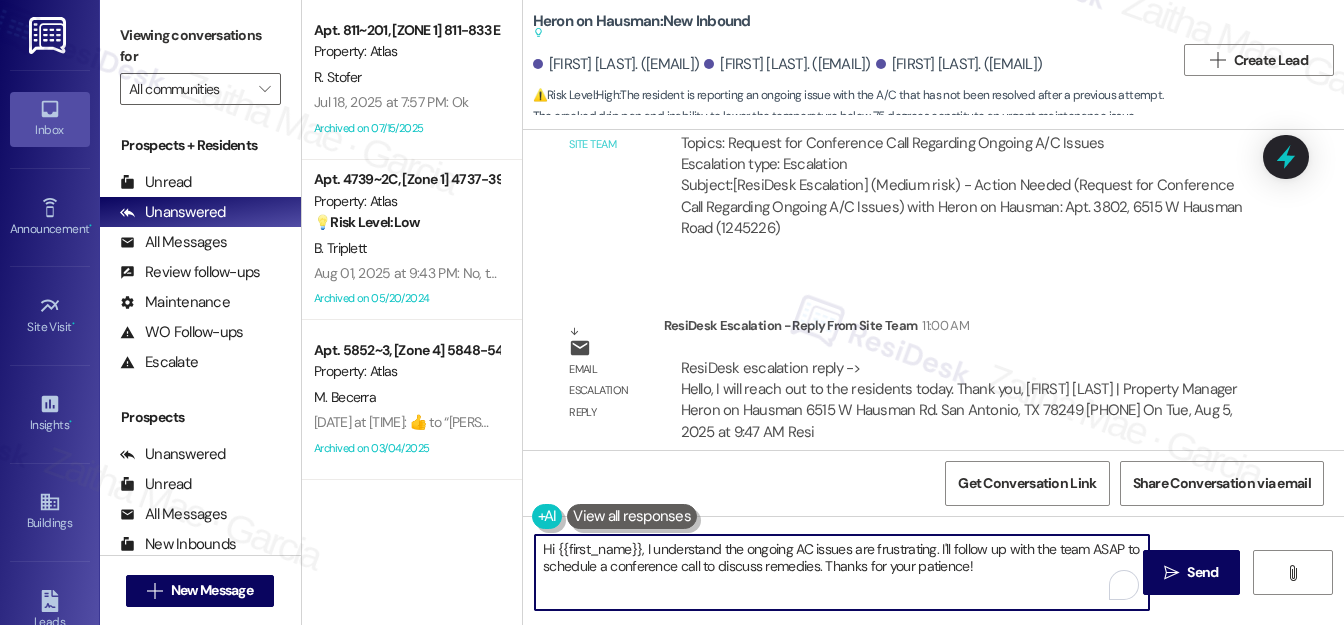 drag, startPoint x: 543, startPoint y: 547, endPoint x: 993, endPoint y: 566, distance: 450.40094 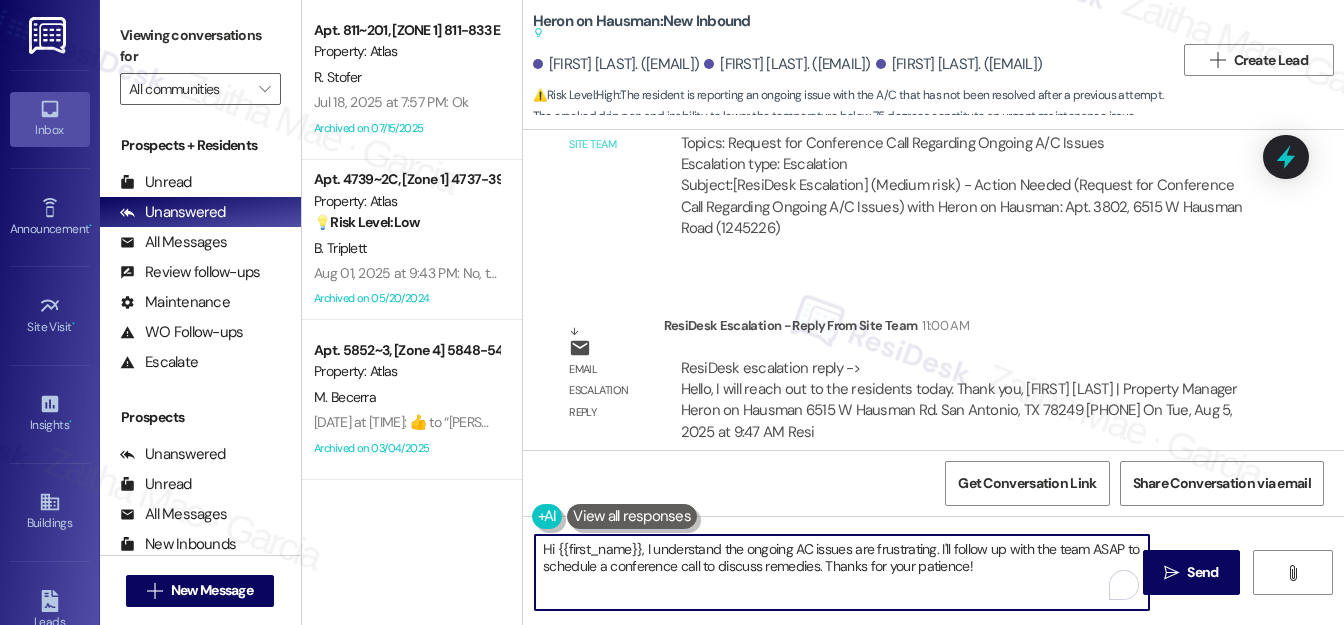 click on "Hi {{first_name}}, I understand the ongoing AC issues are frustrating. I'll follow up with the team ASAP to schedule a conference call to discuss remedies. Thanks for your patience!" at bounding box center (842, 572) 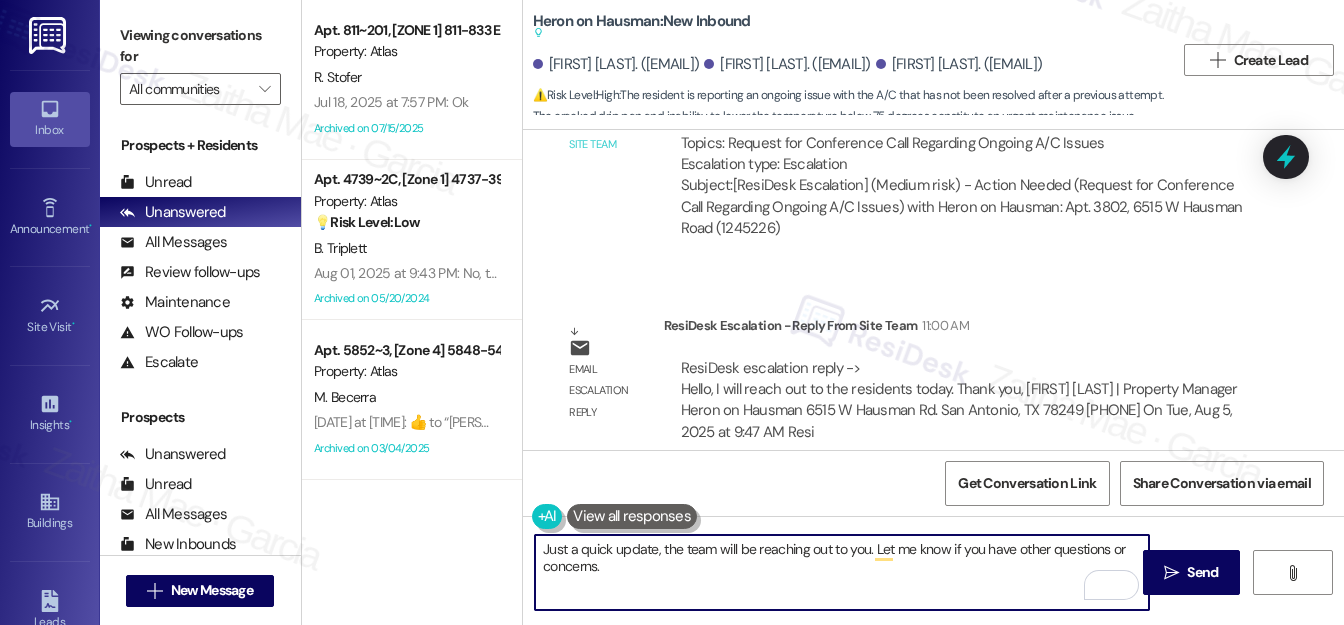 click on "Just a quick update, the team will be reaching out to you. Let me know if you have other questions or concerns." at bounding box center (842, 572) 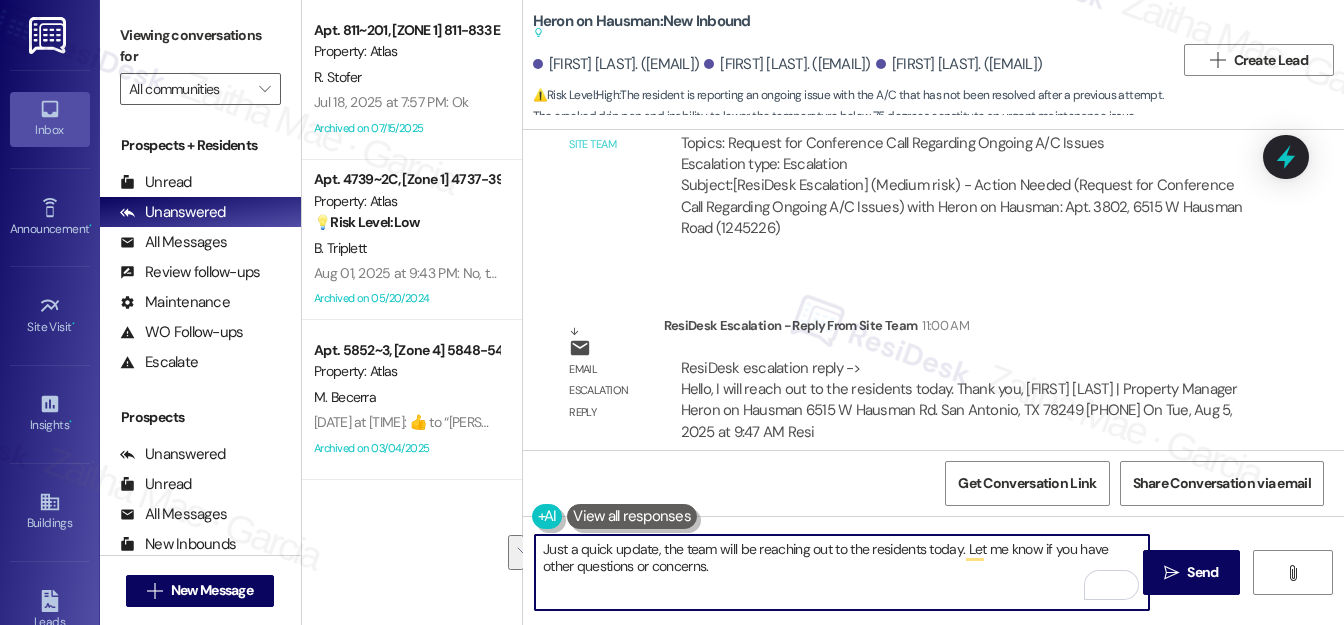 drag, startPoint x: 540, startPoint y: 551, endPoint x: 692, endPoint y: 567, distance: 152.83978 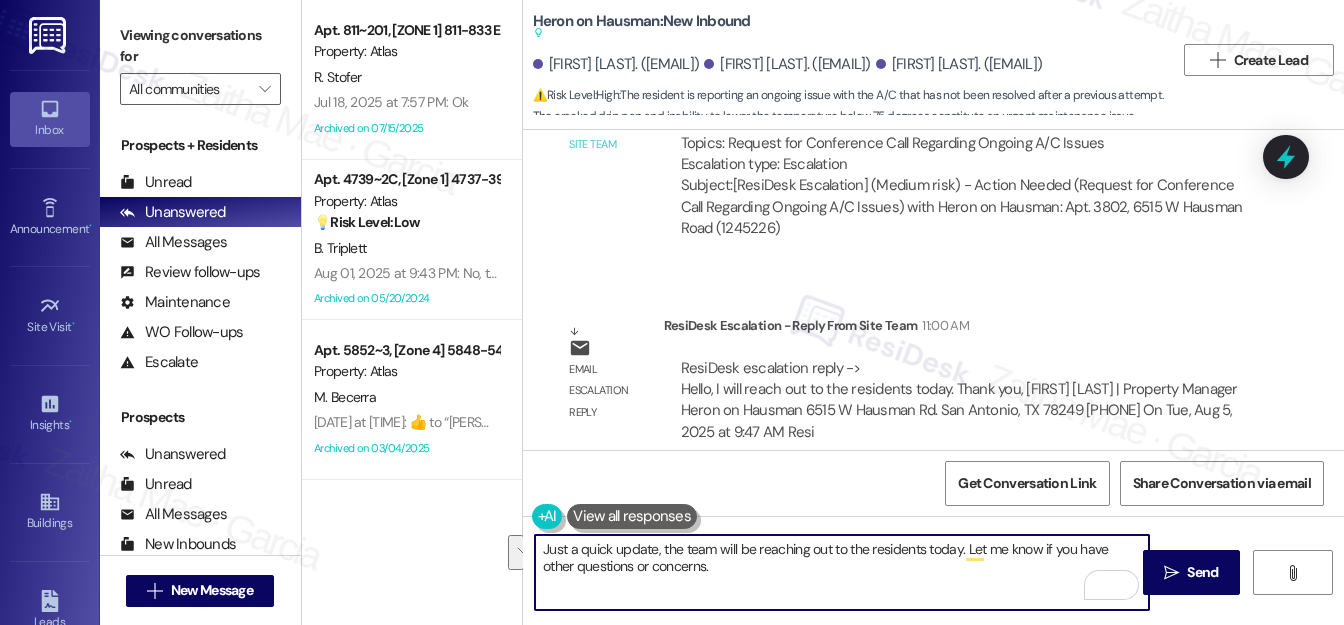click on "Just a quick update, the team will be reaching out to the residents today. Let me know if you have other questions or concerns." at bounding box center (842, 572) 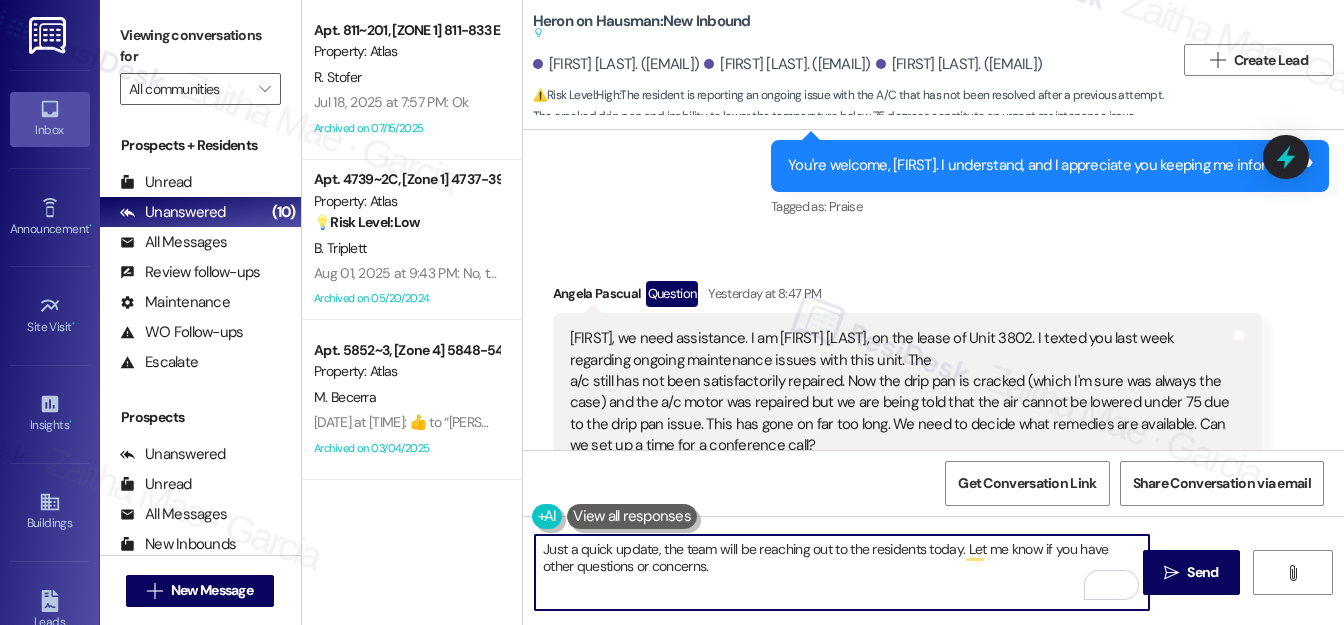scroll, scrollTop: 5773, scrollLeft: 0, axis: vertical 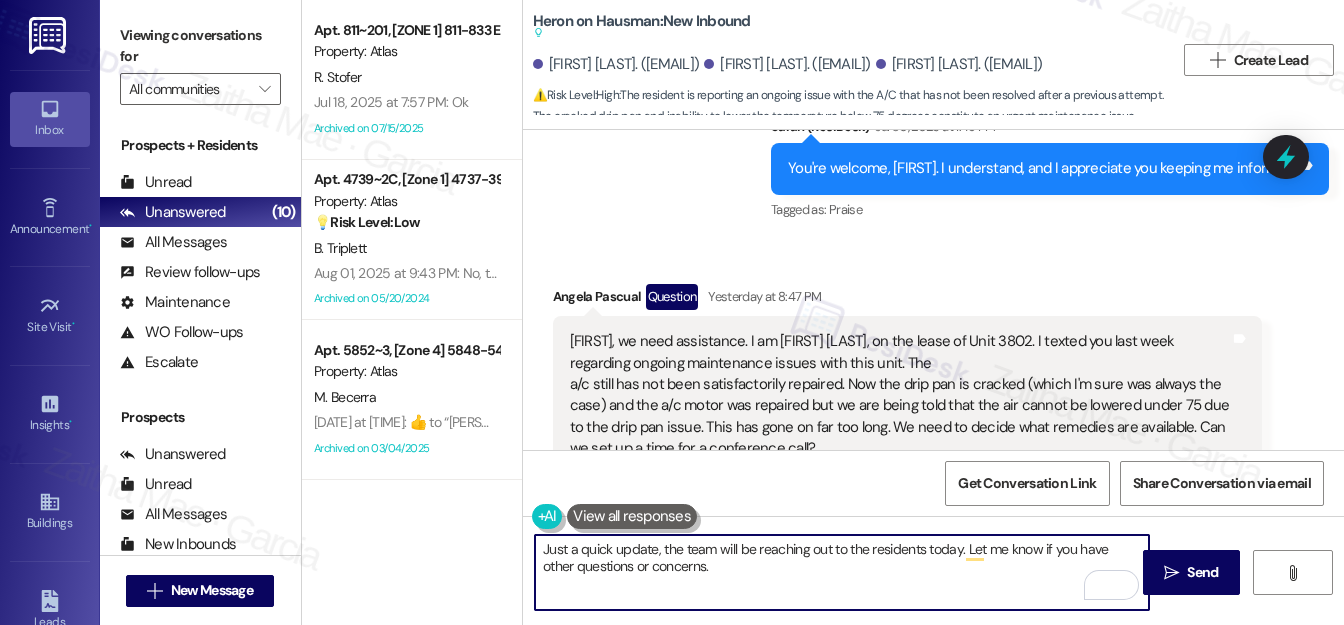 click on "Just a quick update, the team will be reaching out to the residents today. Let me know if you have other questions or concerns." at bounding box center (842, 572) 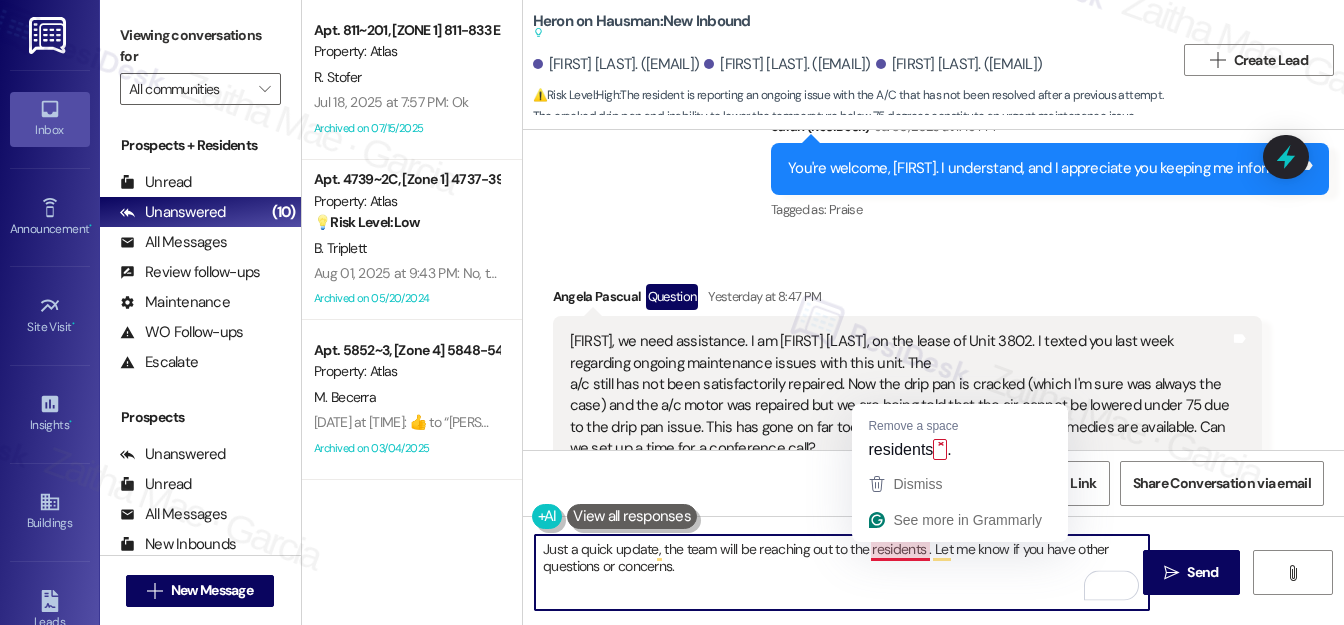 click on "Just a quick update, the team will be reaching out to the residents . Let me know if you have other questions or concerns." at bounding box center [842, 572] 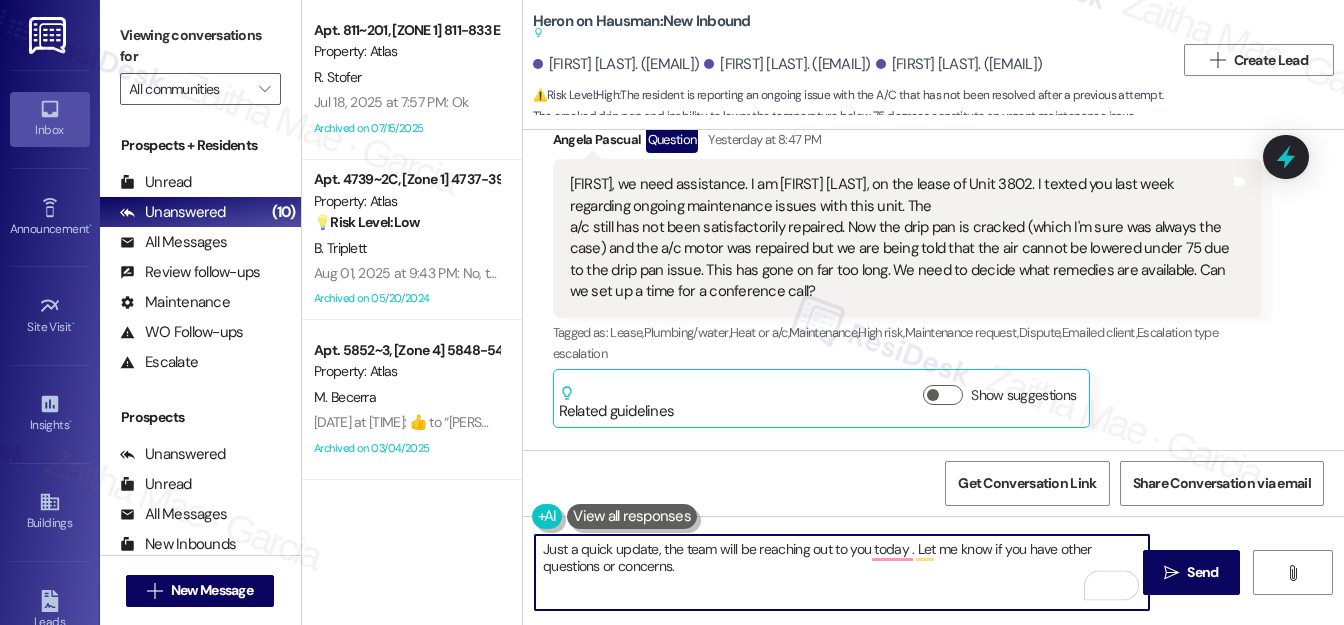 scroll, scrollTop: 5954, scrollLeft: 0, axis: vertical 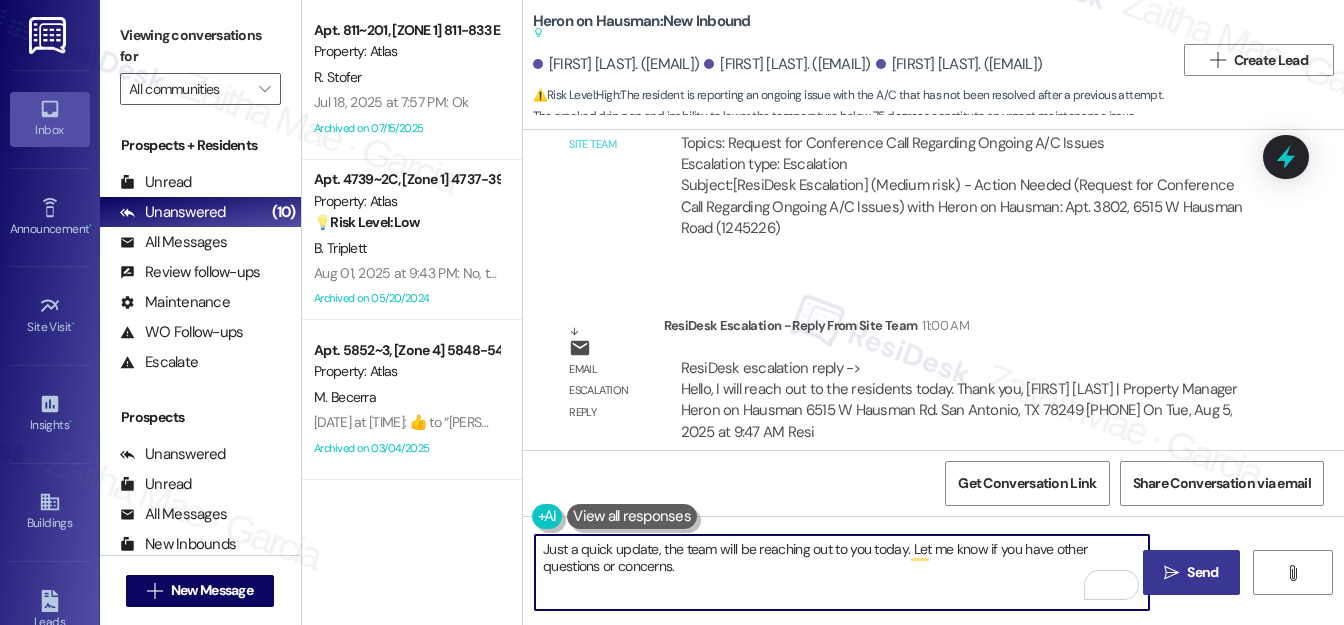 type on "Just a quick update, the team will be reaching out to you today. Let me know if you have other questions or concerns." 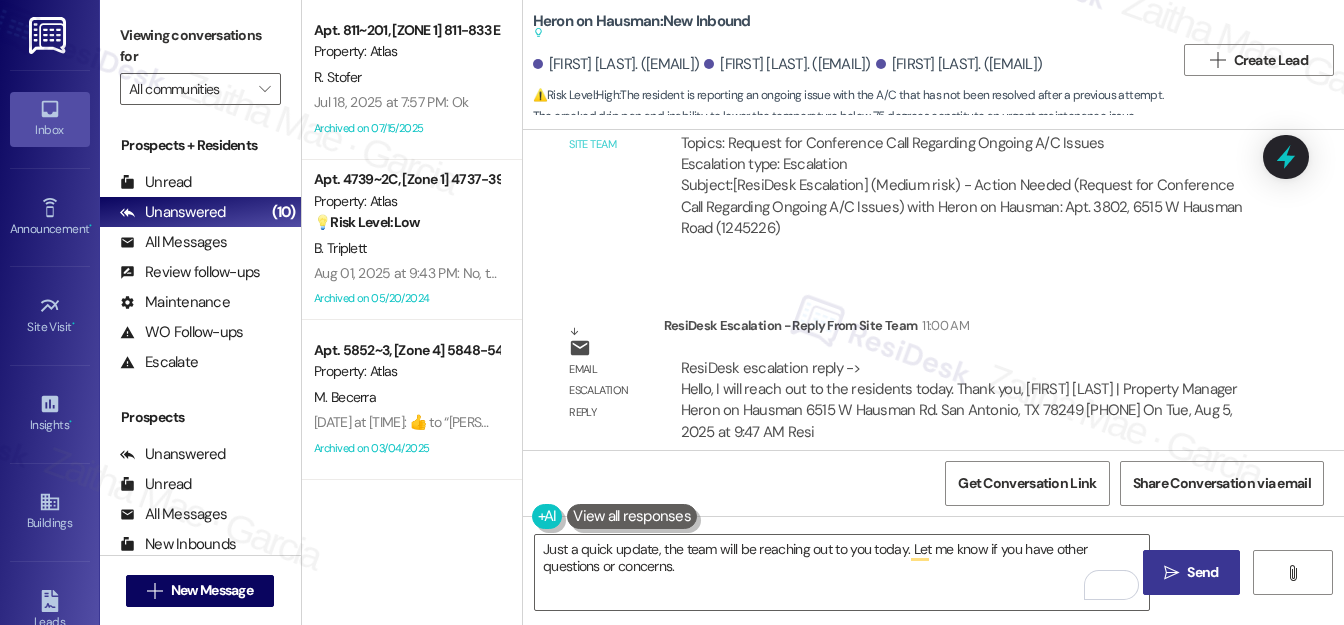 click on "Send" at bounding box center [1202, 572] 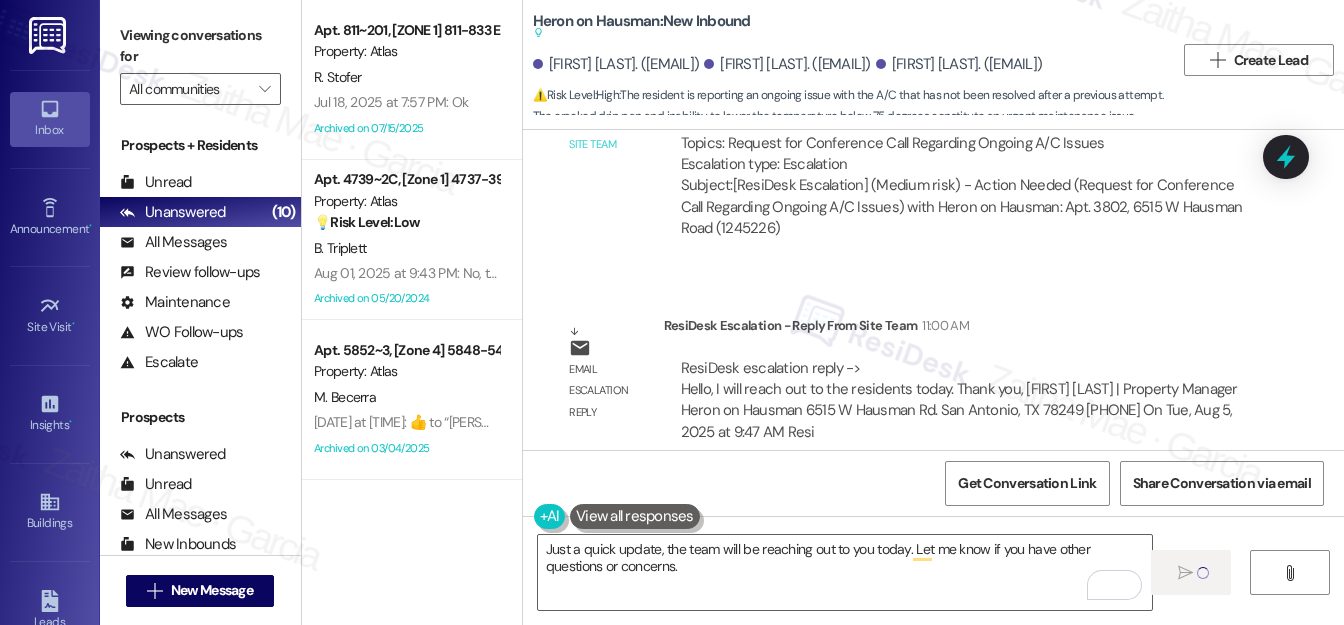 type 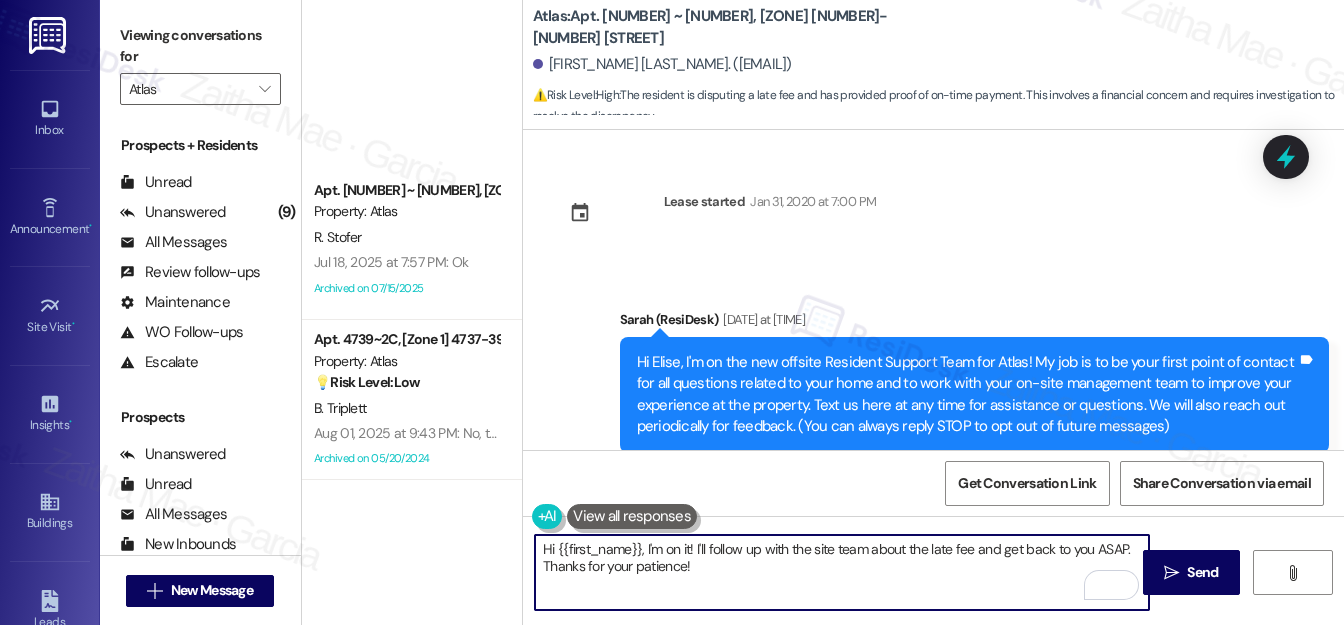 scroll, scrollTop: 0, scrollLeft: 0, axis: both 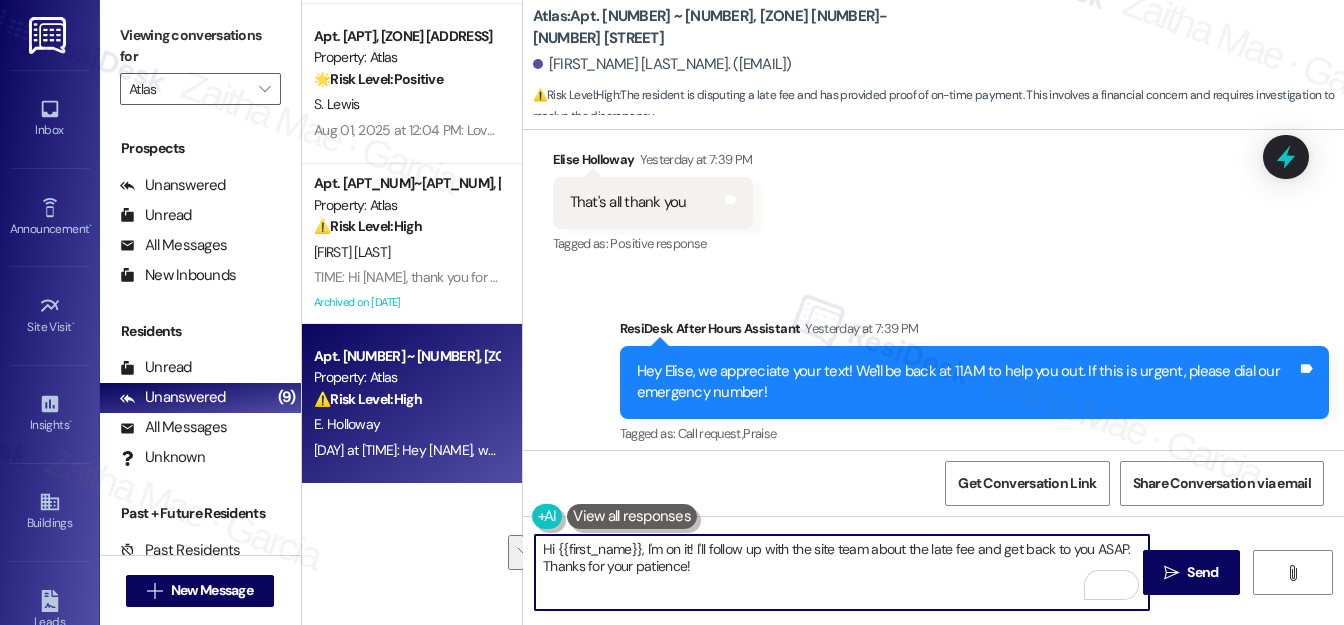 drag, startPoint x: 640, startPoint y: 548, endPoint x: 714, endPoint y: 567, distance: 76.40026 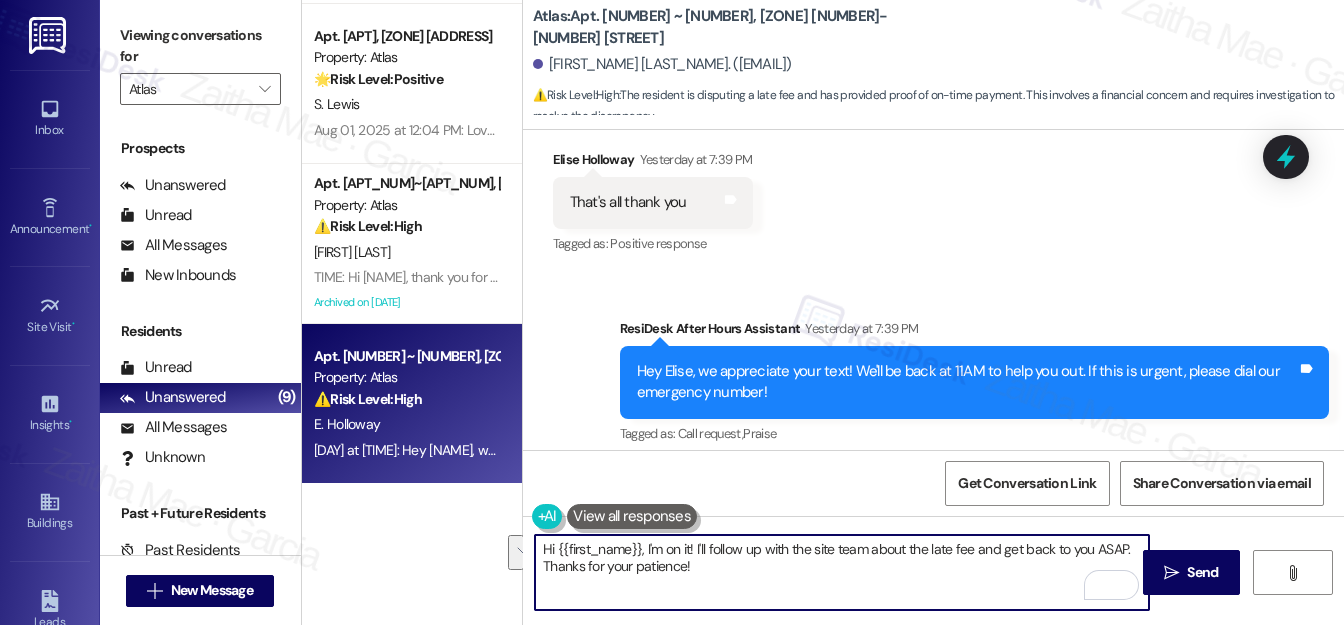 click on "Hi {{first_name}}, I'm on it! I'll follow up with the site team about the late fee and get back to you ASAP. Thanks for your patience!" at bounding box center (842, 572) 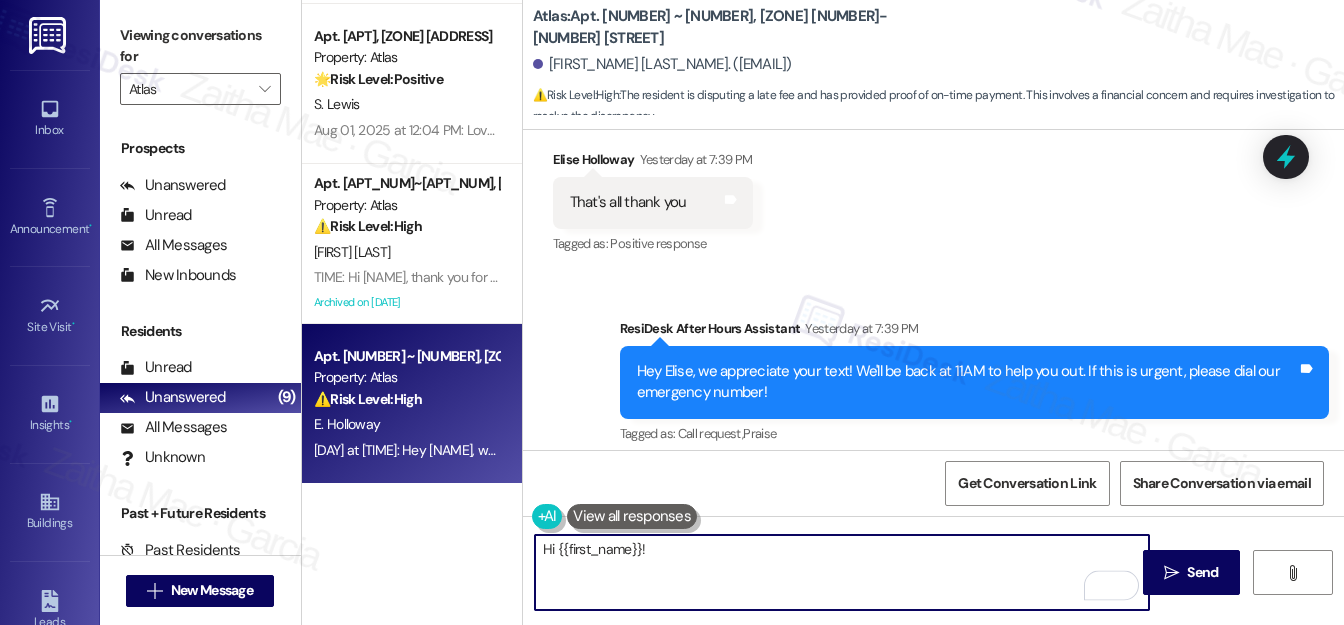 click on "Hi {{first_name}}!" at bounding box center (842, 572) 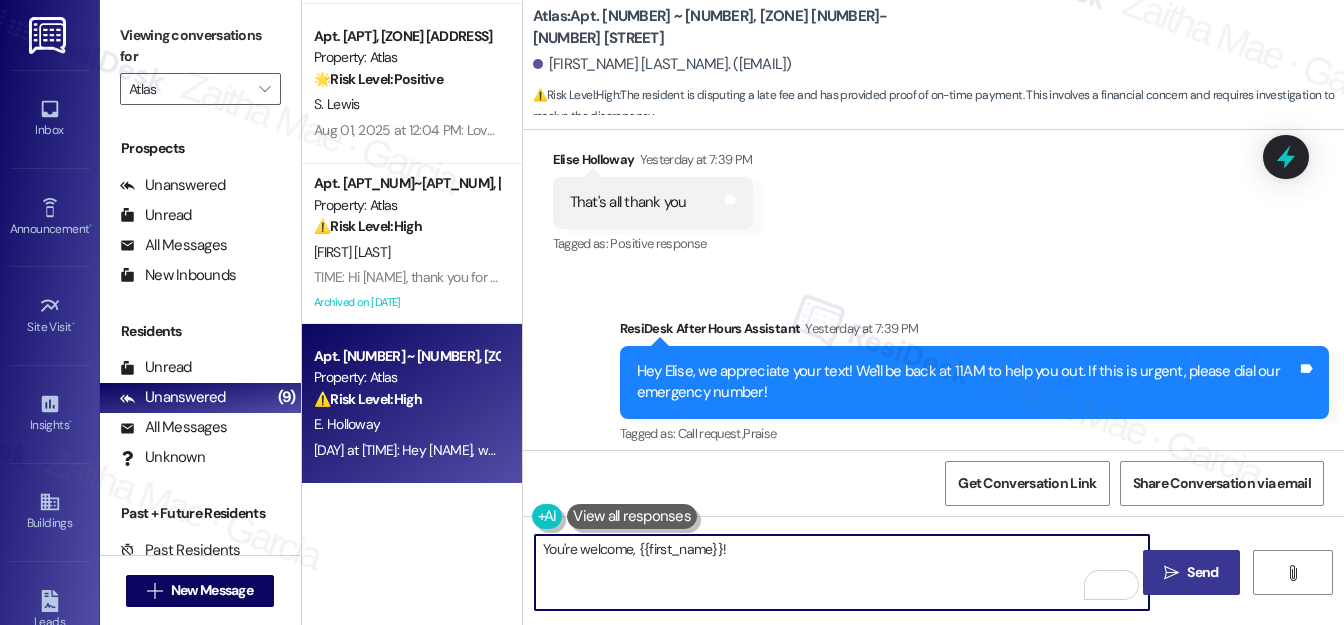 type on "You're welcome, {{first_name}}!" 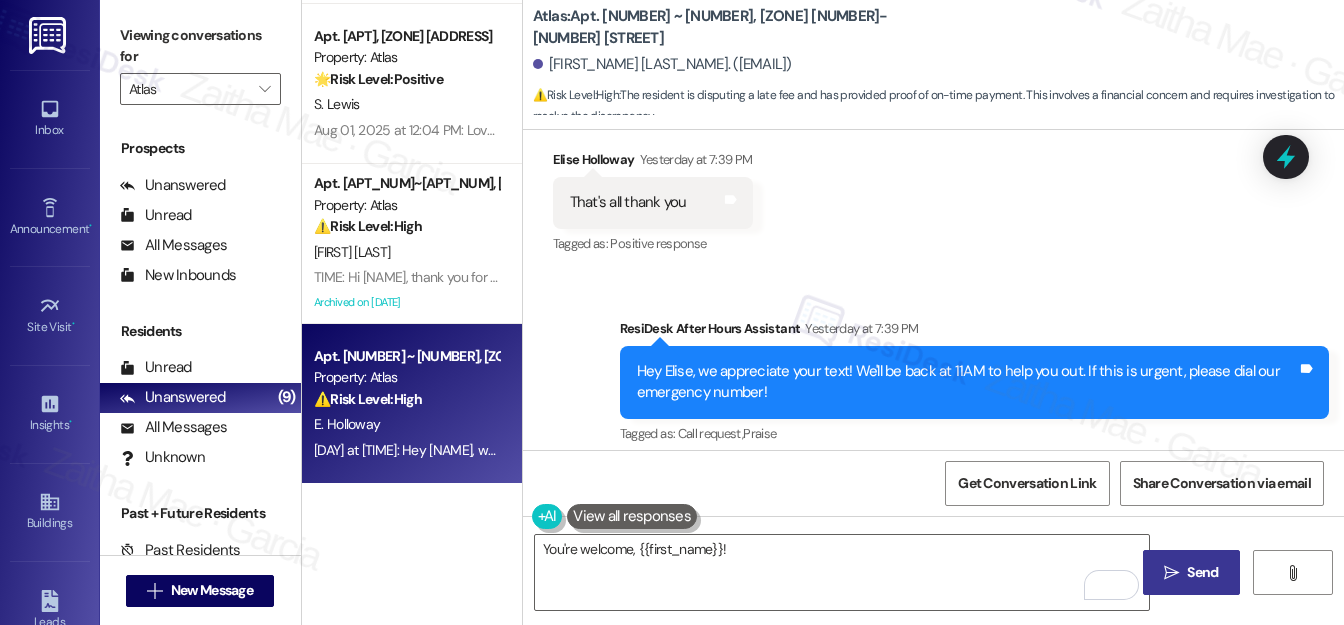 drag, startPoint x: 1199, startPoint y: 567, endPoint x: 1169, endPoint y: 554, distance: 32.695564 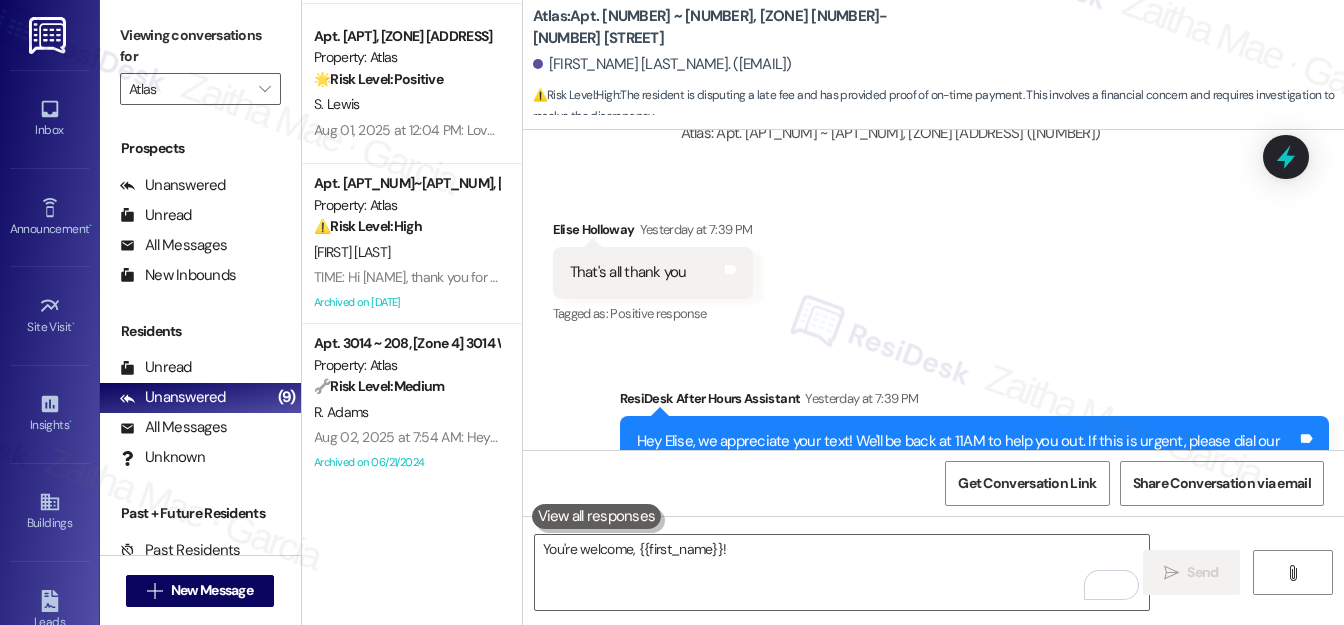 scroll, scrollTop: 20628, scrollLeft: 0, axis: vertical 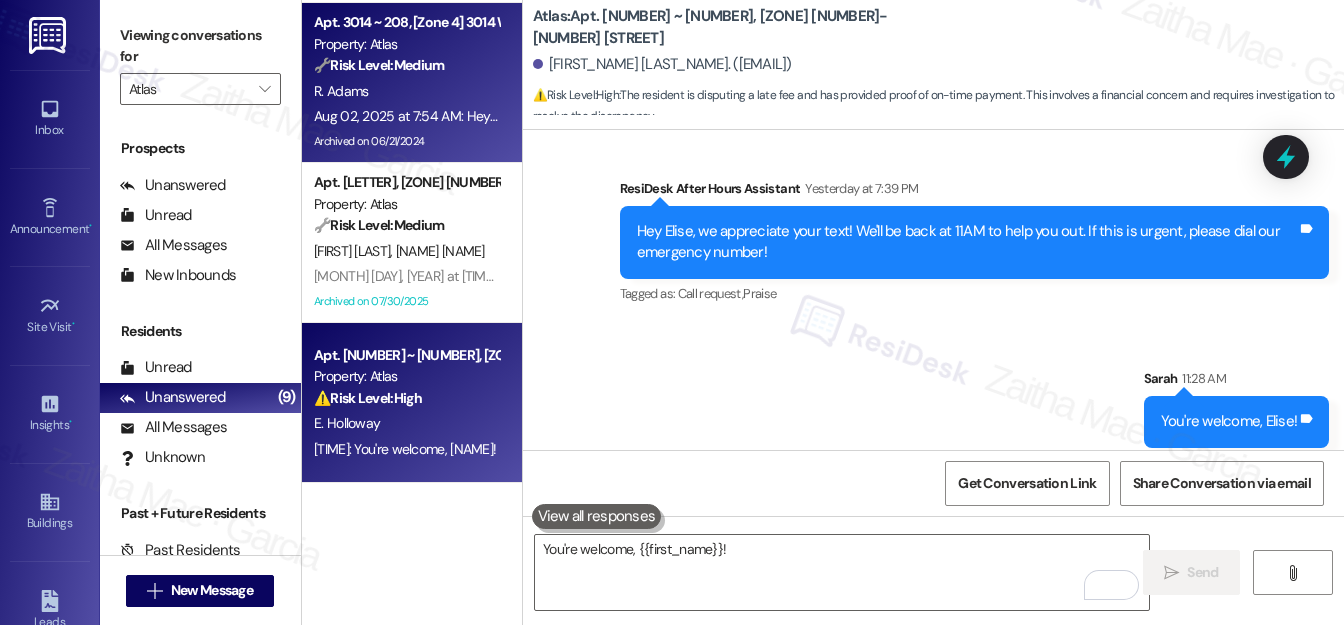 click on "R. Adams" at bounding box center [406, 91] 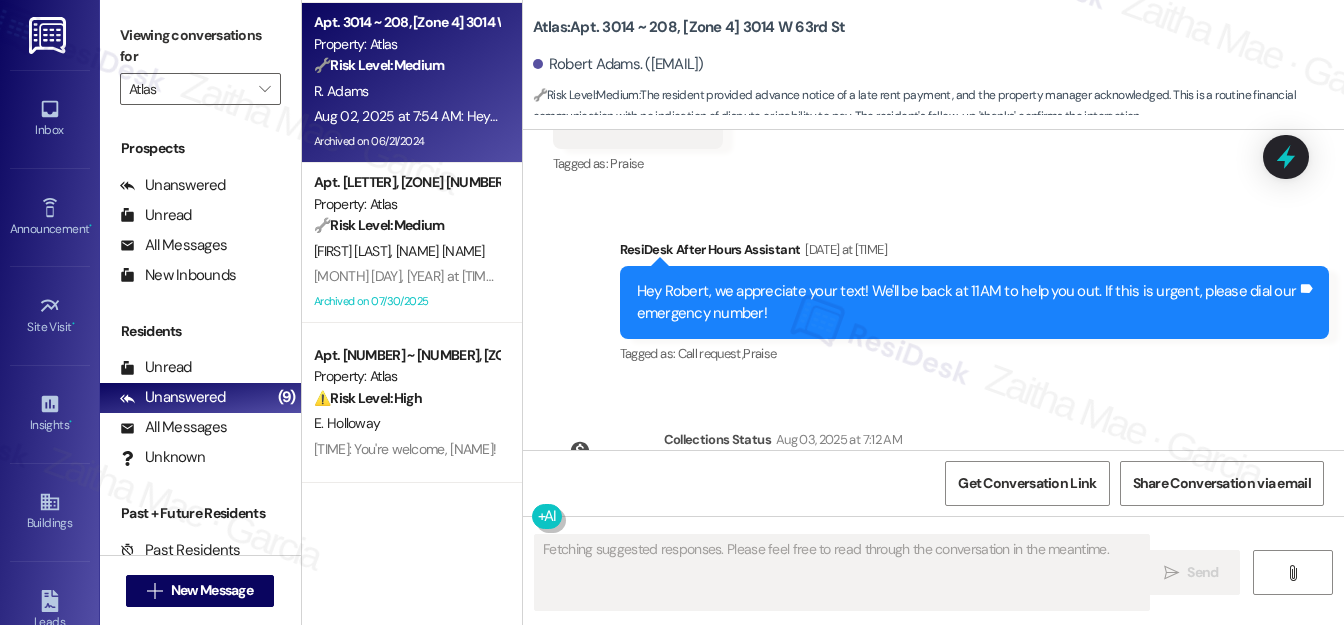 scroll, scrollTop: 17369, scrollLeft: 0, axis: vertical 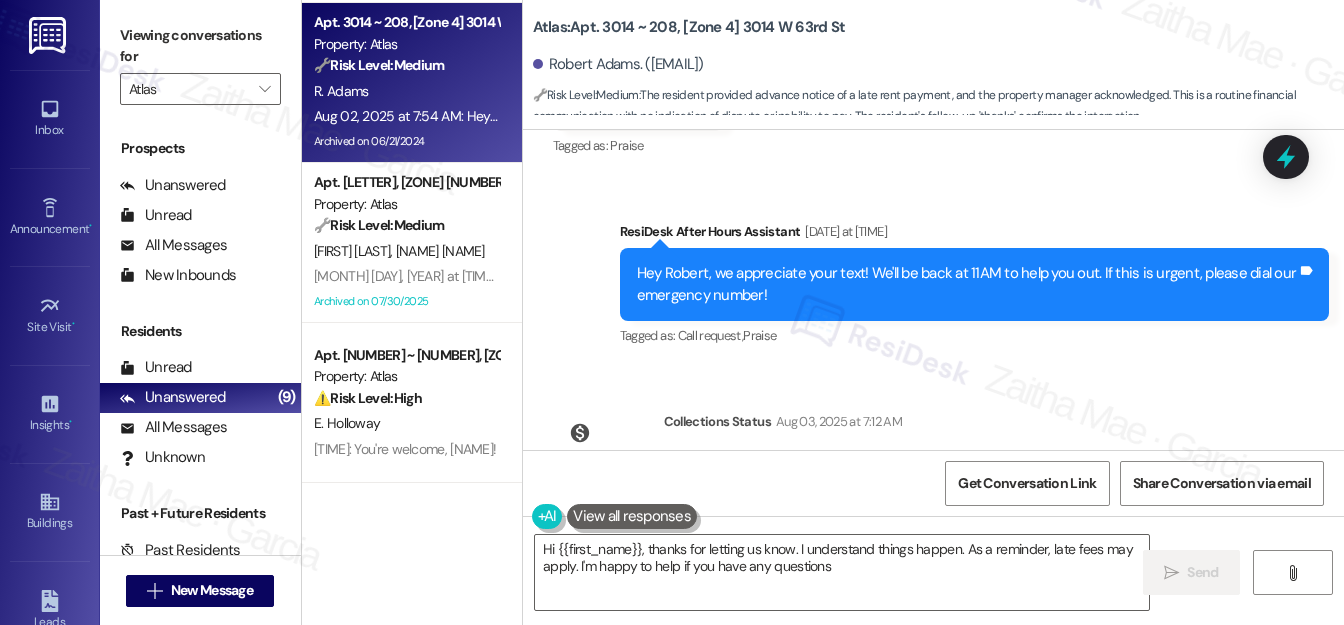 type on "Hi {{first_name}}, thanks for letting us know. I understand things happen. As a reminder, late fees may apply. I'm happy to help if you have any questions!" 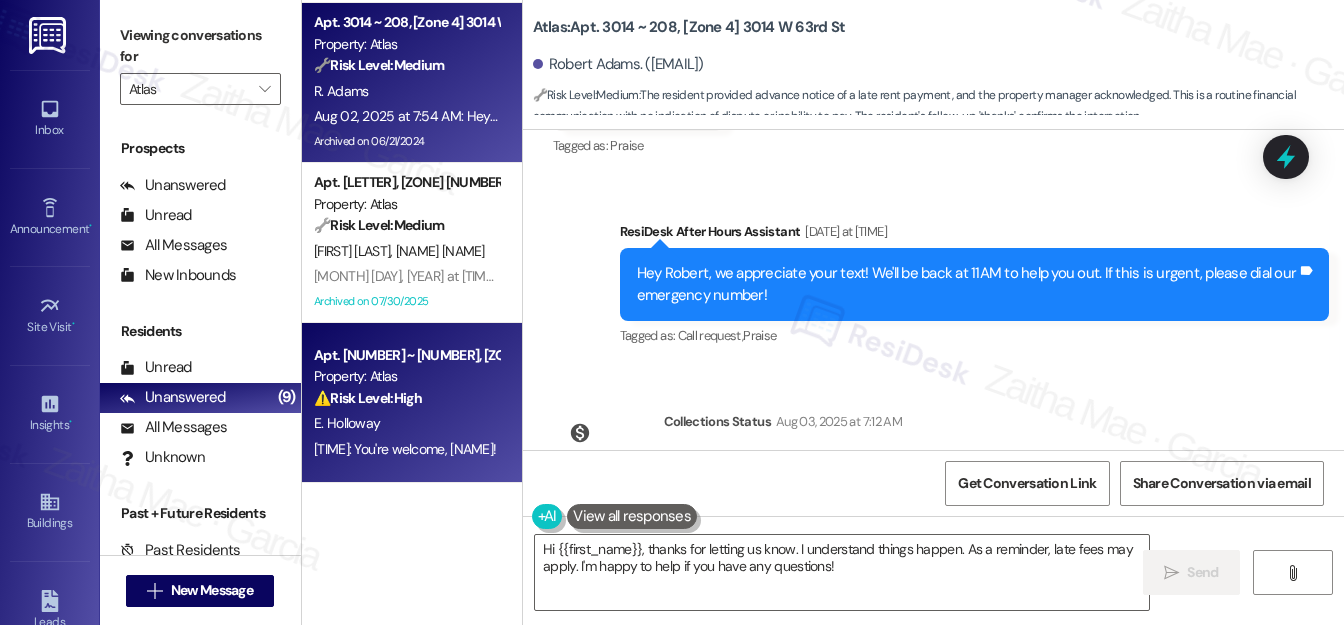 click on "E. Holloway" at bounding box center (406, 423) 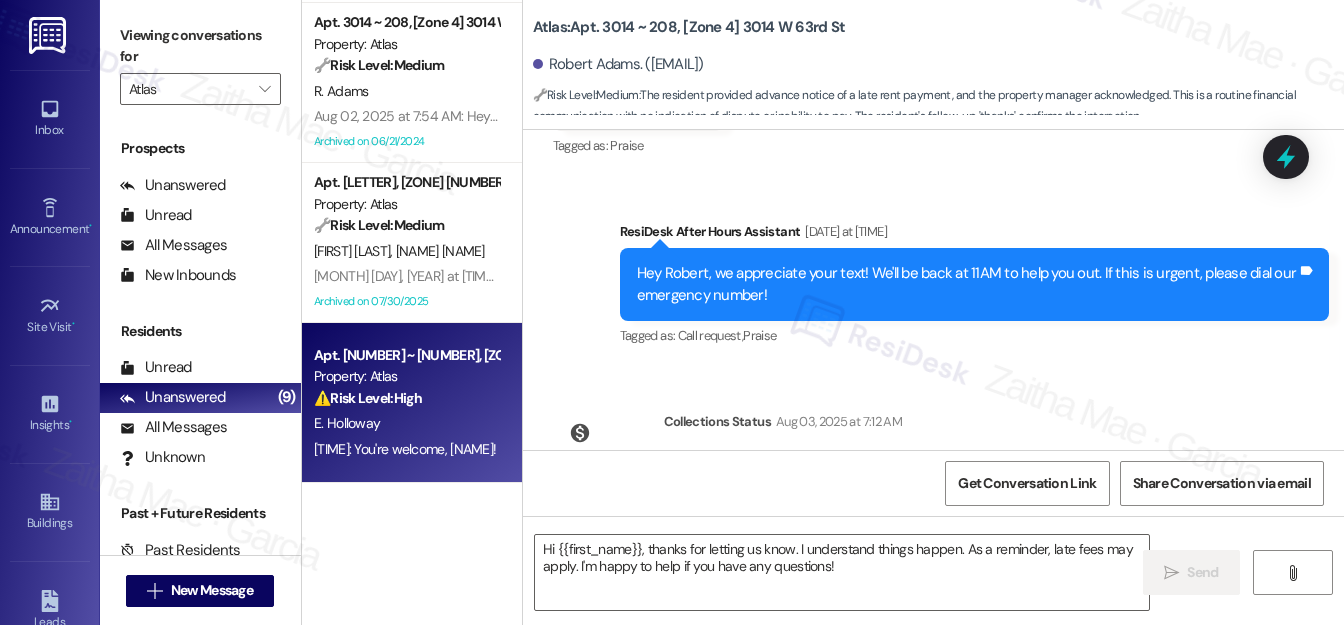 type on "Fetching suggested responses. Please feel free to read through the conversation in the meantime." 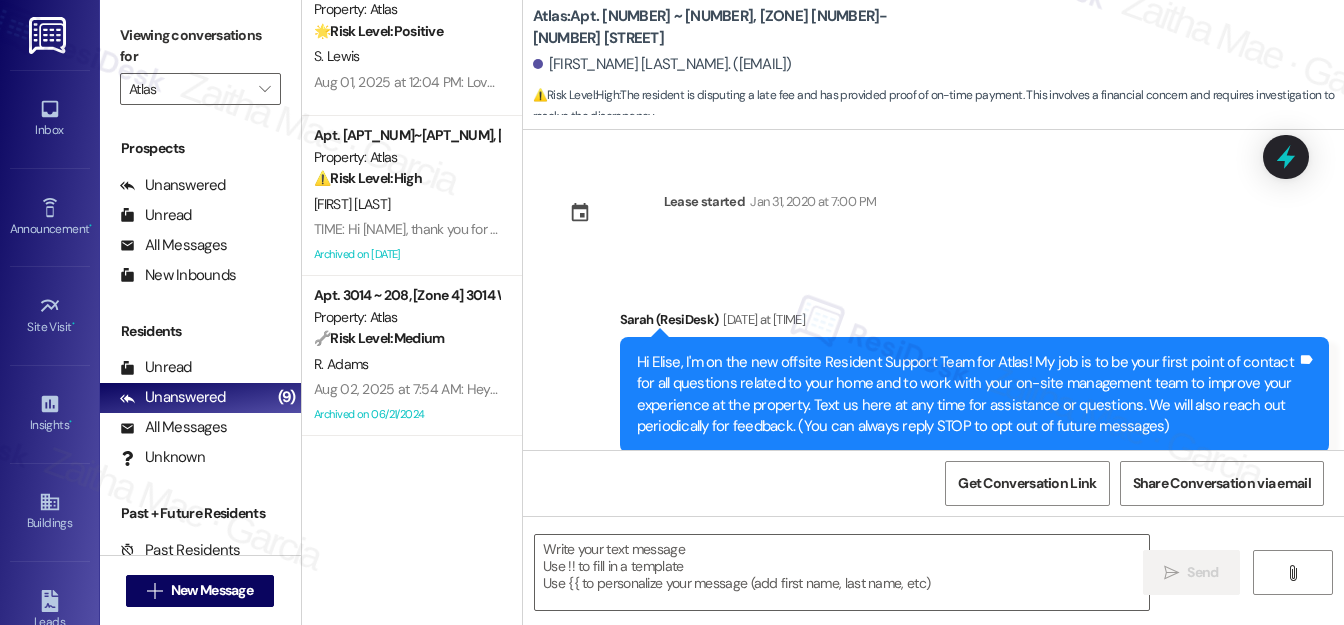 type on "Fetching suggested responses. Please feel free to read through the conversation in the meantime." 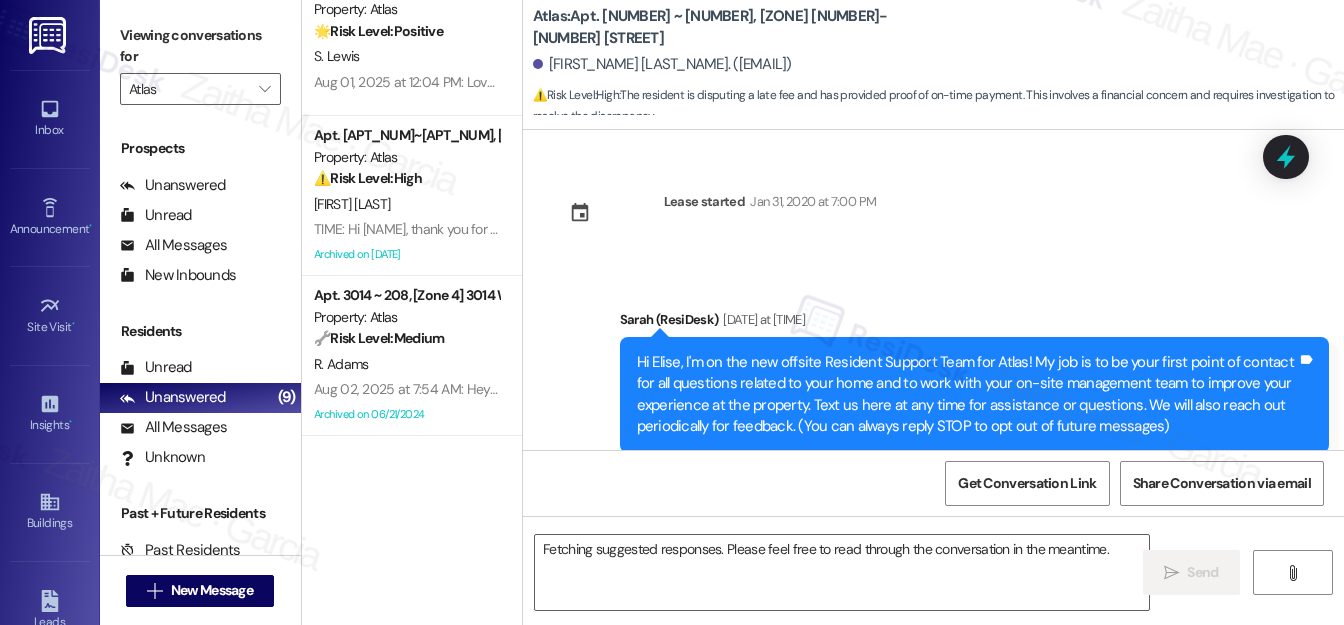 scroll, scrollTop: 411, scrollLeft: 0, axis: vertical 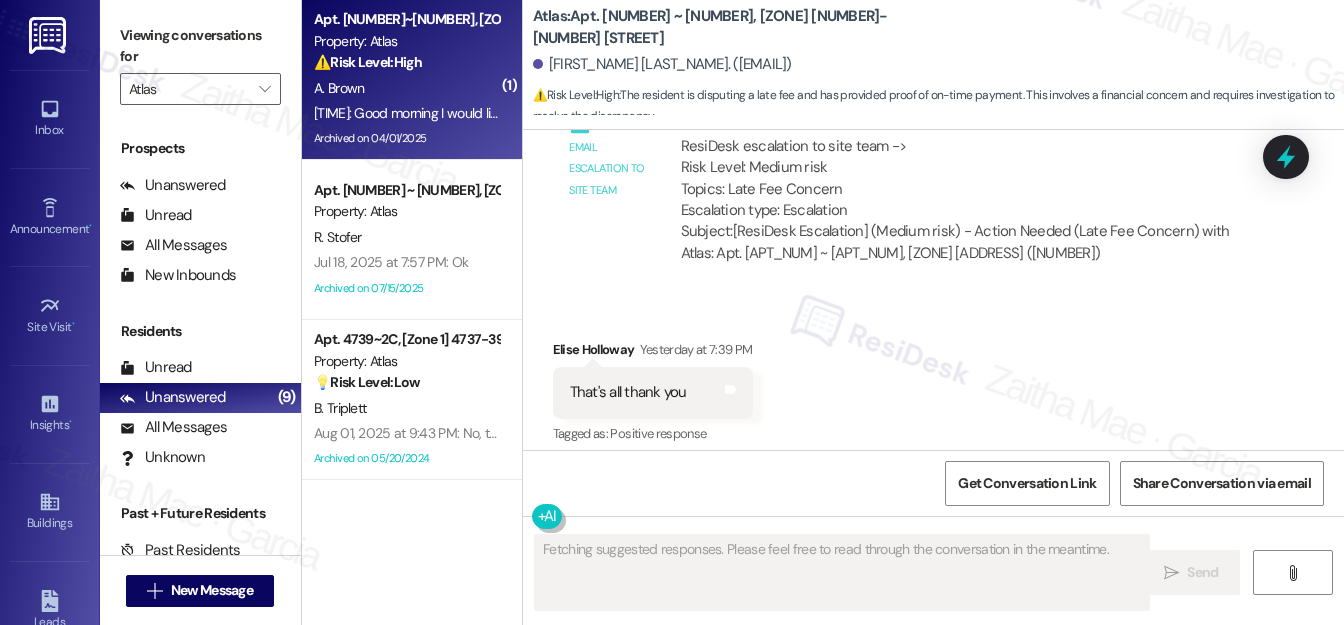 click on "A. Brown" at bounding box center (406, 88) 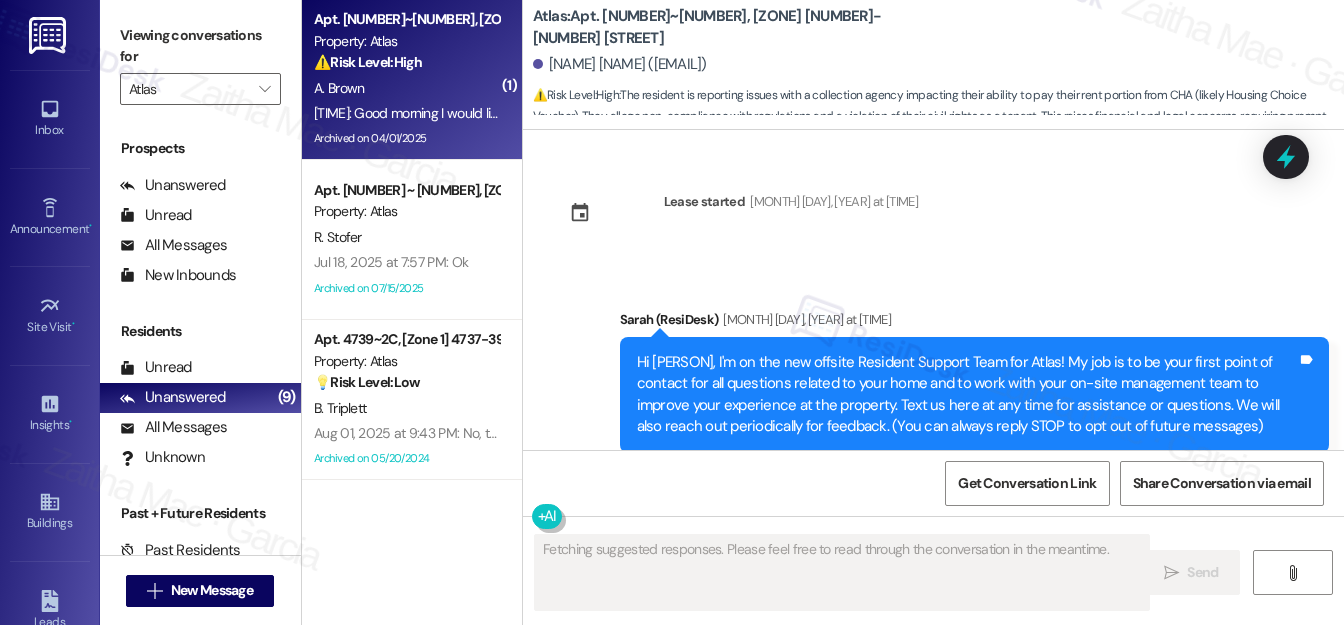 scroll, scrollTop: 135816, scrollLeft: 0, axis: vertical 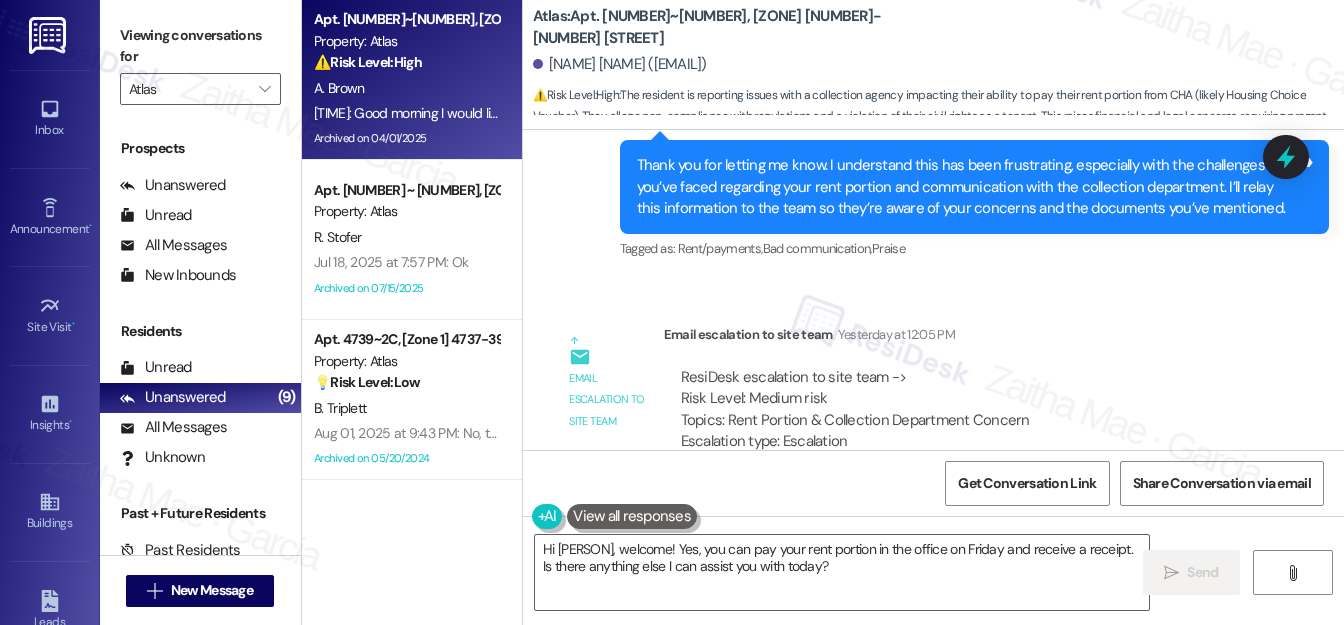 click on "Hide Suggestions" at bounding box center [947, 769] 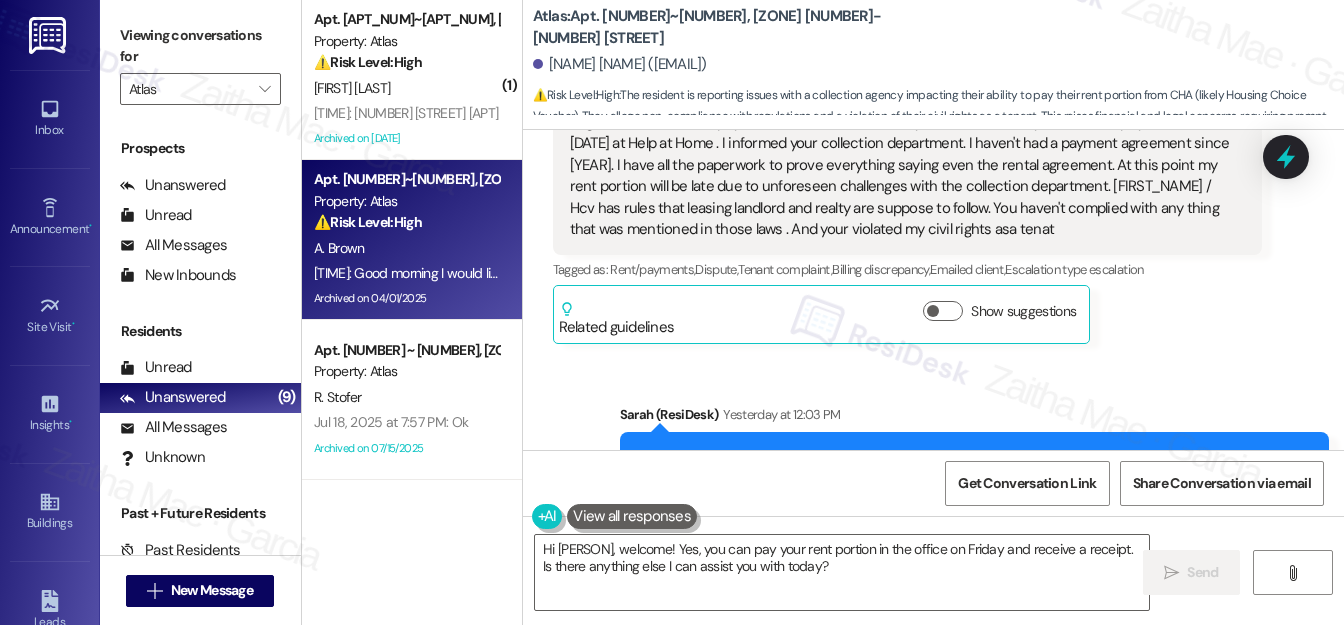 scroll, scrollTop: 135565, scrollLeft: 0, axis: vertical 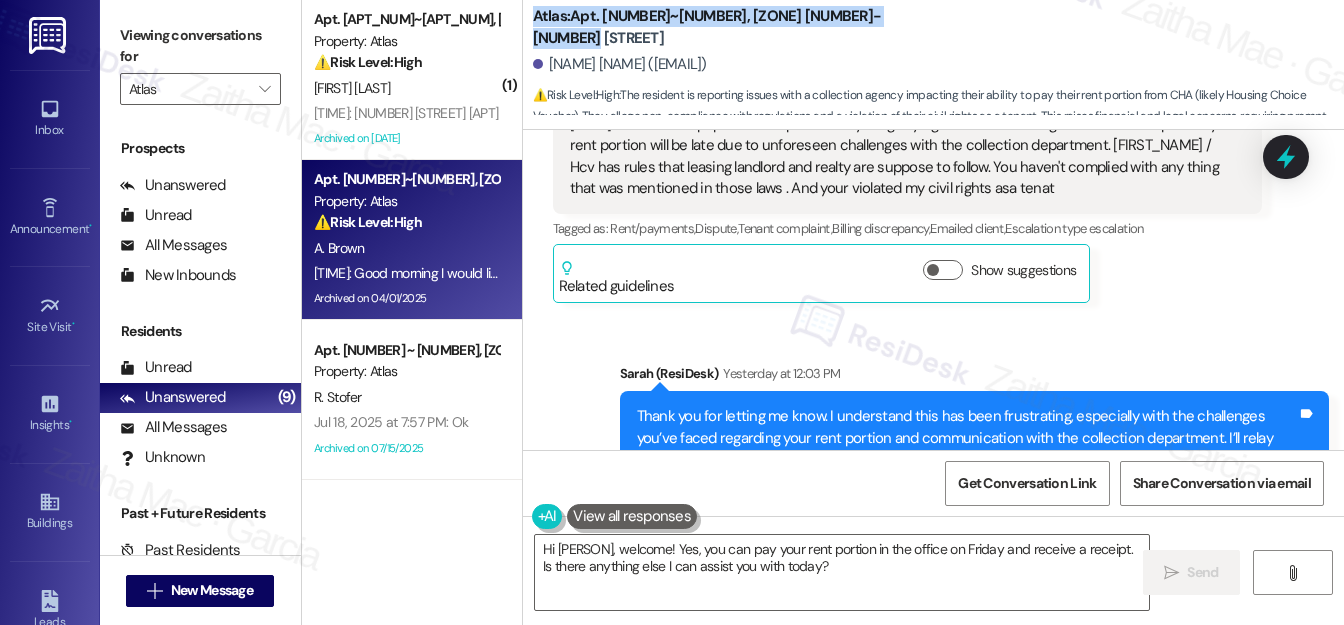 drag, startPoint x: 531, startPoint y: 23, endPoint x: 925, endPoint y: 31, distance: 394.0812 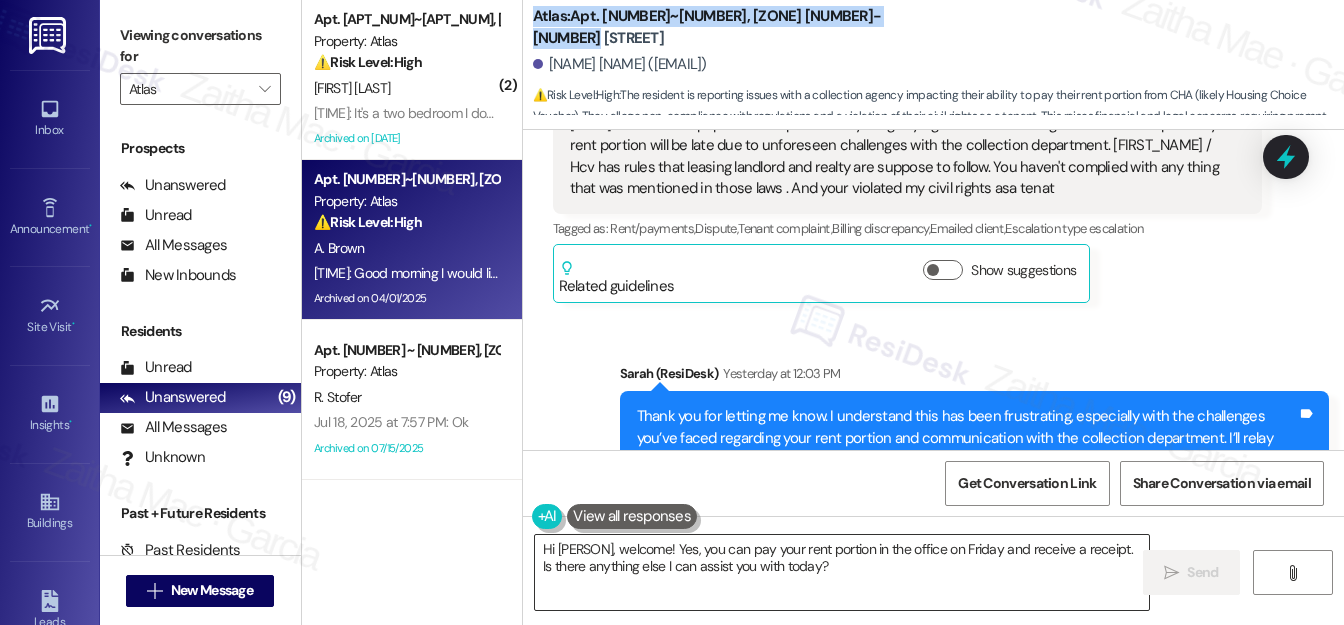 click on "Hi [PERSON], welcome! Yes, you can pay your rent portion in the office on Friday and receive a receipt. Is there anything else I can assist you with today?" at bounding box center [842, 572] 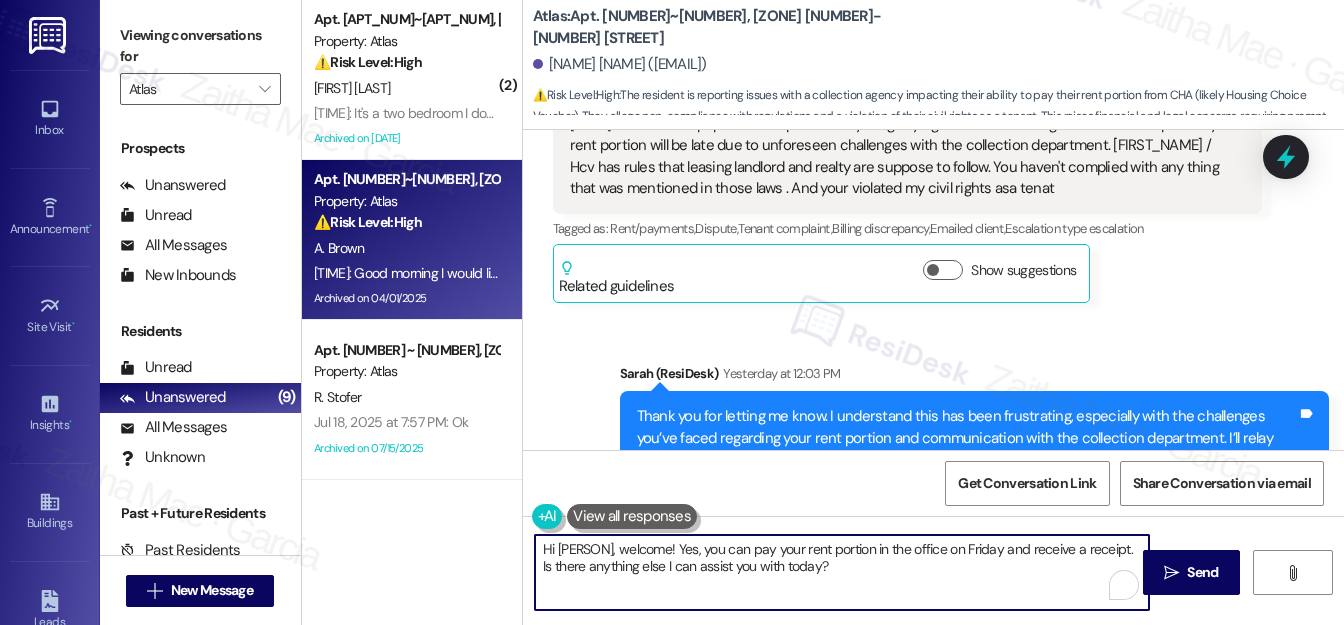 click on "Hi [PERSON], welcome! Yes, you can pay your rent portion in the office on Friday and receive a receipt. Is there anything else I can assist you with today?" at bounding box center (842, 572) 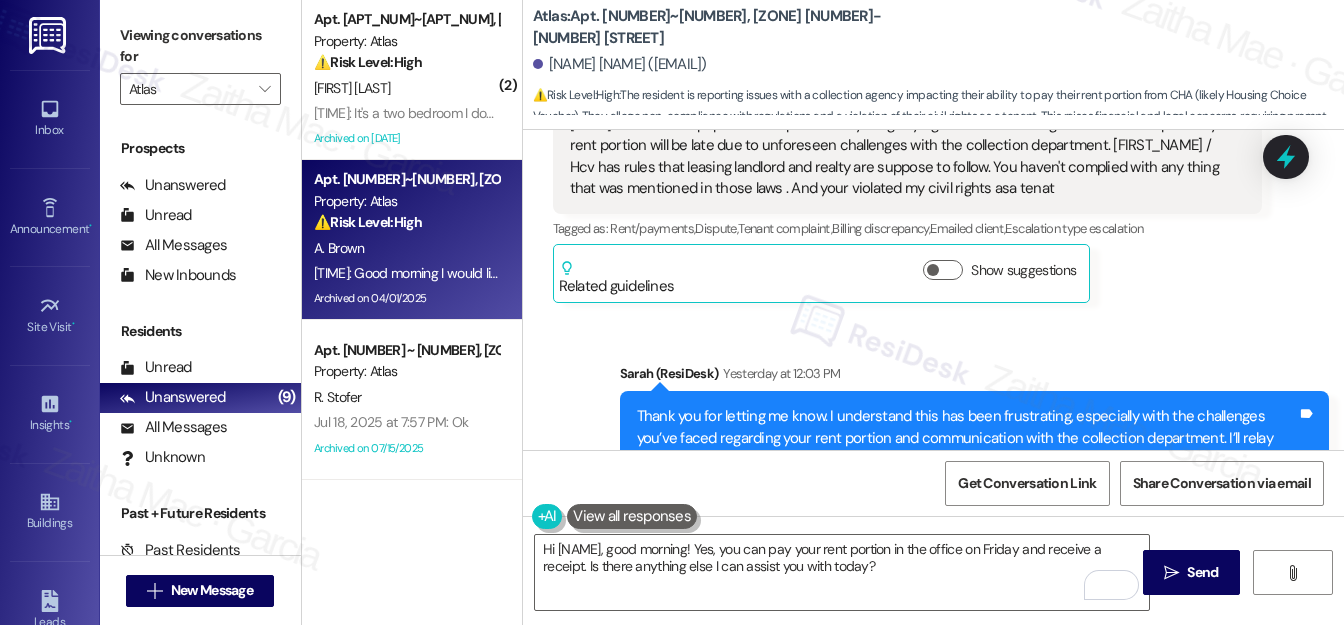 click on "Show suggestions" at bounding box center [943, 1020] 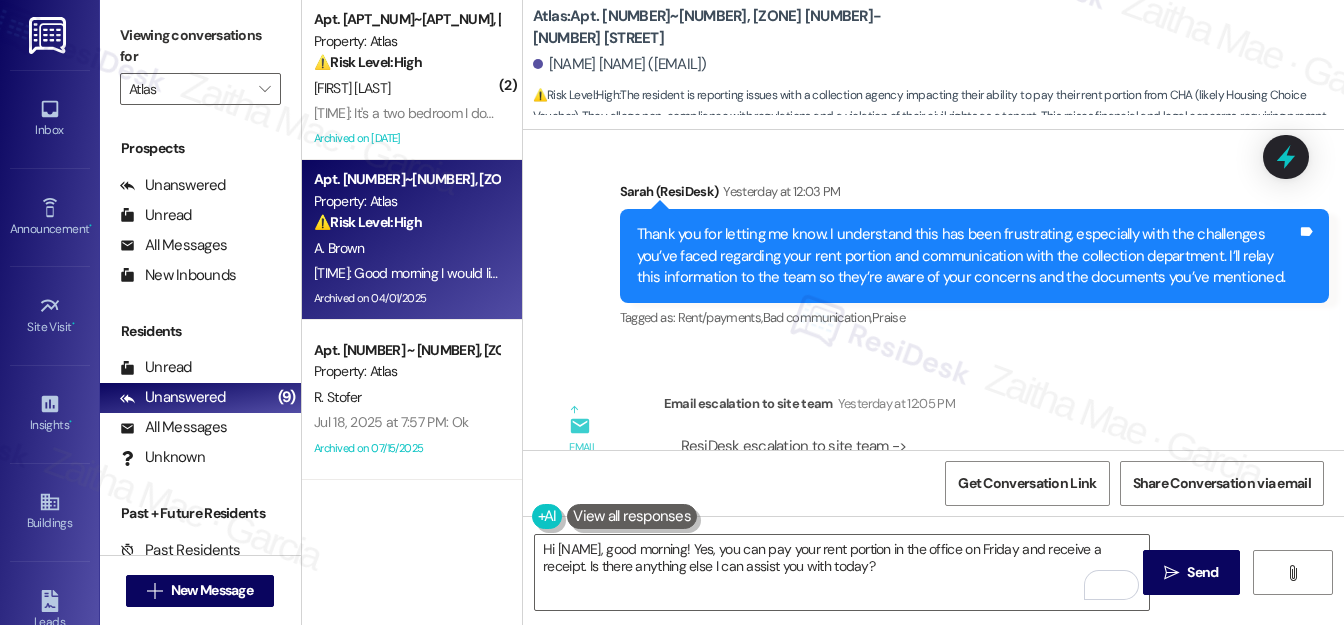 scroll, scrollTop: 135816, scrollLeft: 0, axis: vertical 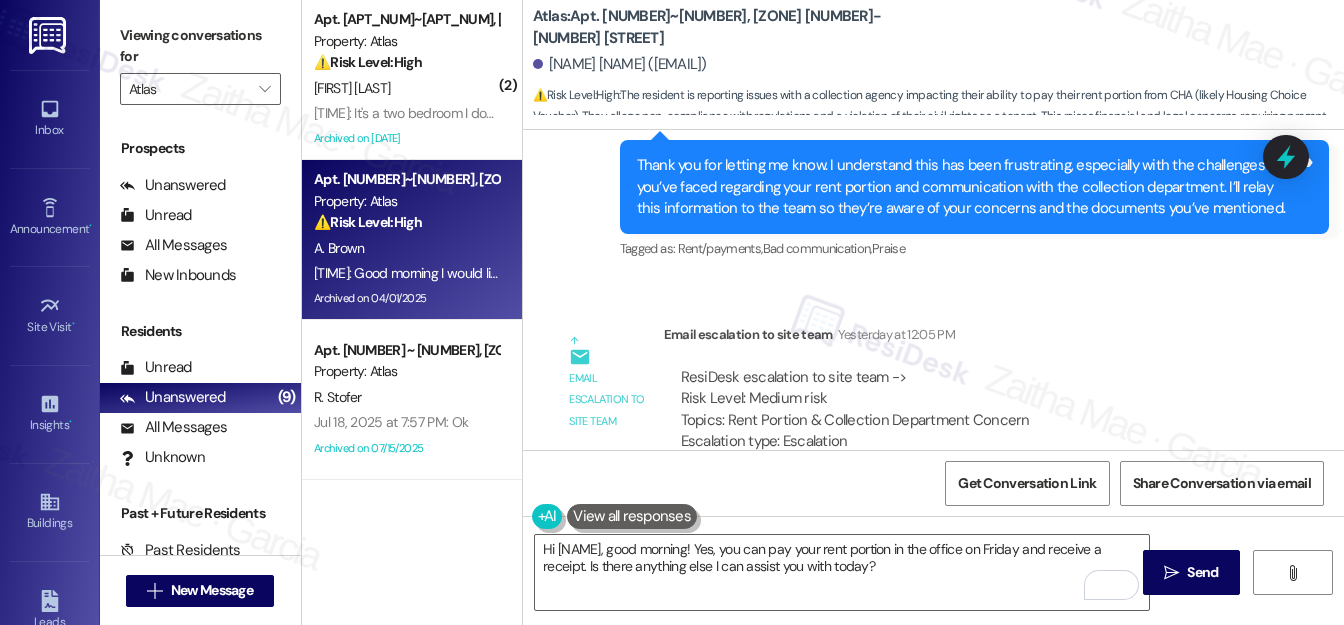 click on "Hide Suggestions" at bounding box center [947, 769] 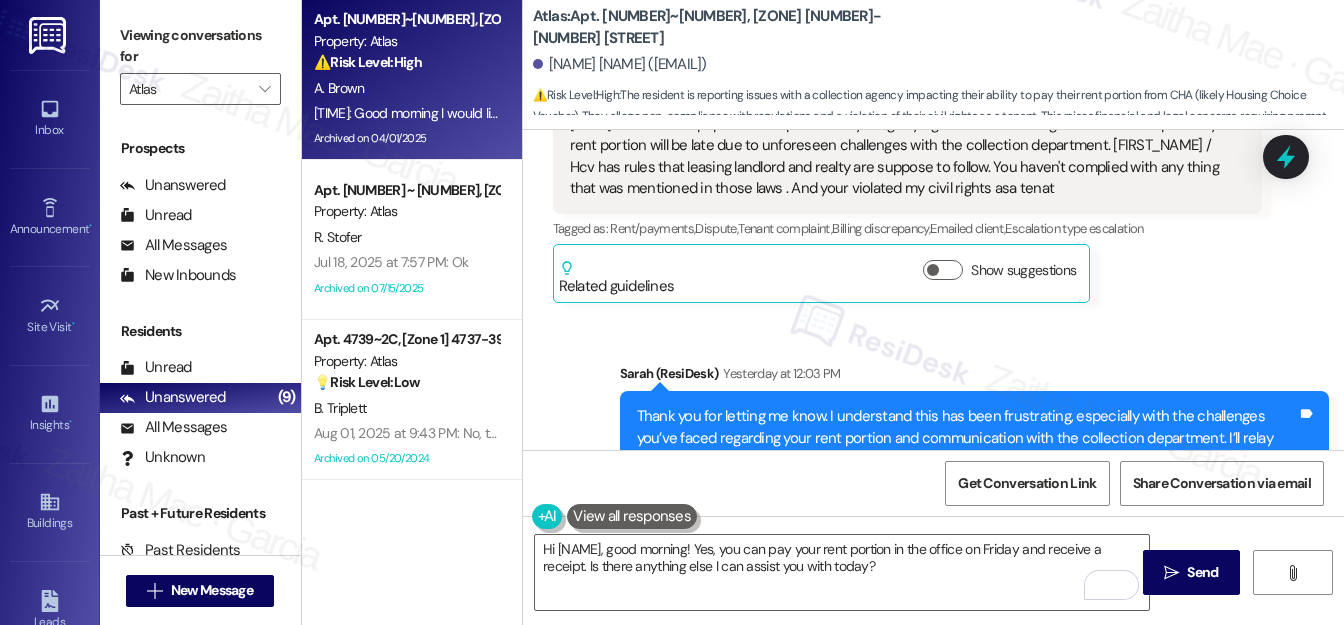 drag, startPoint x: 568, startPoint y: 274, endPoint x: 616, endPoint y: 321, distance: 67.17886 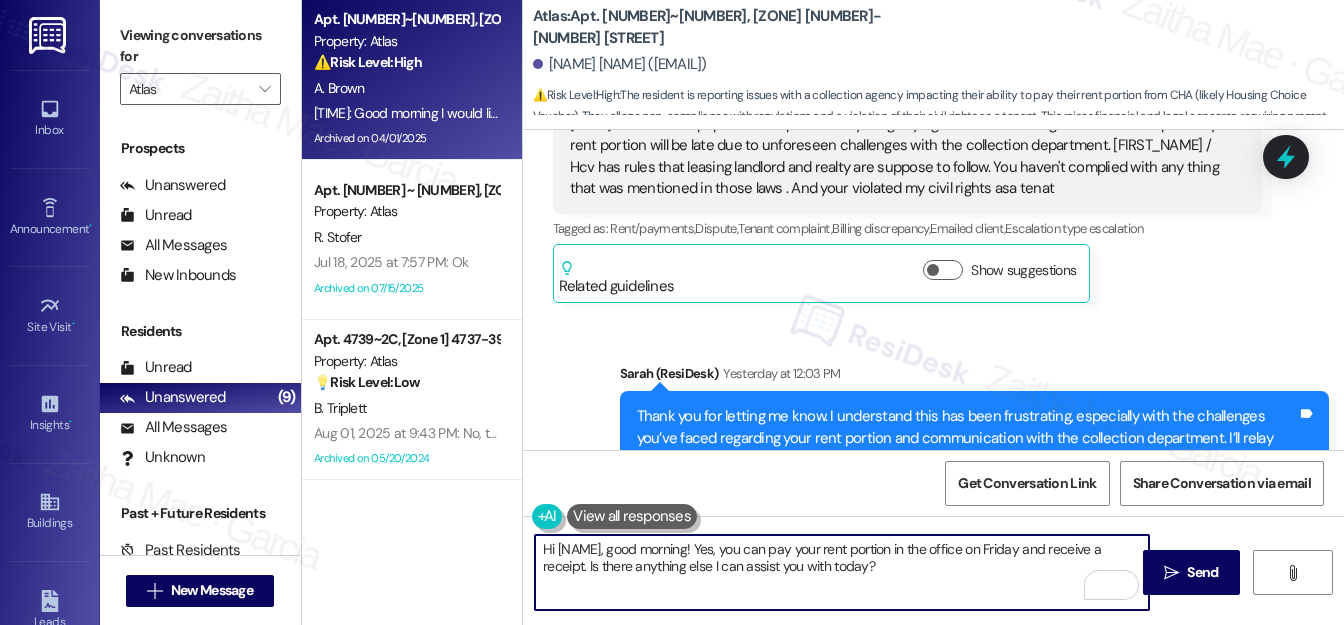click on "Hi [NAME], good morning! Yes, you can pay your rent portion in the office on Friday and receive a receipt. Is there anything else I can assist you with today?" at bounding box center (842, 572) 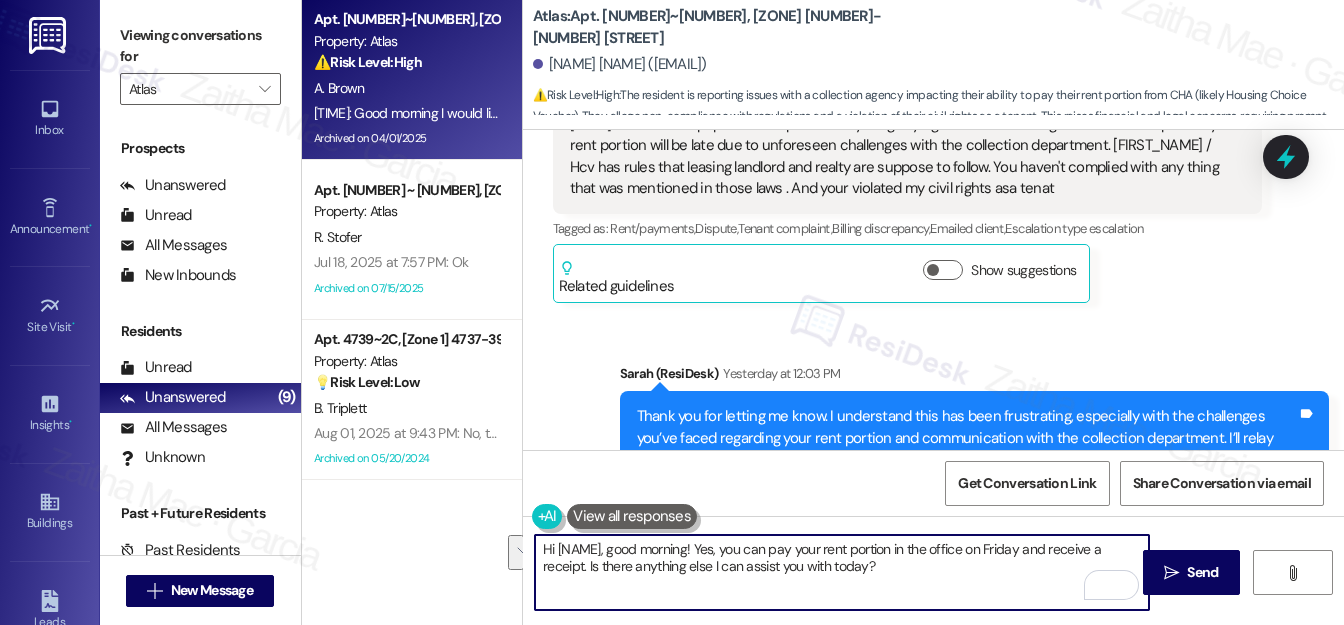 drag, startPoint x: 682, startPoint y: 546, endPoint x: 830, endPoint y: 560, distance: 148.66069 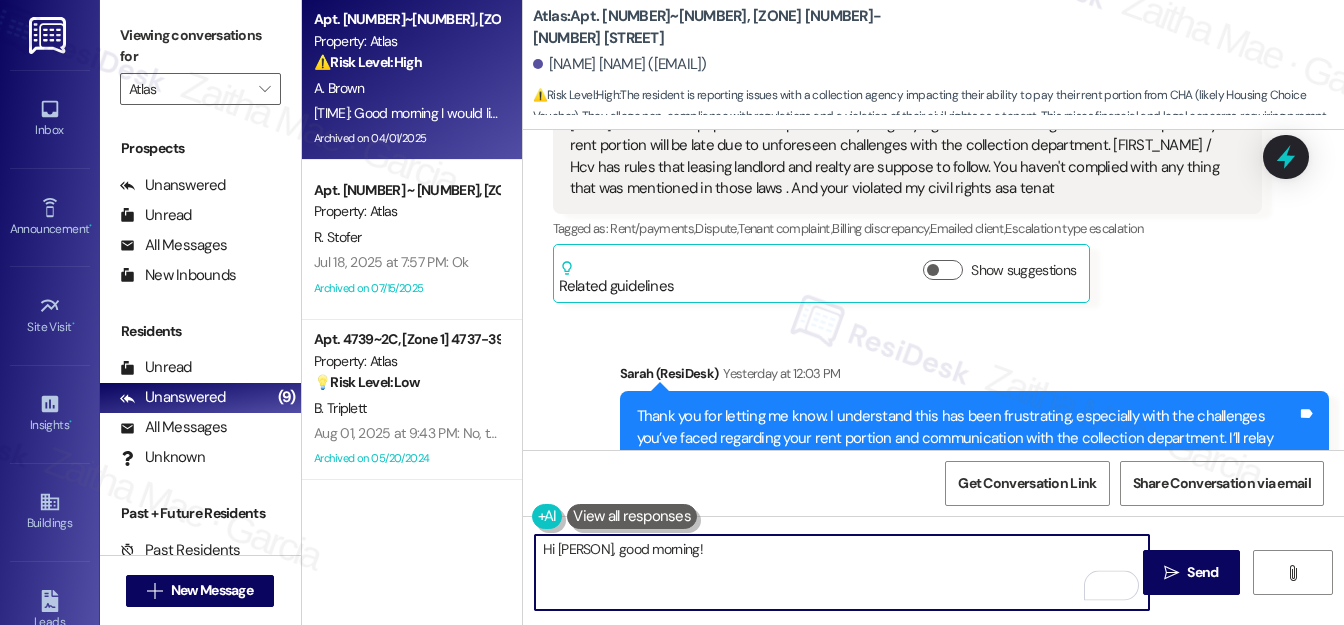 paste on "You're welcome to come by the office on Friday to pay your rent portion. A receipt is typically provided, but I’ll go ahead and confirm with the team to ensure everything is set." 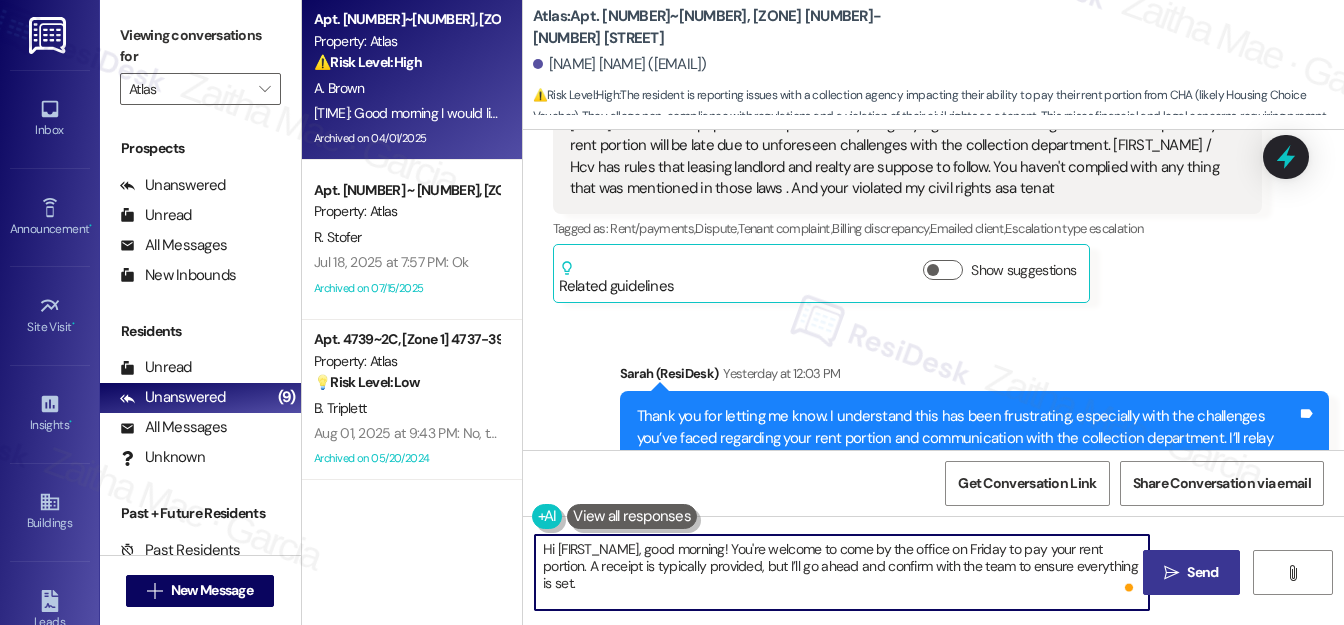 type on "Hi [FIRST_NAME], good morning! You're welcome to come by the office on Friday to pay your rent portion. A receipt is typically provided, but I’ll go ahead and confirm with the team to ensure everything is set." 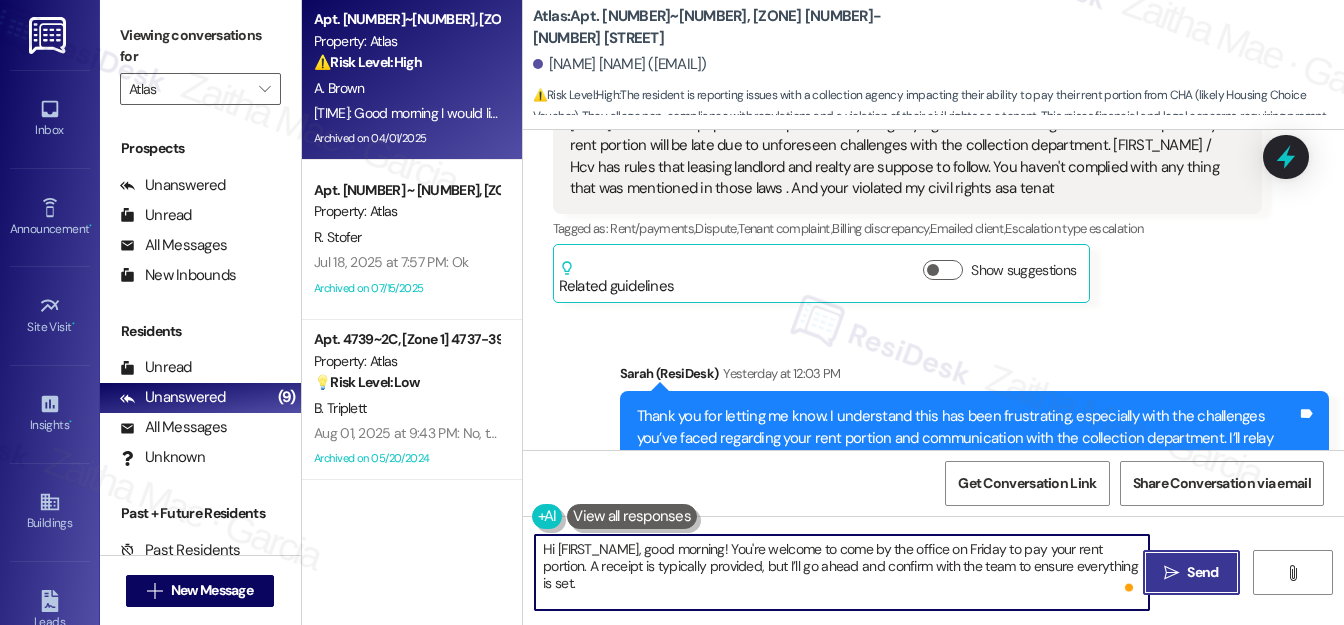 click on "Send" at bounding box center (1202, 572) 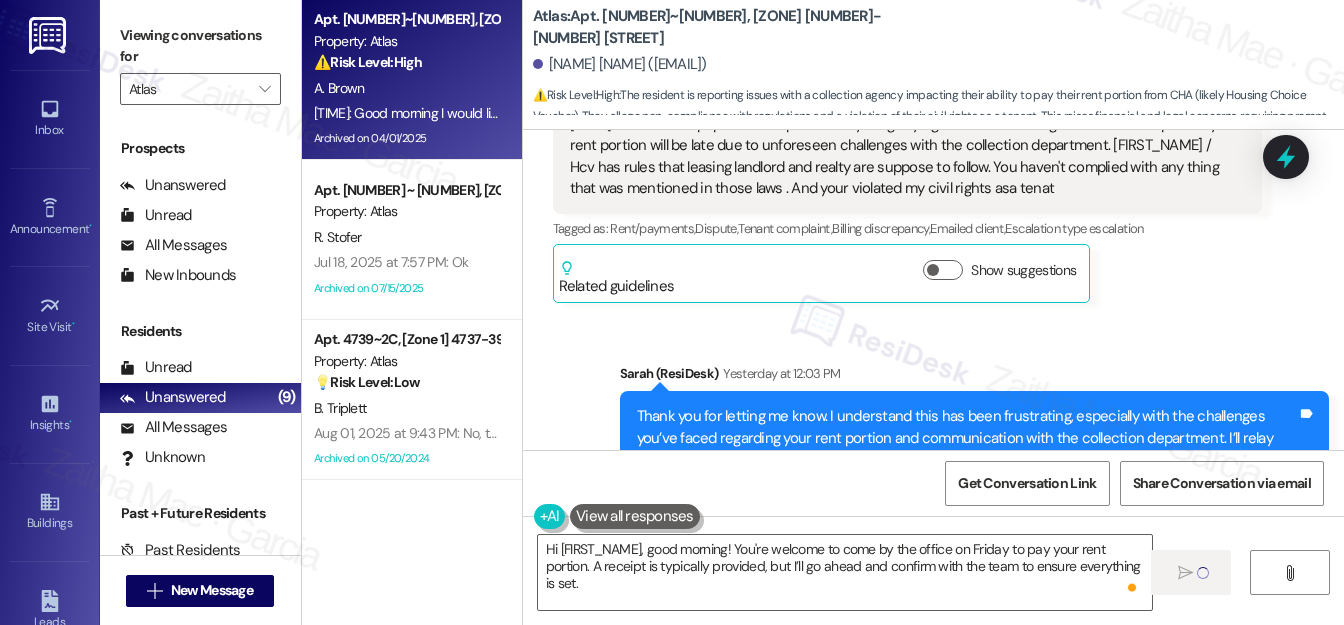 type 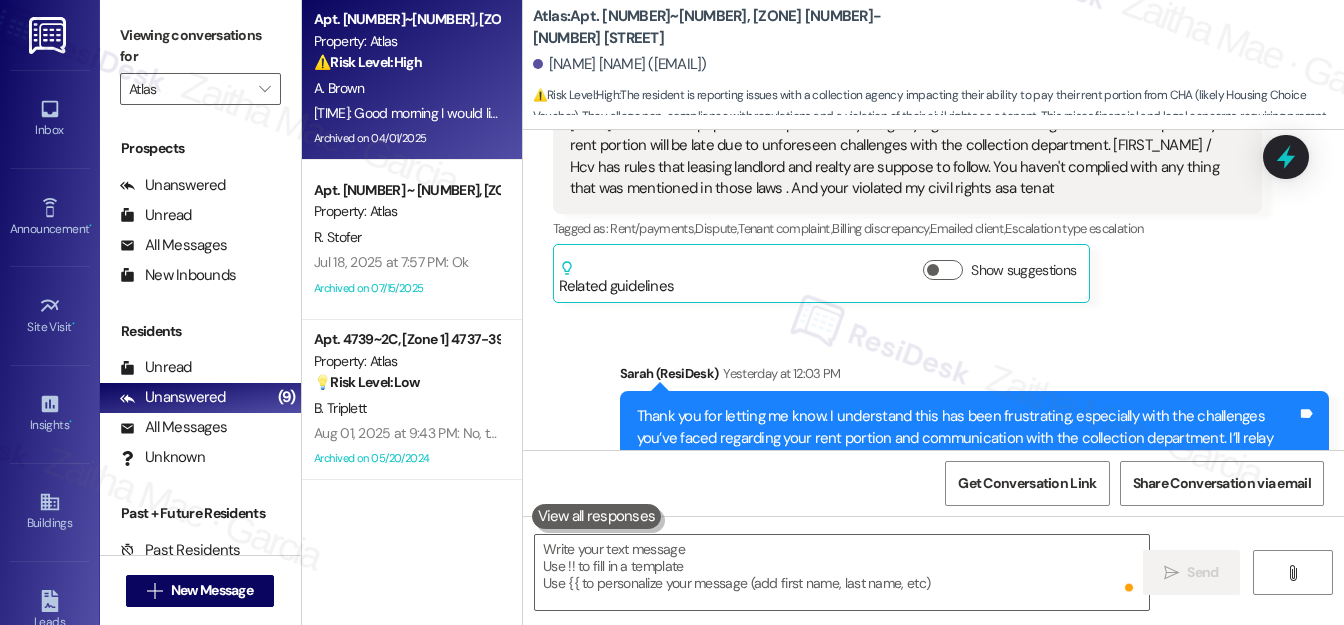 scroll, scrollTop: 135565, scrollLeft: 0, axis: vertical 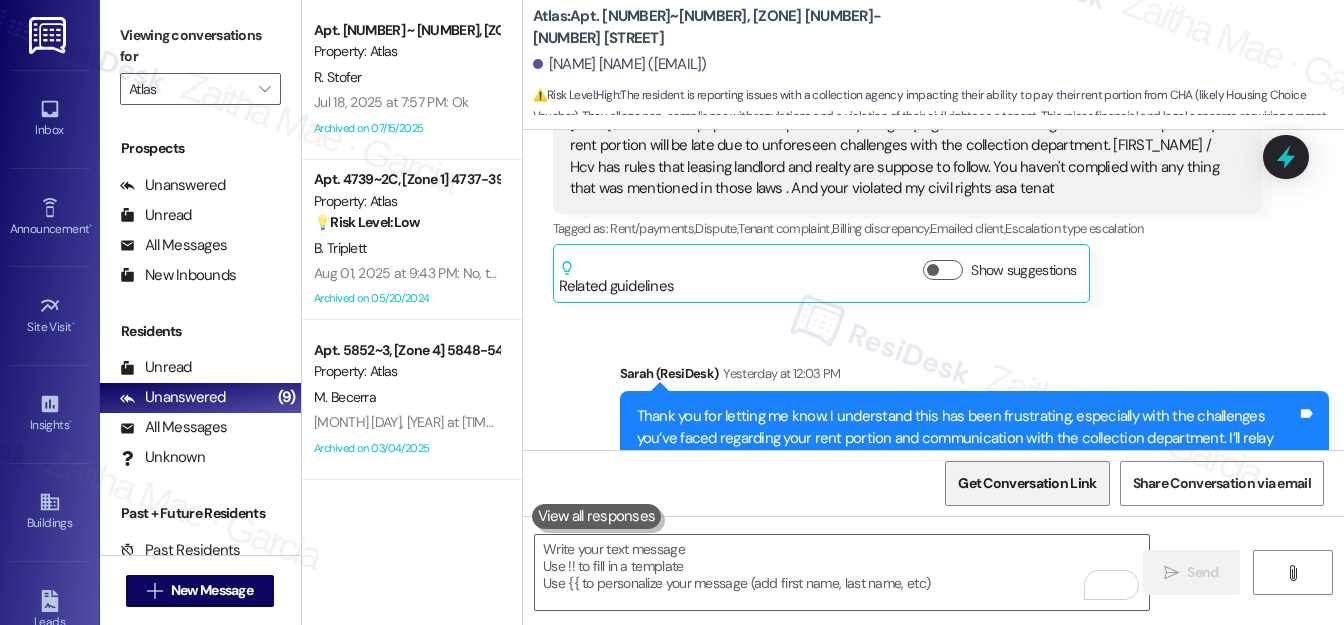 click on "Get Conversation Link" at bounding box center [1027, 483] 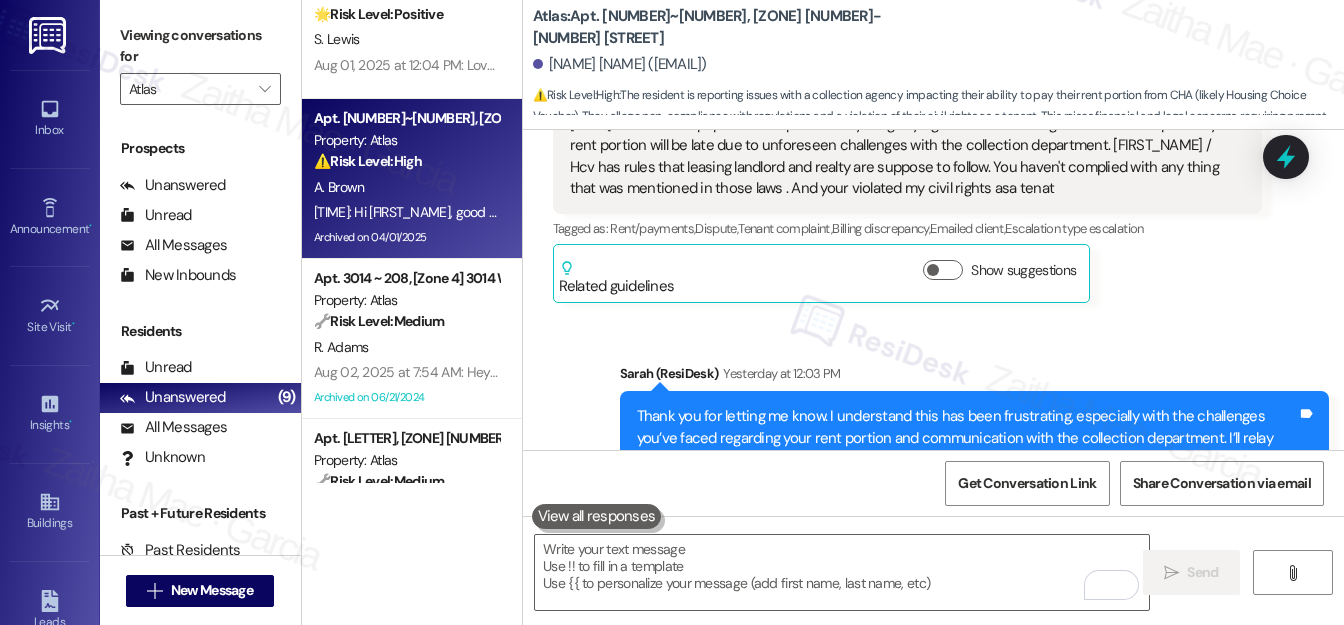 scroll, scrollTop: 545, scrollLeft: 0, axis: vertical 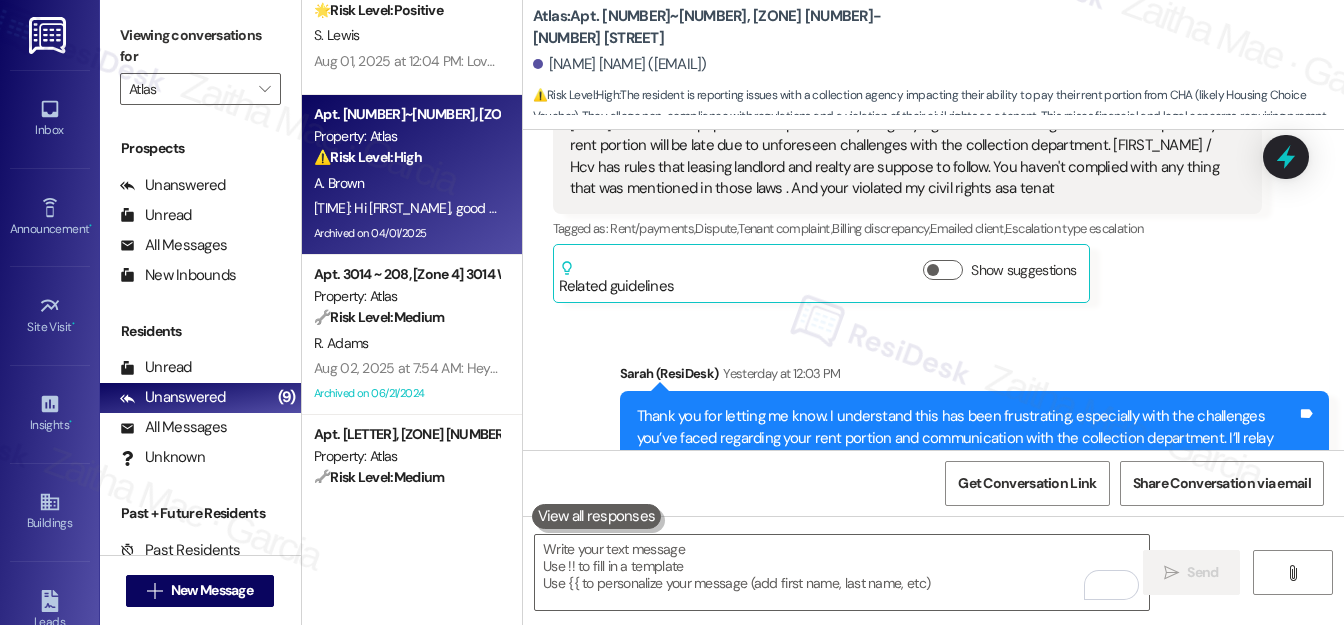 click on "Apt. [NUMBER] ~ [NUMBER], [ZONE] [NUMBER]-[NUMBER] [STREET] Property: Atlas ⚠️  Risk Level:  High The resident is reporting issues with a collection agency impacting their ability to pay their rent portion from CHA (likely Housing Choice Voucher). They allege non-compliance with regulations and a violation of their civil rights as a tenant. This raises financial and legal concerns, requiring prompt attention." at bounding box center (406, 136) 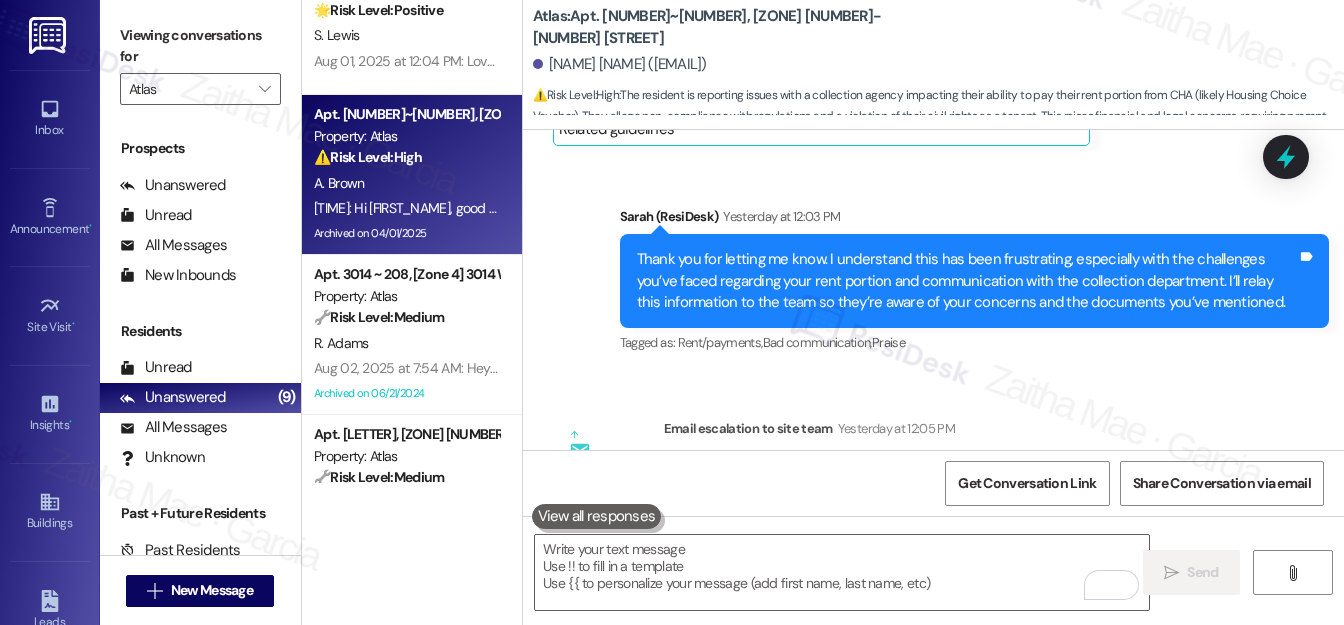 scroll, scrollTop: 135726, scrollLeft: 0, axis: vertical 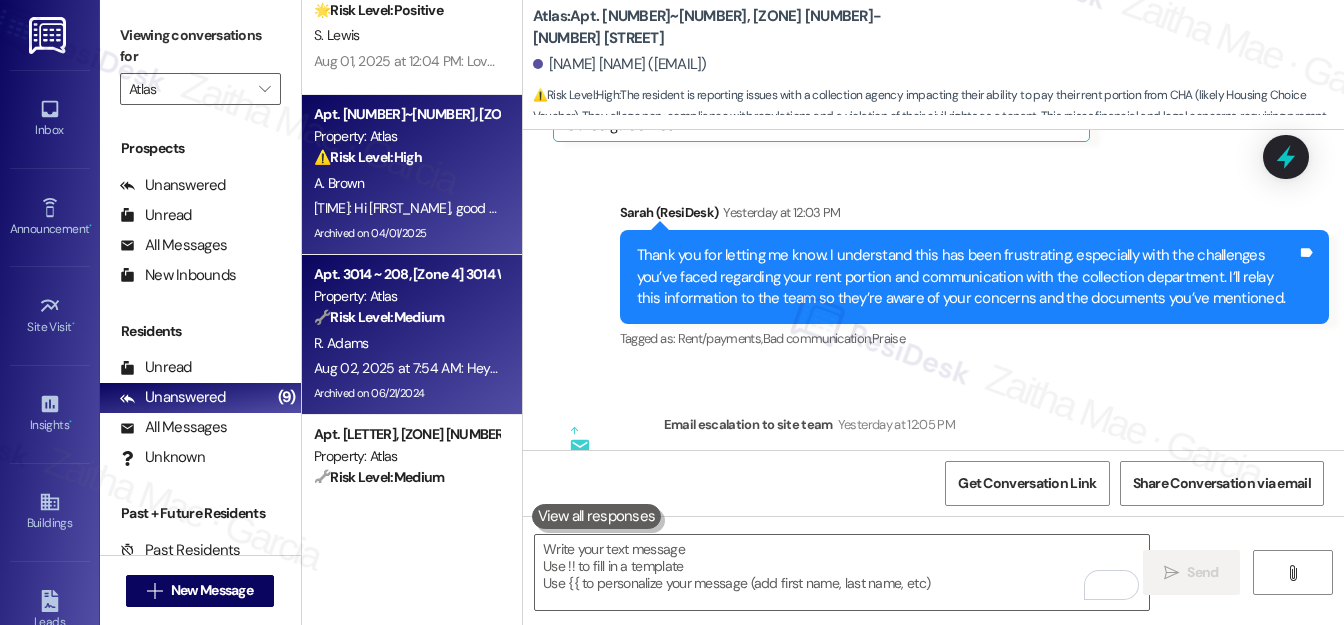 click on "R. Adams" at bounding box center [406, 343] 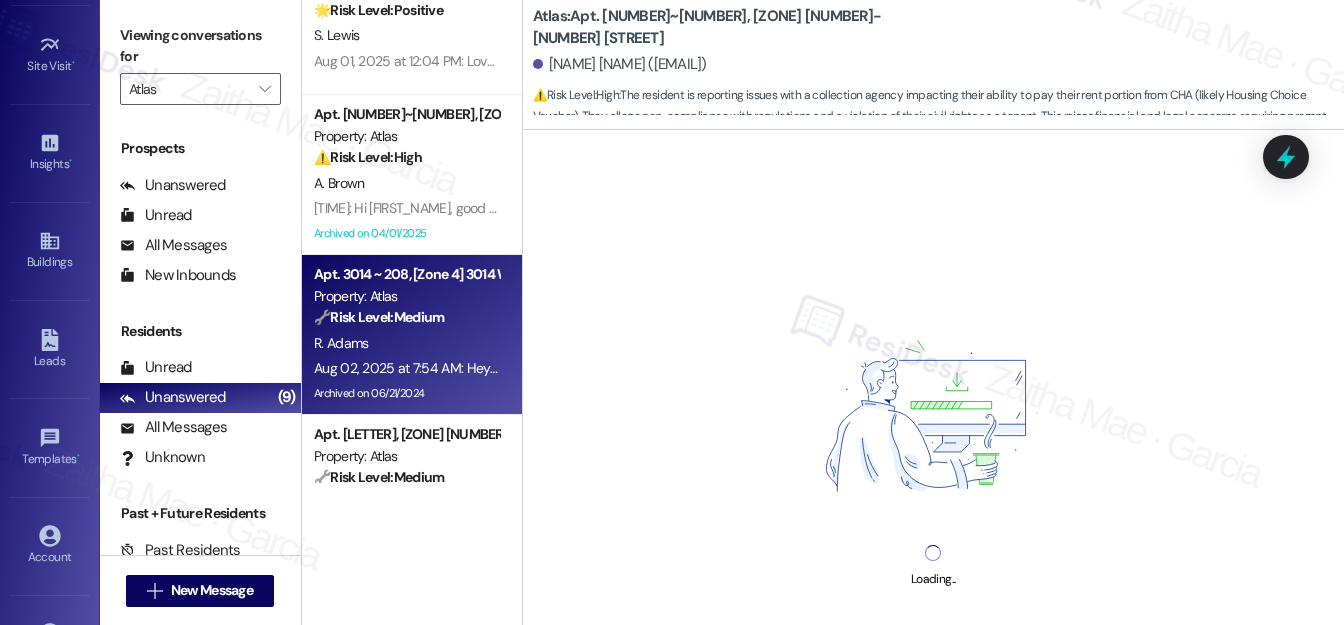 scroll, scrollTop: 321, scrollLeft: 0, axis: vertical 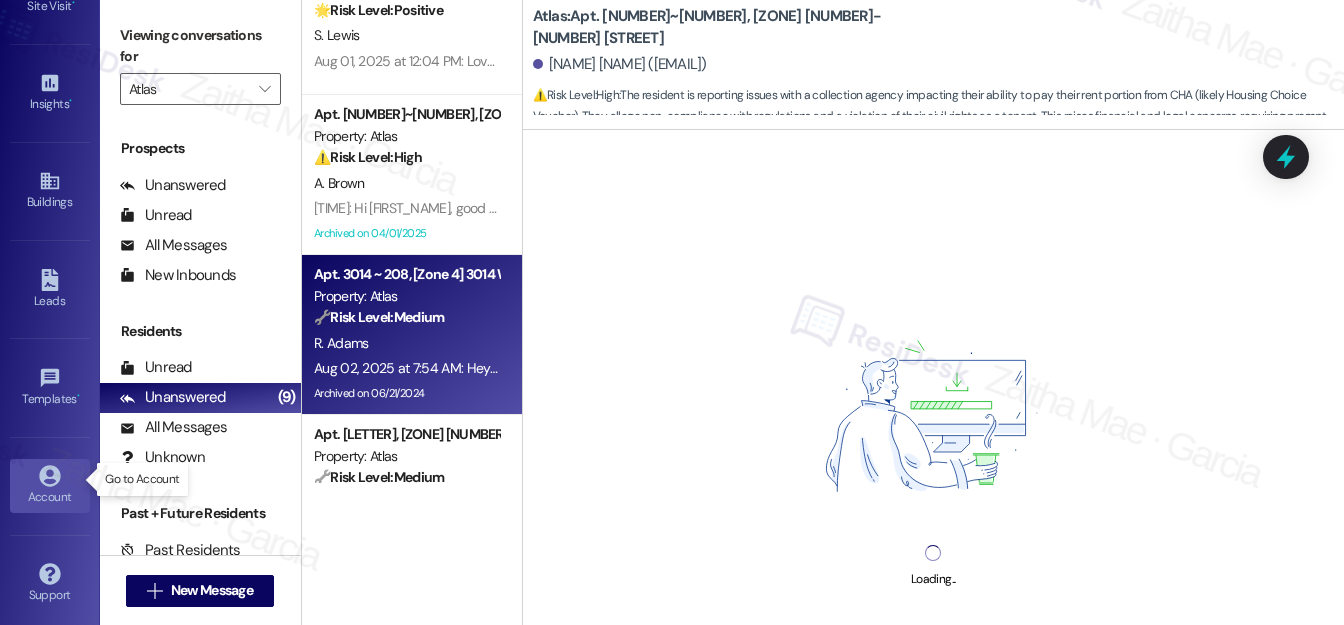 click 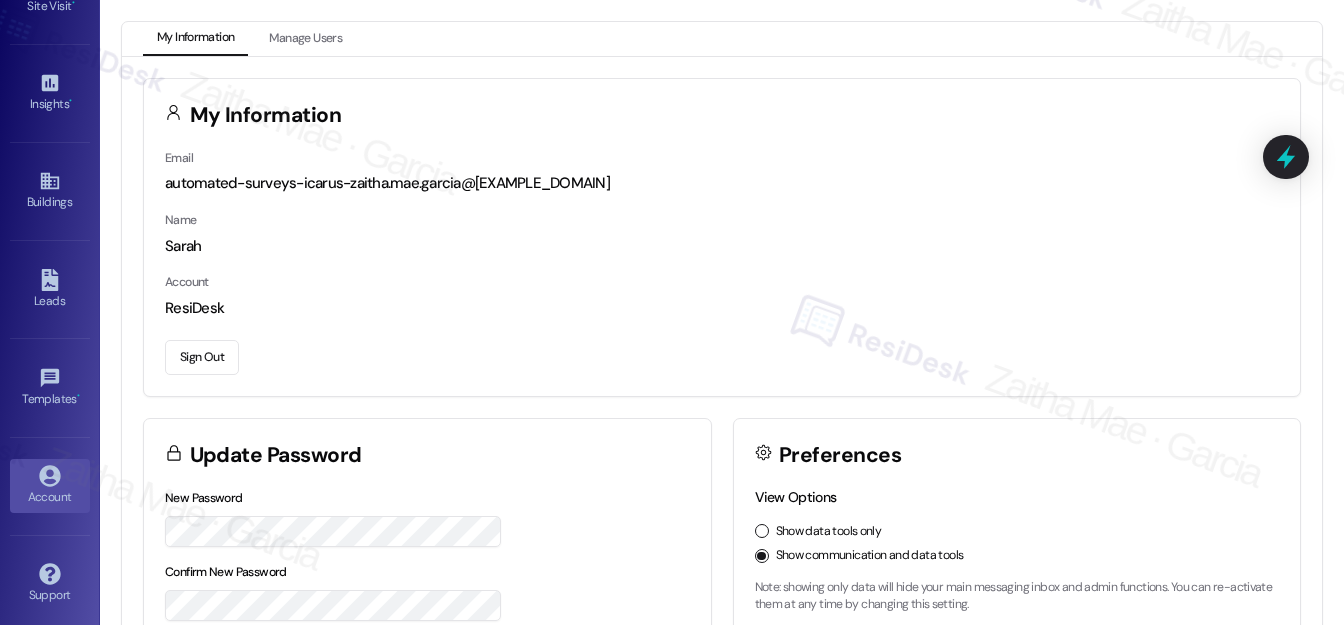 click on "Sign Out" at bounding box center (202, 357) 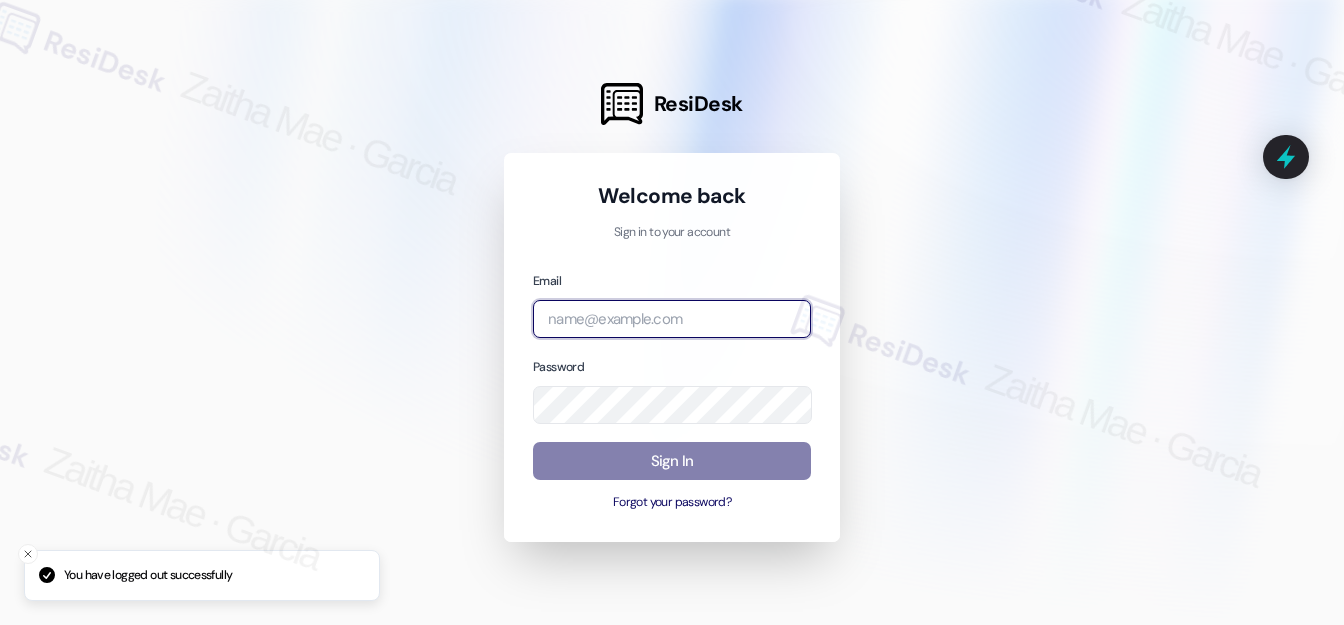 click at bounding box center (672, 319) 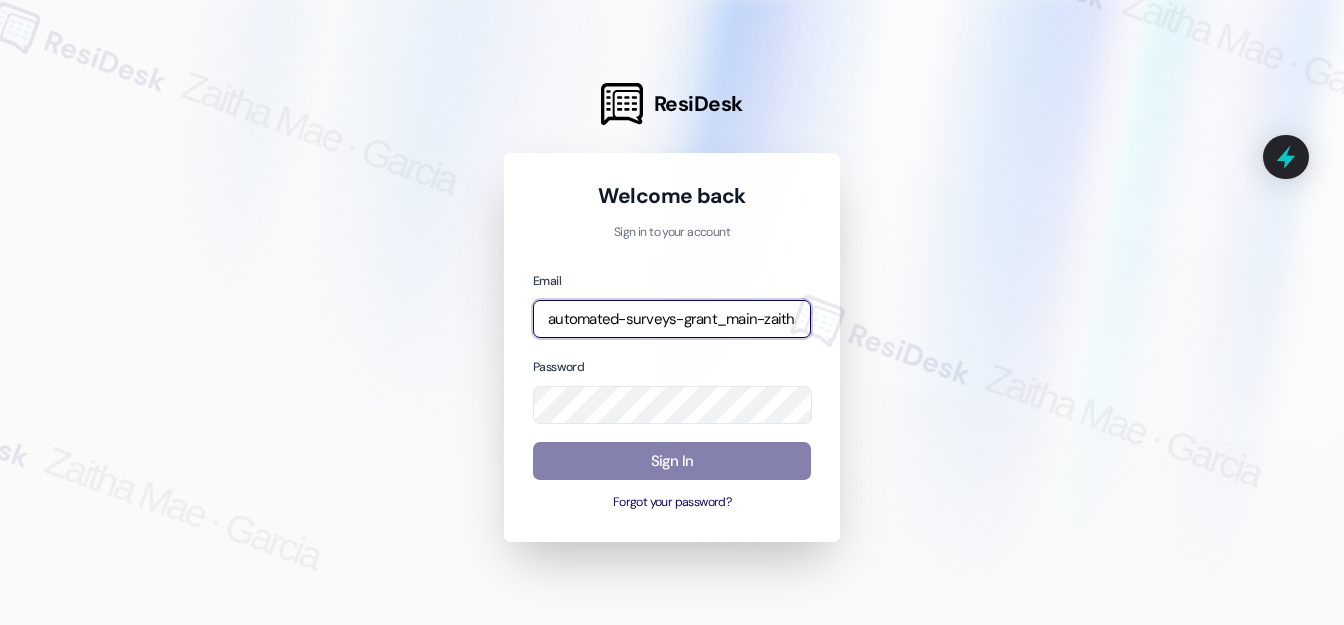type on "automated-surveys-grant_main-zaitha.mae.garcia@grant_main.com" 